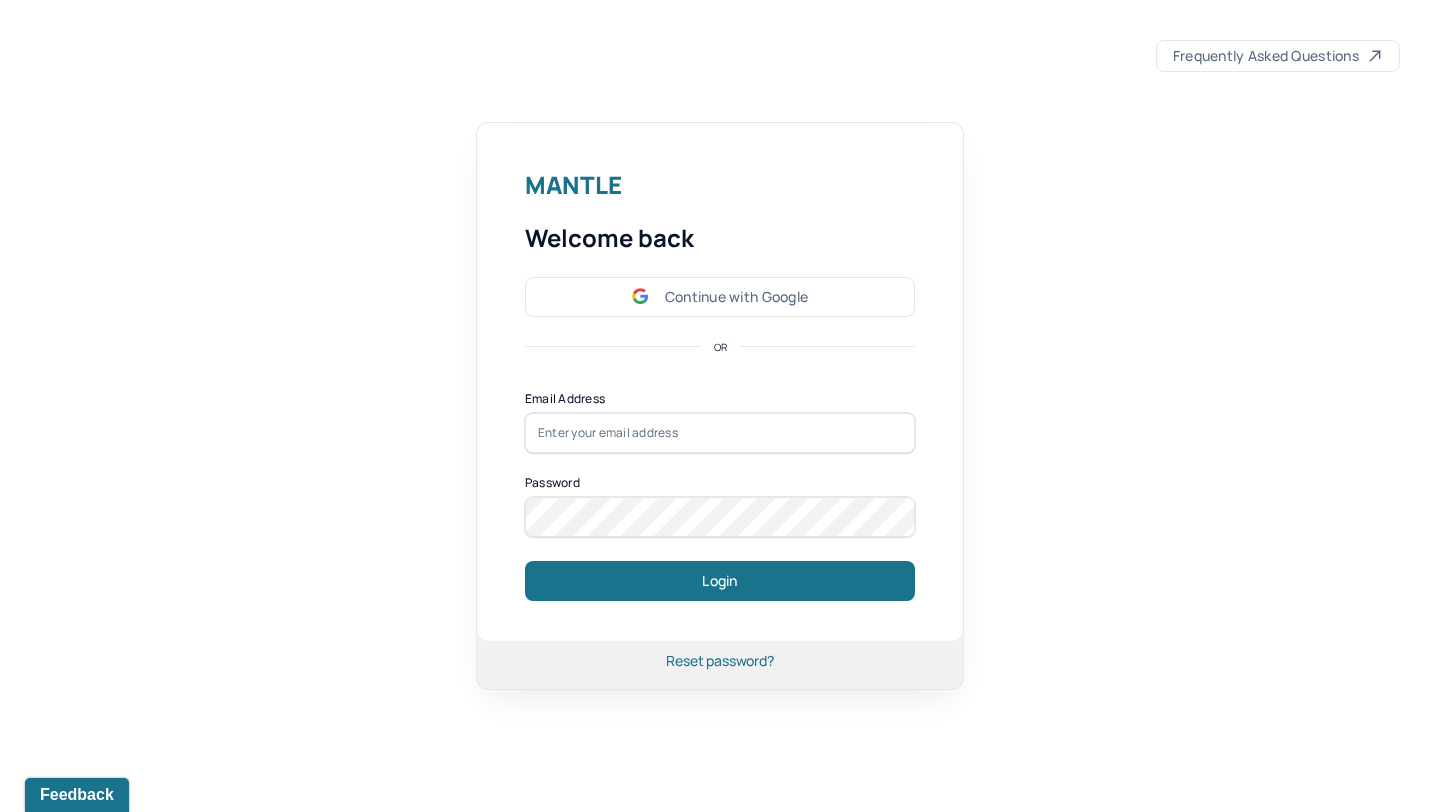 scroll, scrollTop: 0, scrollLeft: 0, axis: both 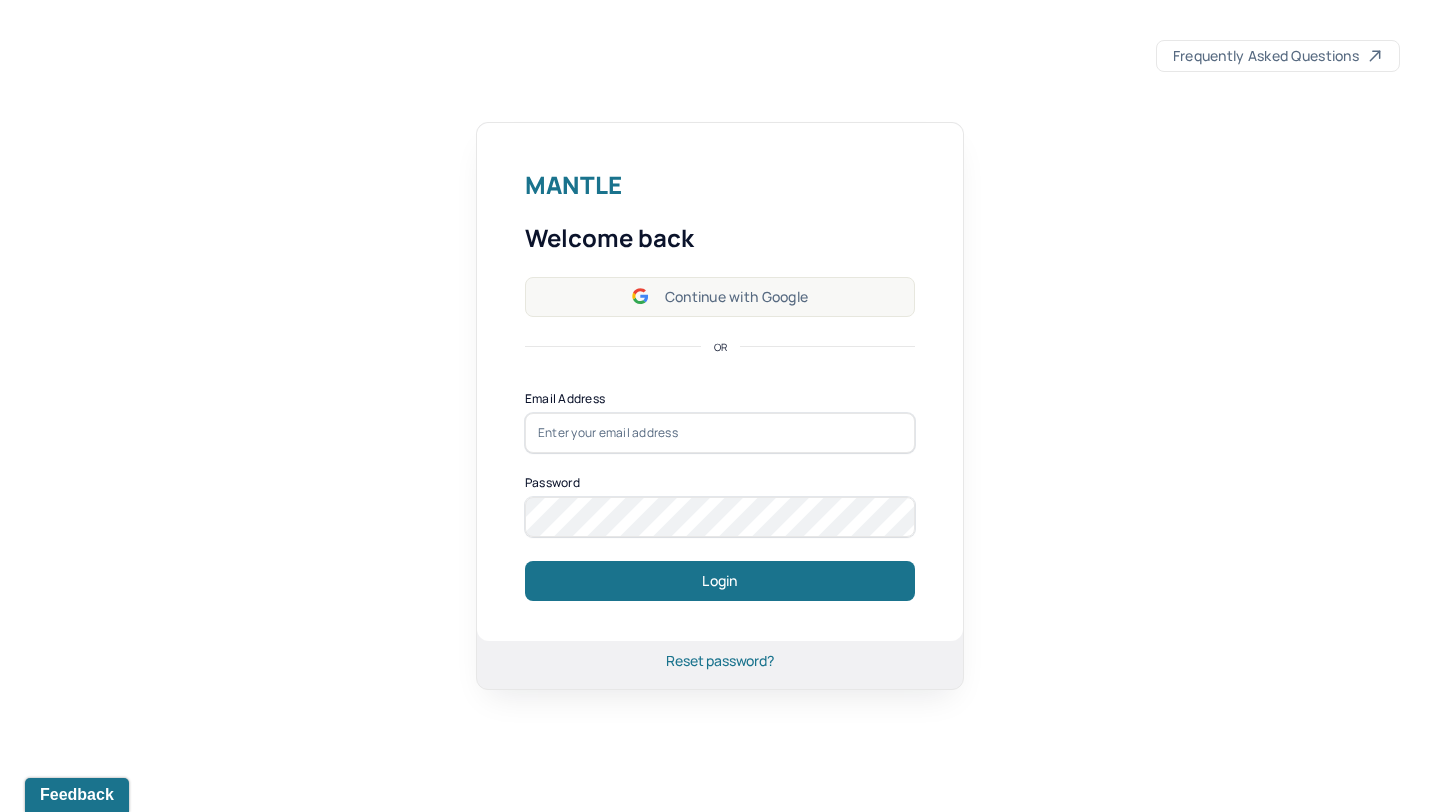 click 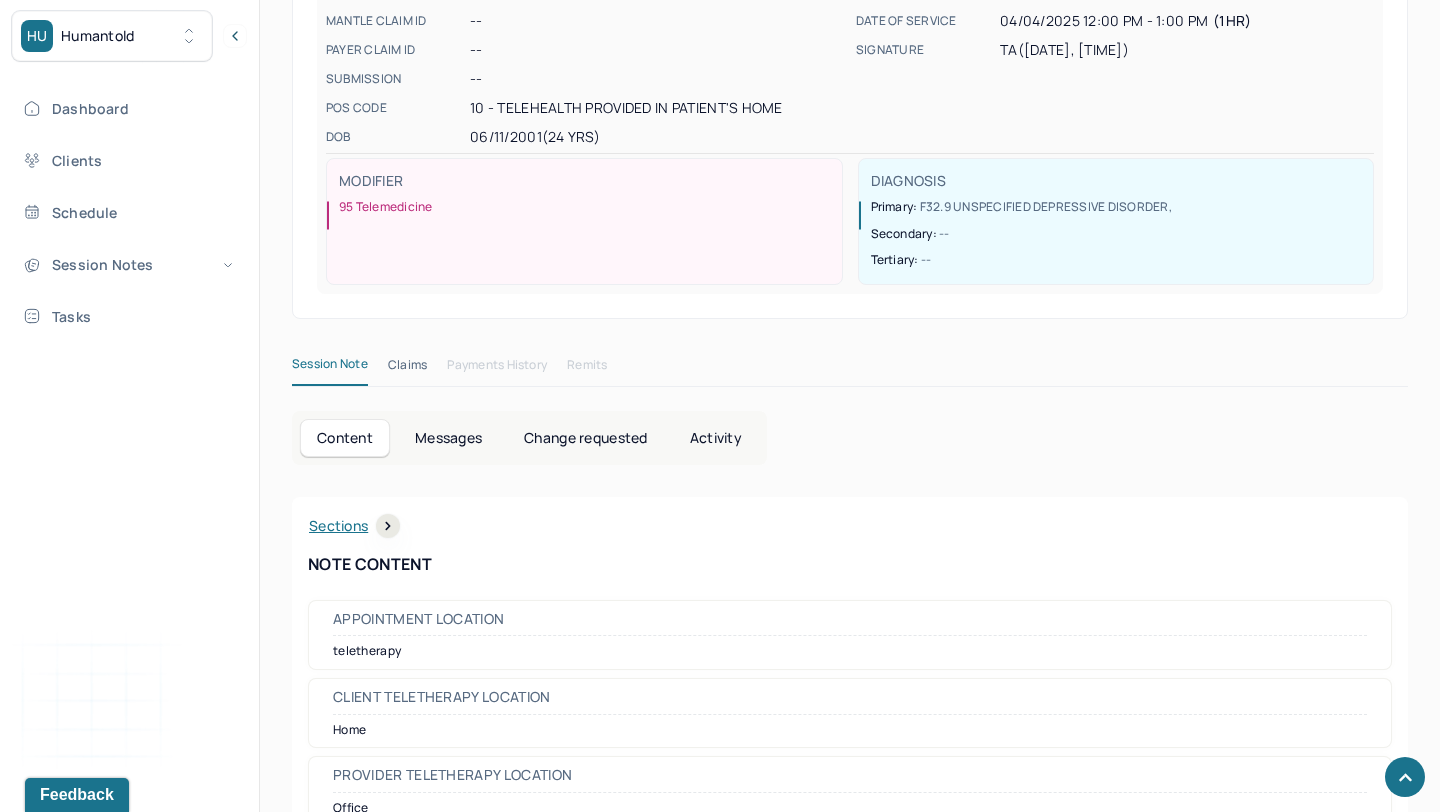 scroll, scrollTop: 713, scrollLeft: 0, axis: vertical 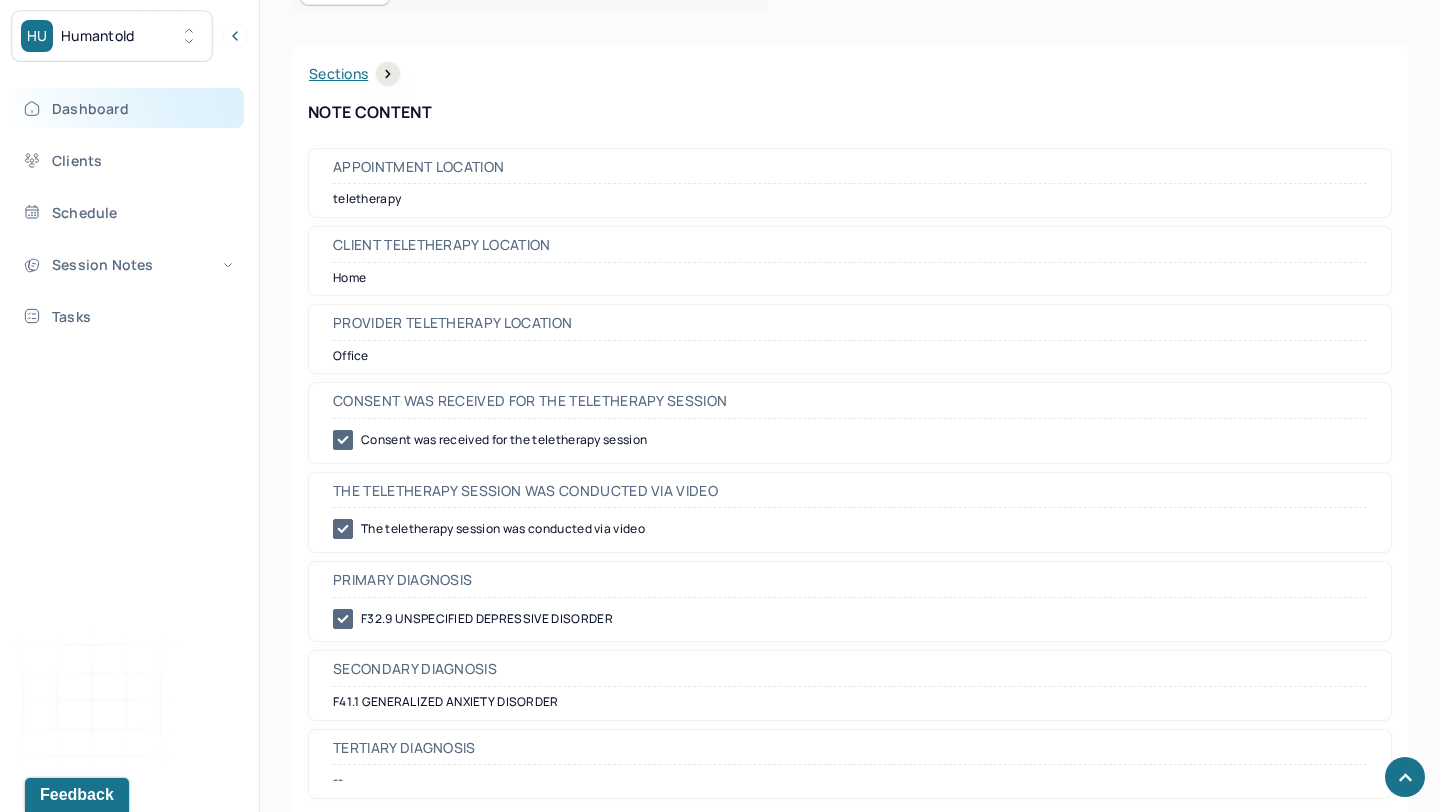 click on "Dashboard" at bounding box center [128, 108] 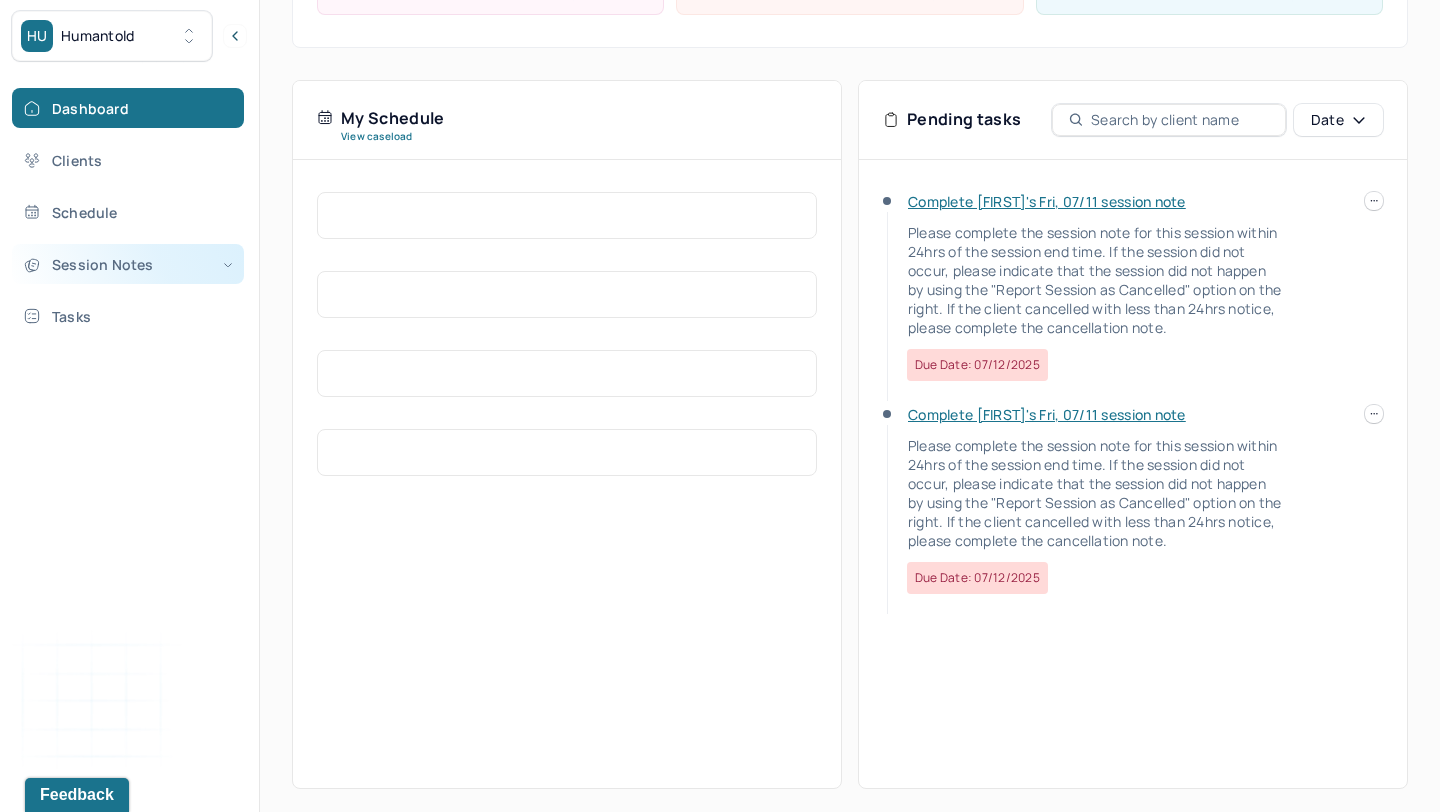click on "Session Notes" at bounding box center (128, 264) 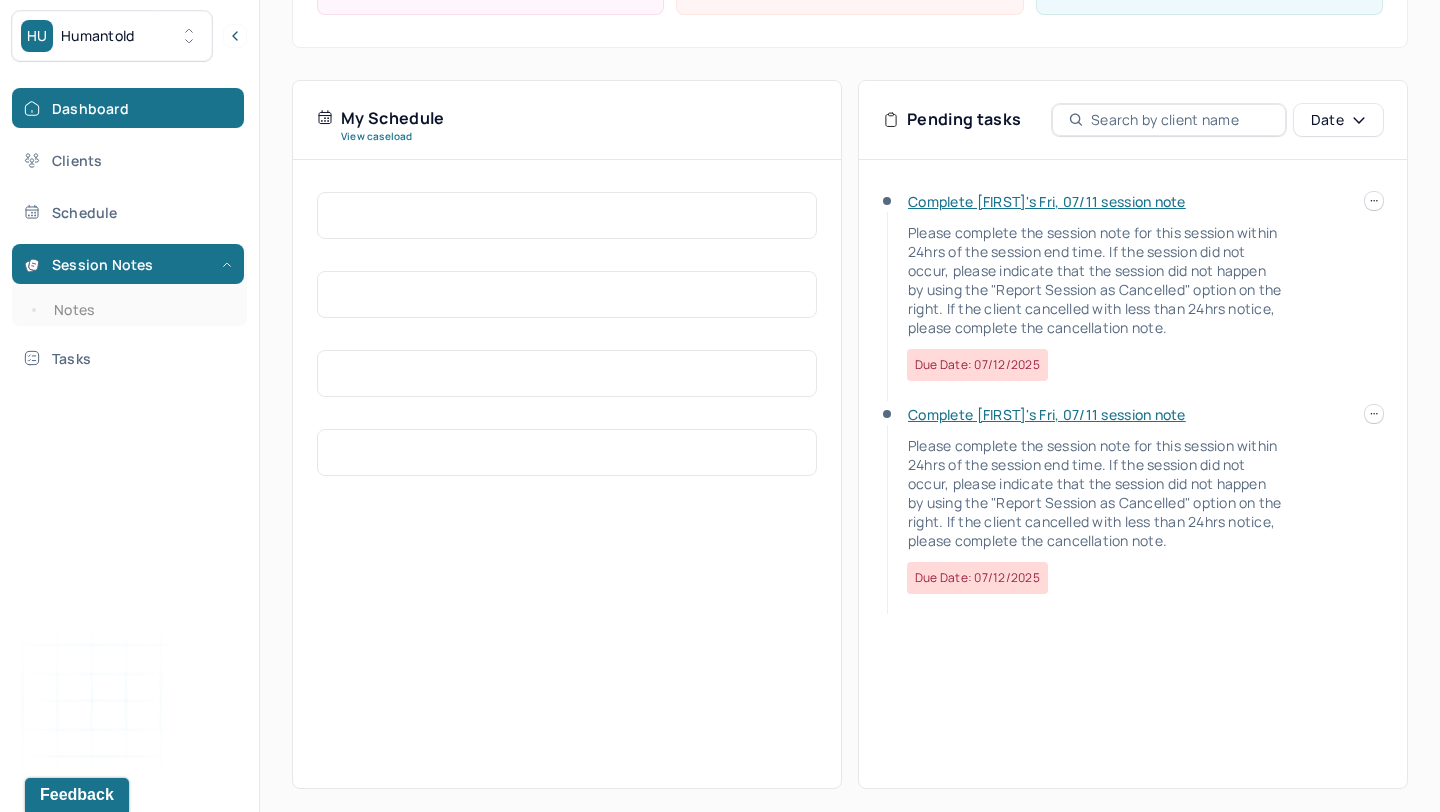 click on "Session Notes Notes" at bounding box center [129, 285] 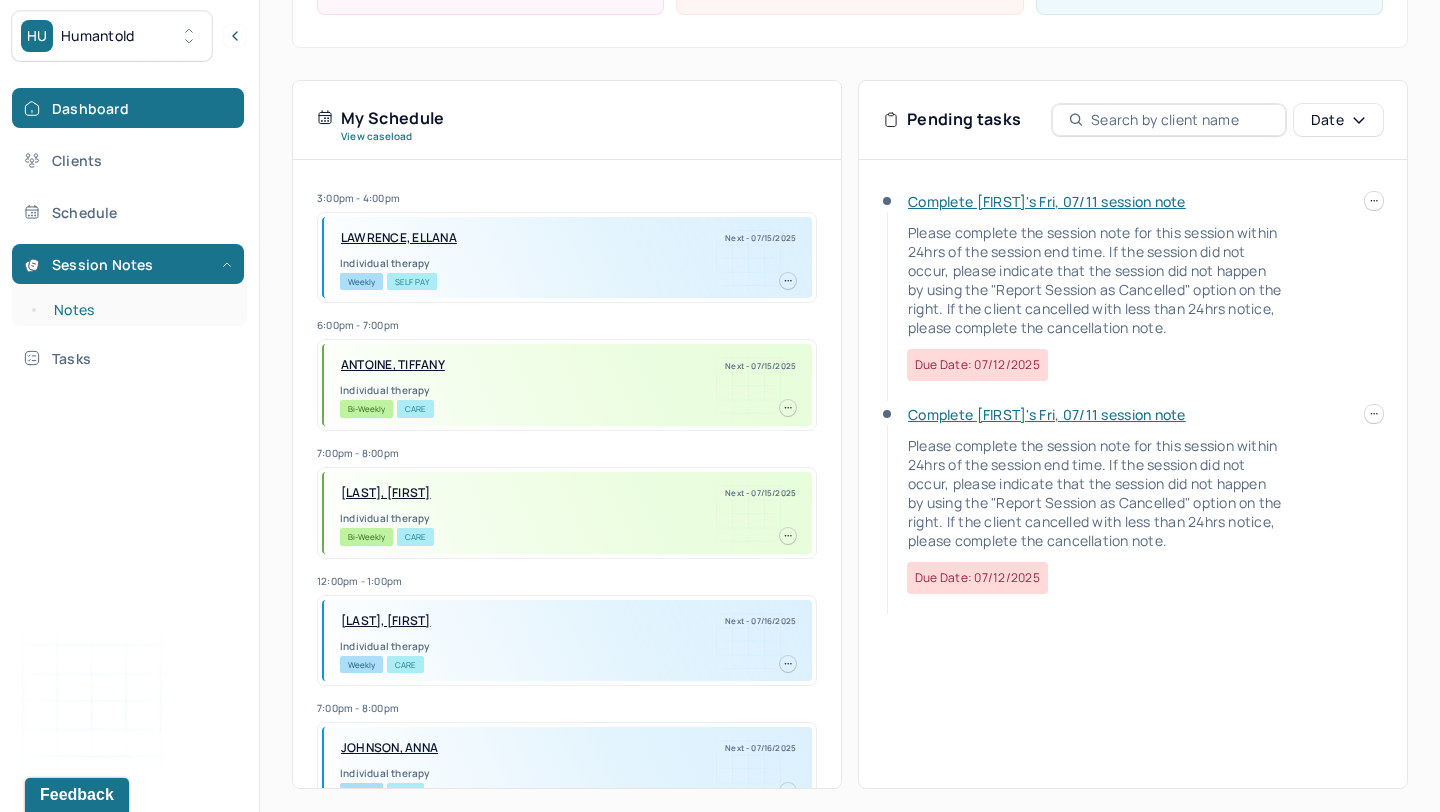 click on "Notes" at bounding box center (139, 310) 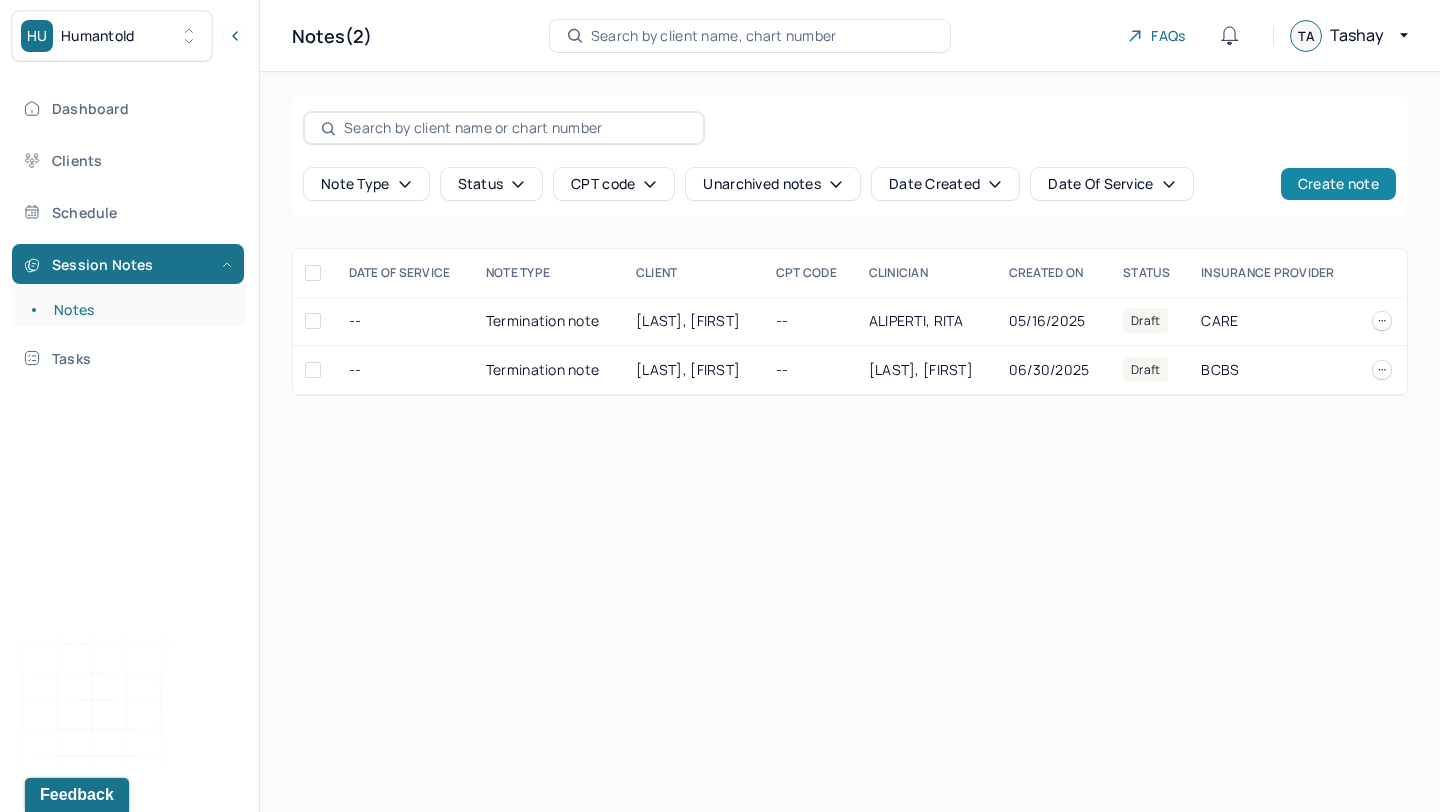 click on "Create note" at bounding box center [1338, 184] 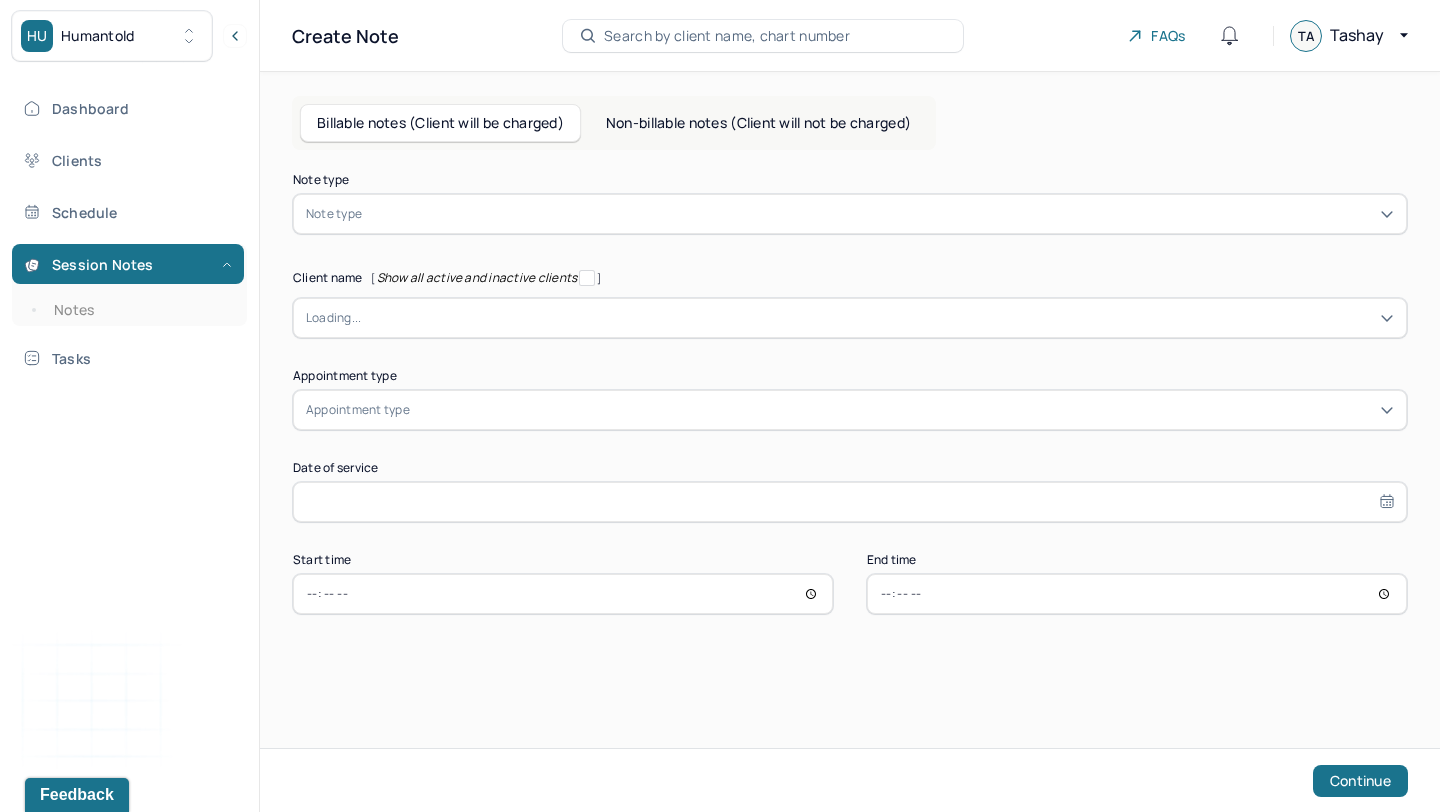 click on "Note type Note type Client name [ Show all active and inactive clients ] Loading... Appointment type Appointment type Date of service Start time End time   Continue" at bounding box center [850, 394] 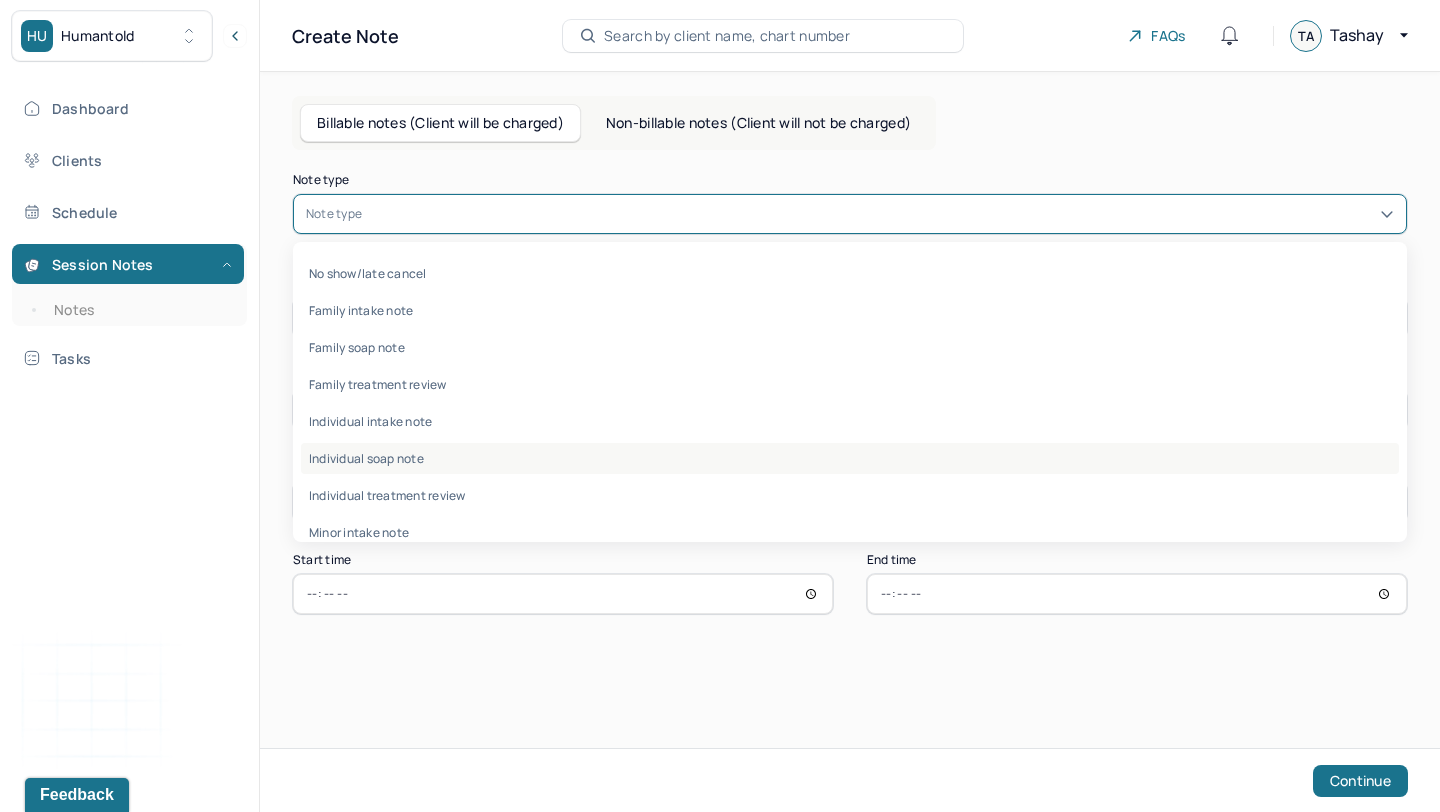 click on "Individual soap note" at bounding box center [850, 458] 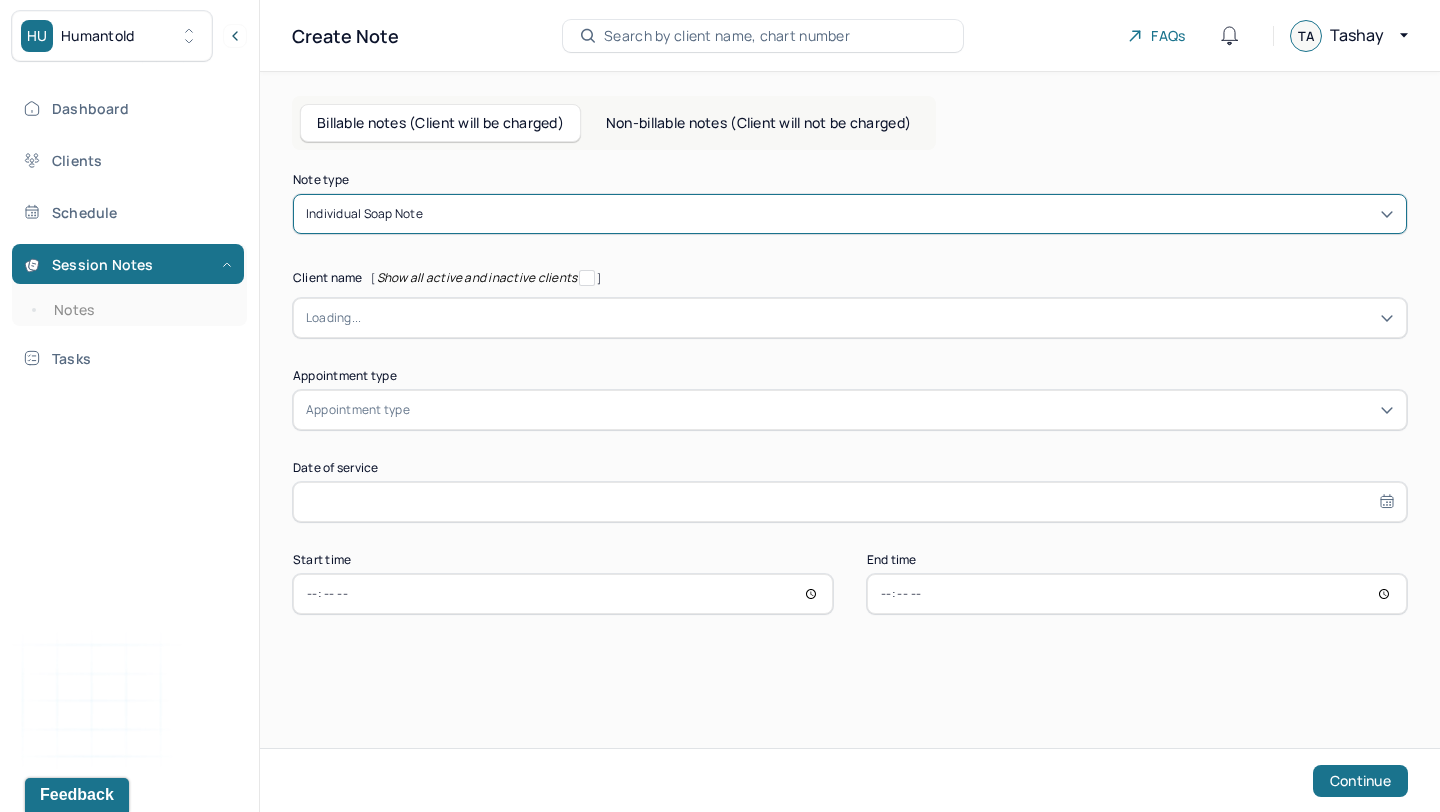 click at bounding box center (877, 318) 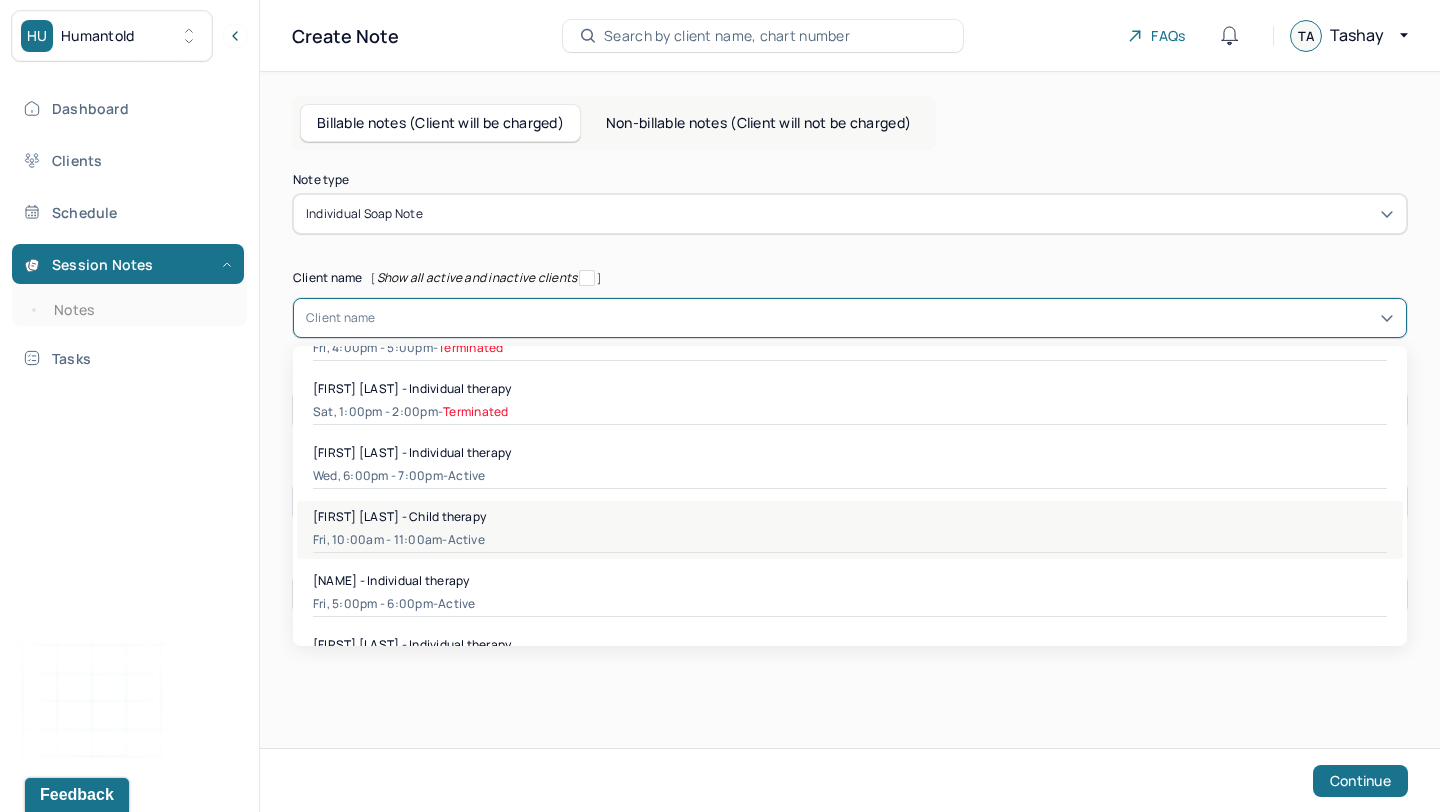 scroll, scrollTop: 2349, scrollLeft: 0, axis: vertical 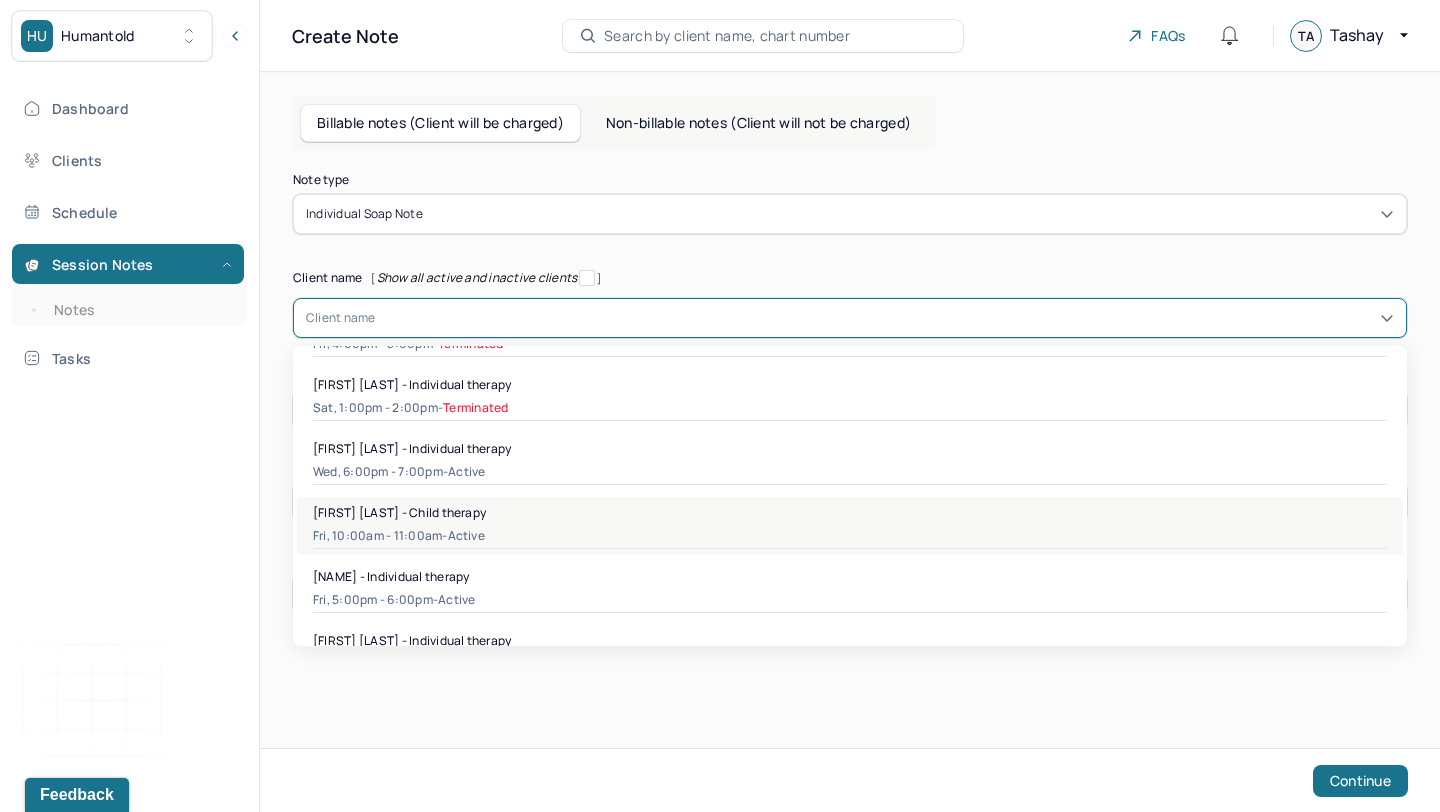 click on "Fri, 5:00pm - 6:00pm  -  active" at bounding box center (850, 600) 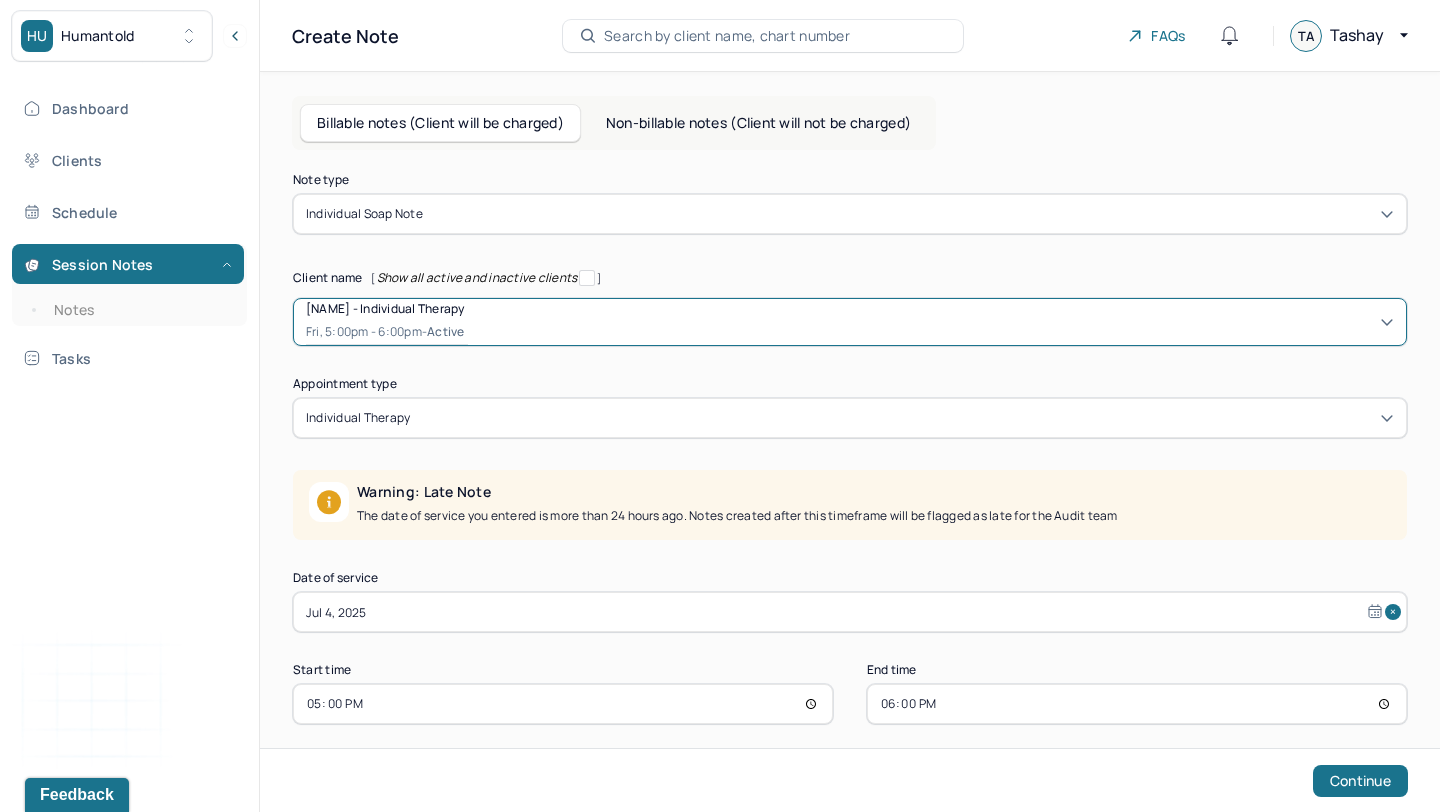 select on "6" 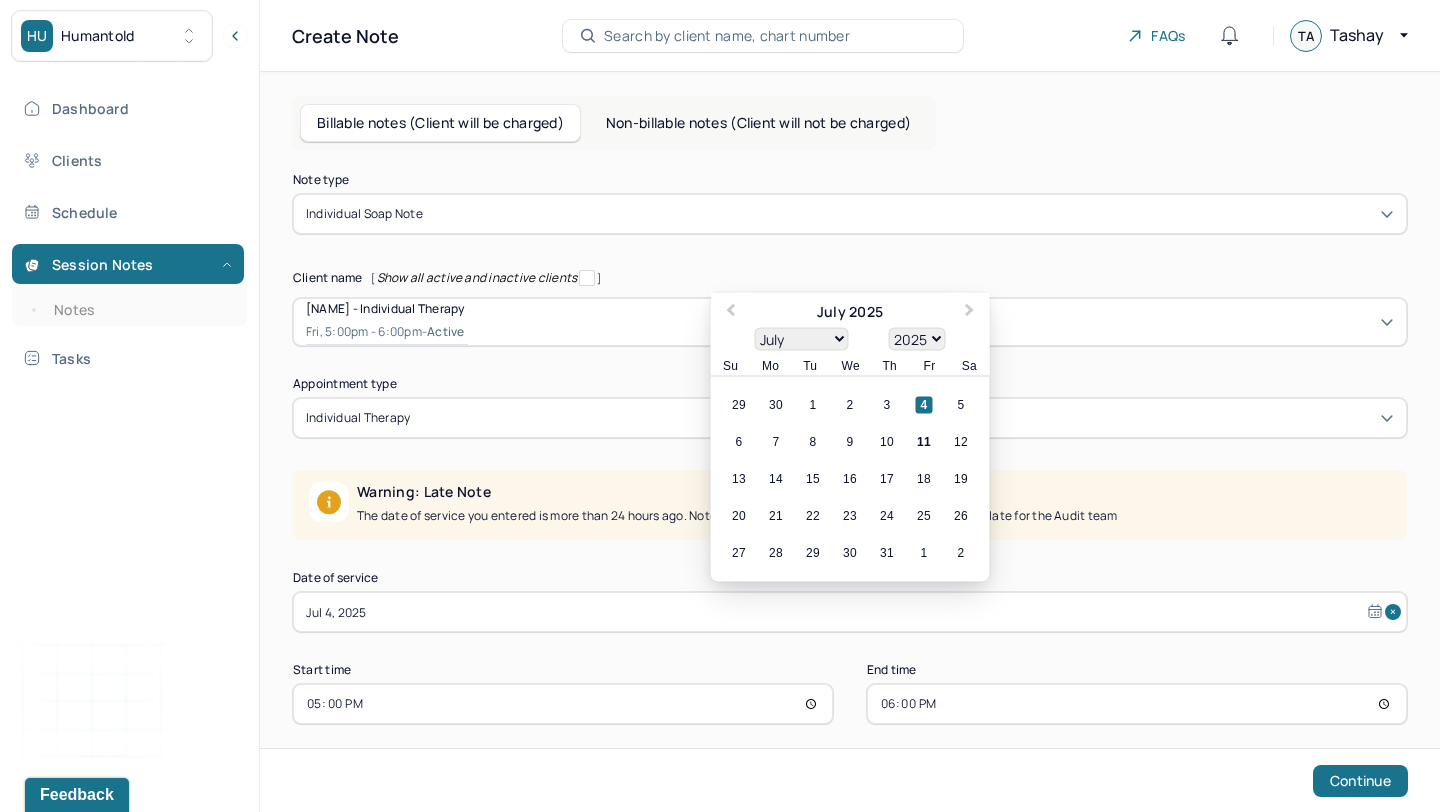 click on "Jul 4, 2025" at bounding box center (850, 612) 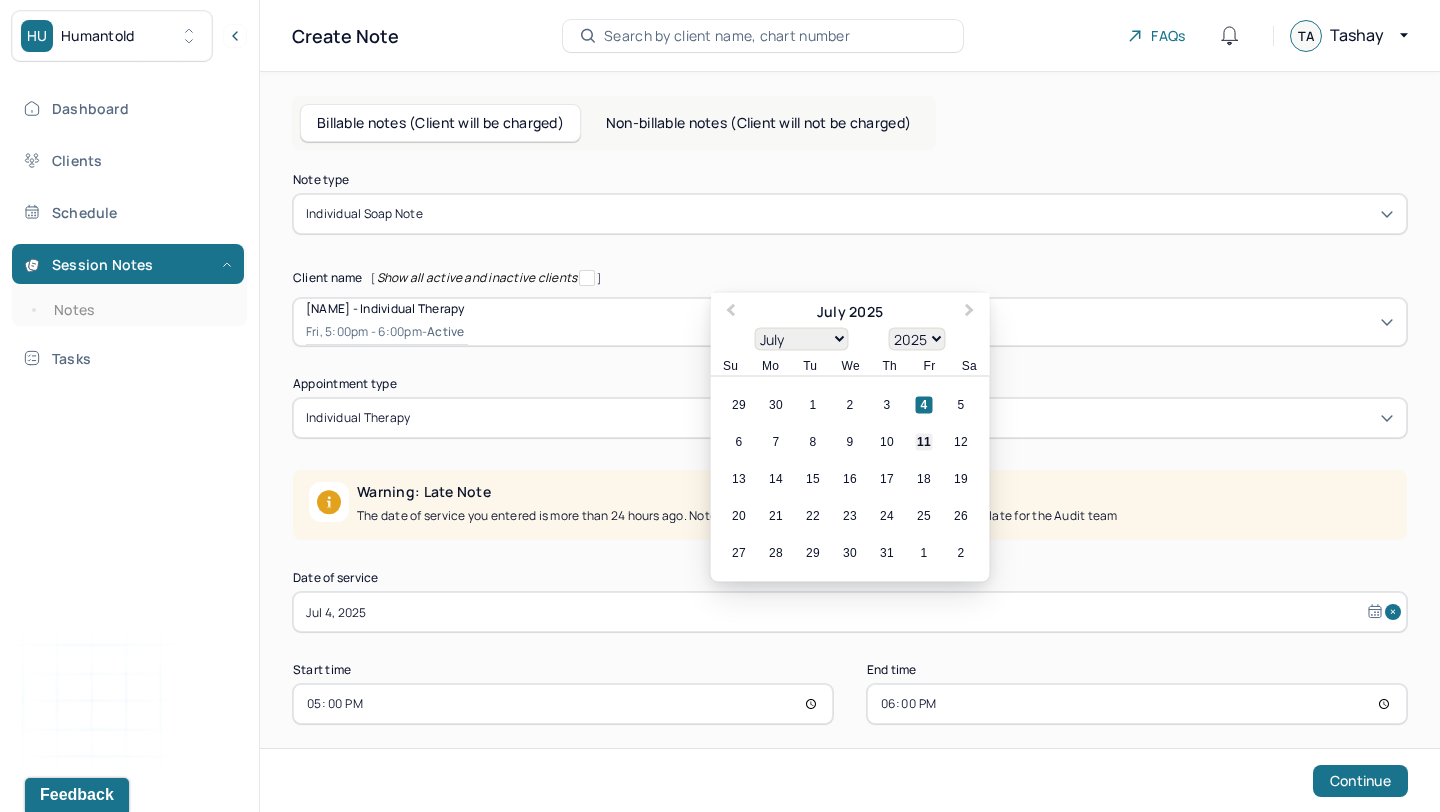 click on "11" at bounding box center (924, 442) 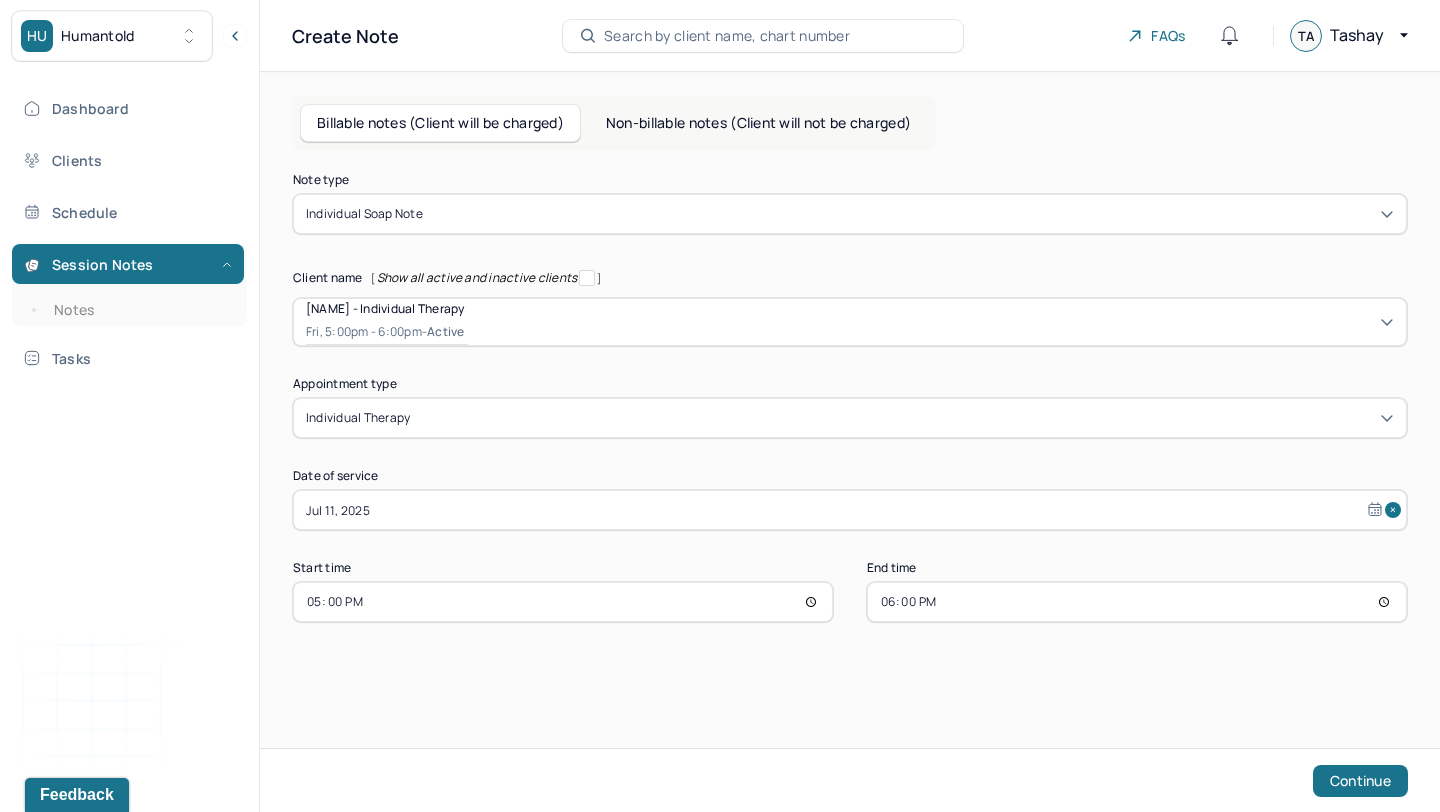 click on "Continue" at bounding box center [850, 780] 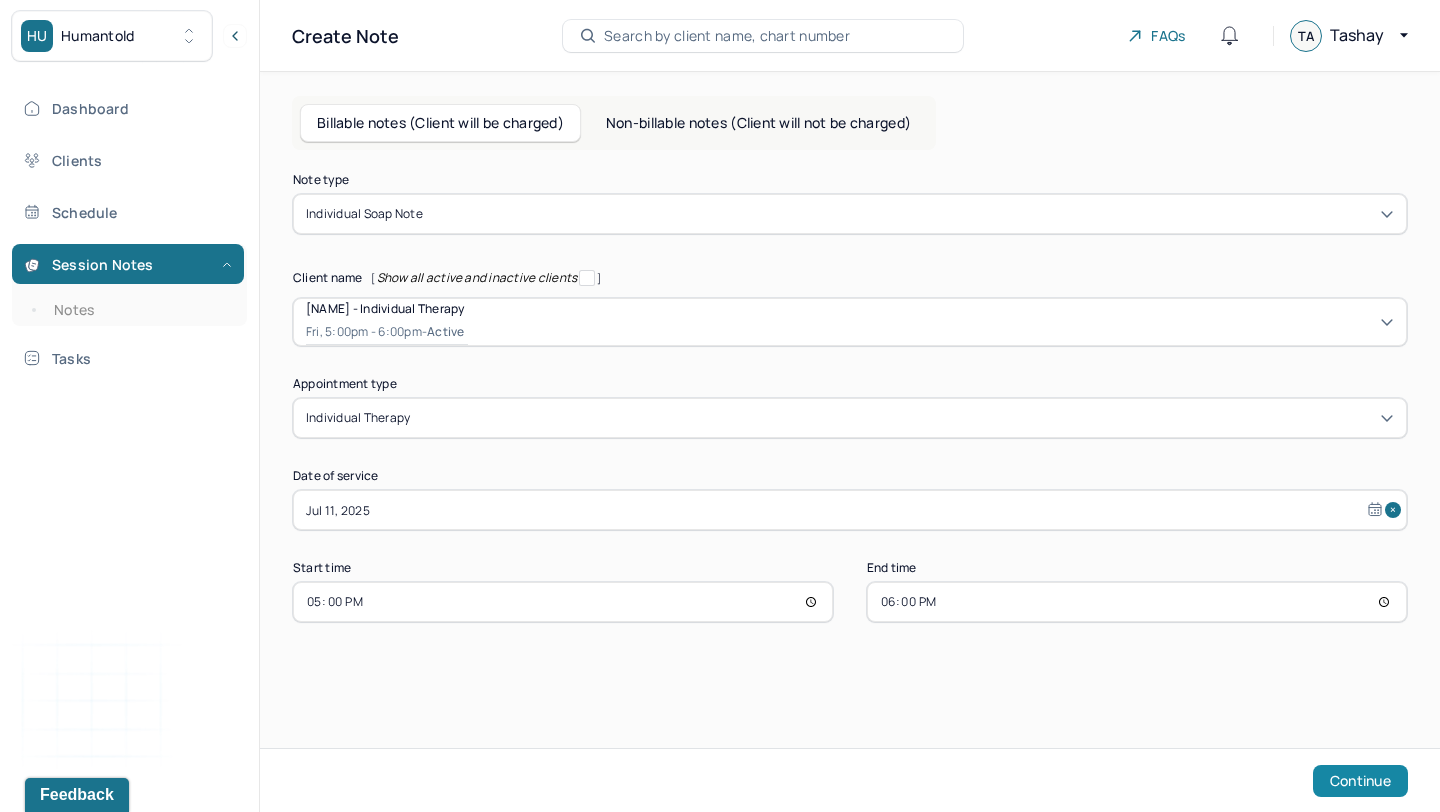 click on "Continue" at bounding box center [1360, 781] 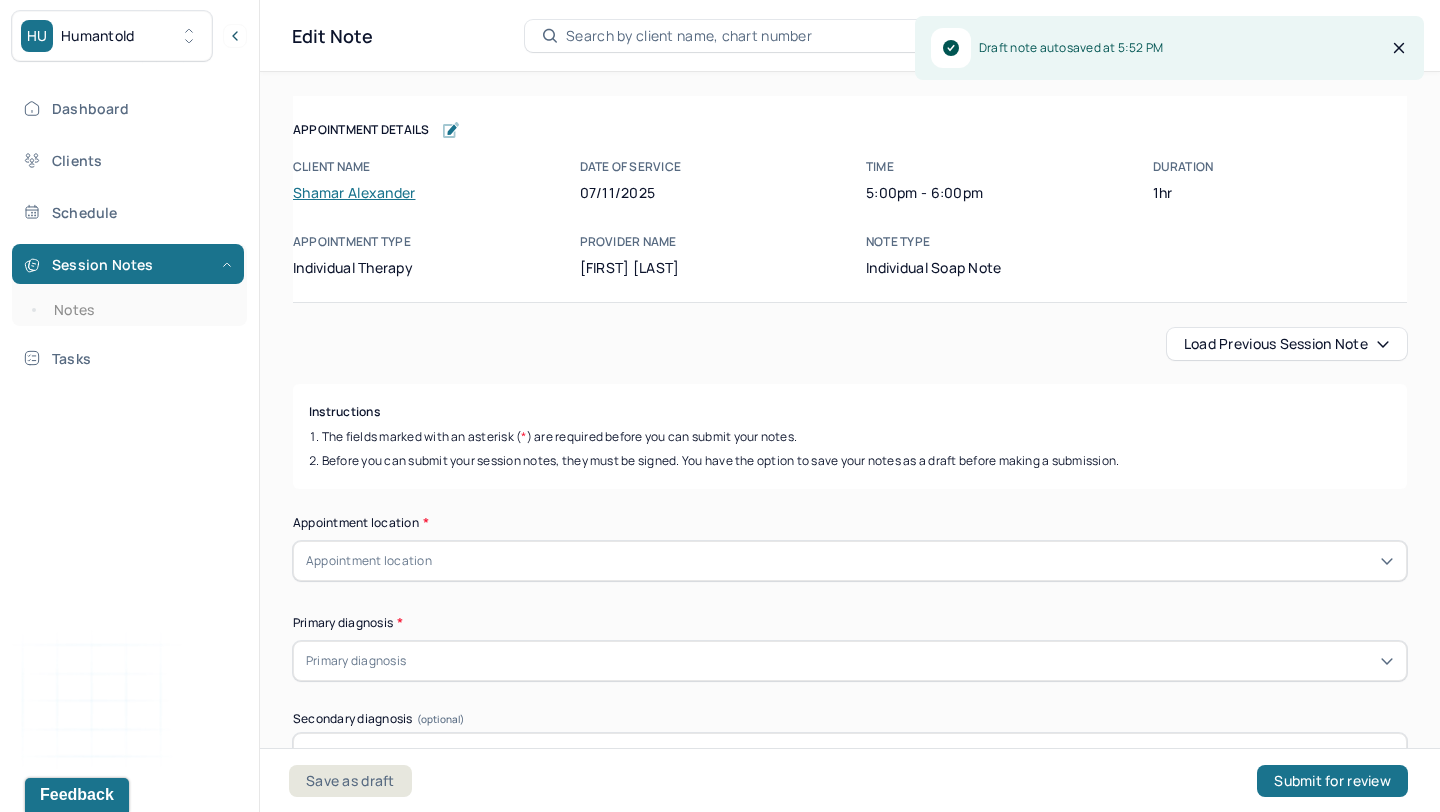 click on "Load previous session note" at bounding box center [1287, 344] 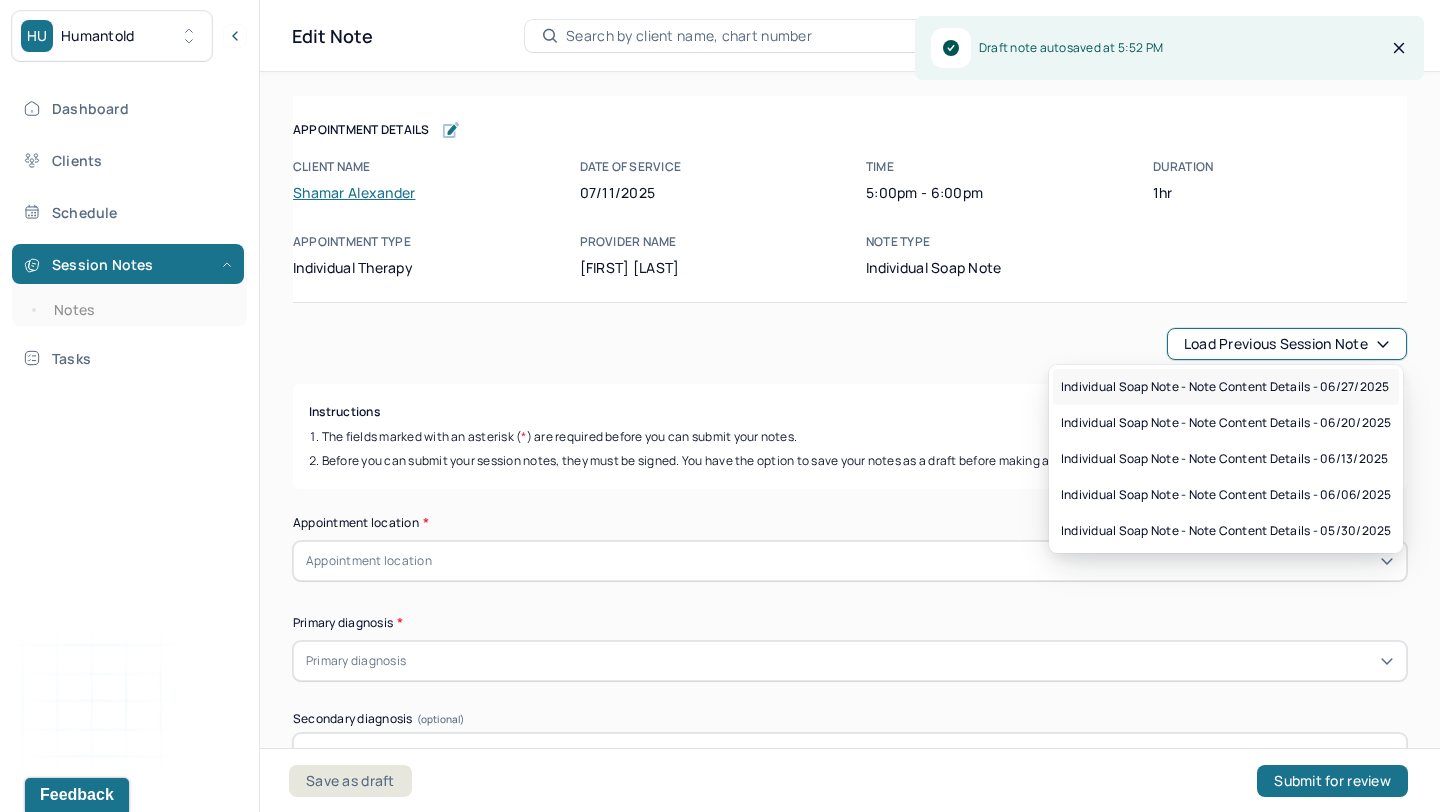 click on "Individual soap note   - Note content Details -   06/27/2025" at bounding box center (1225, 387) 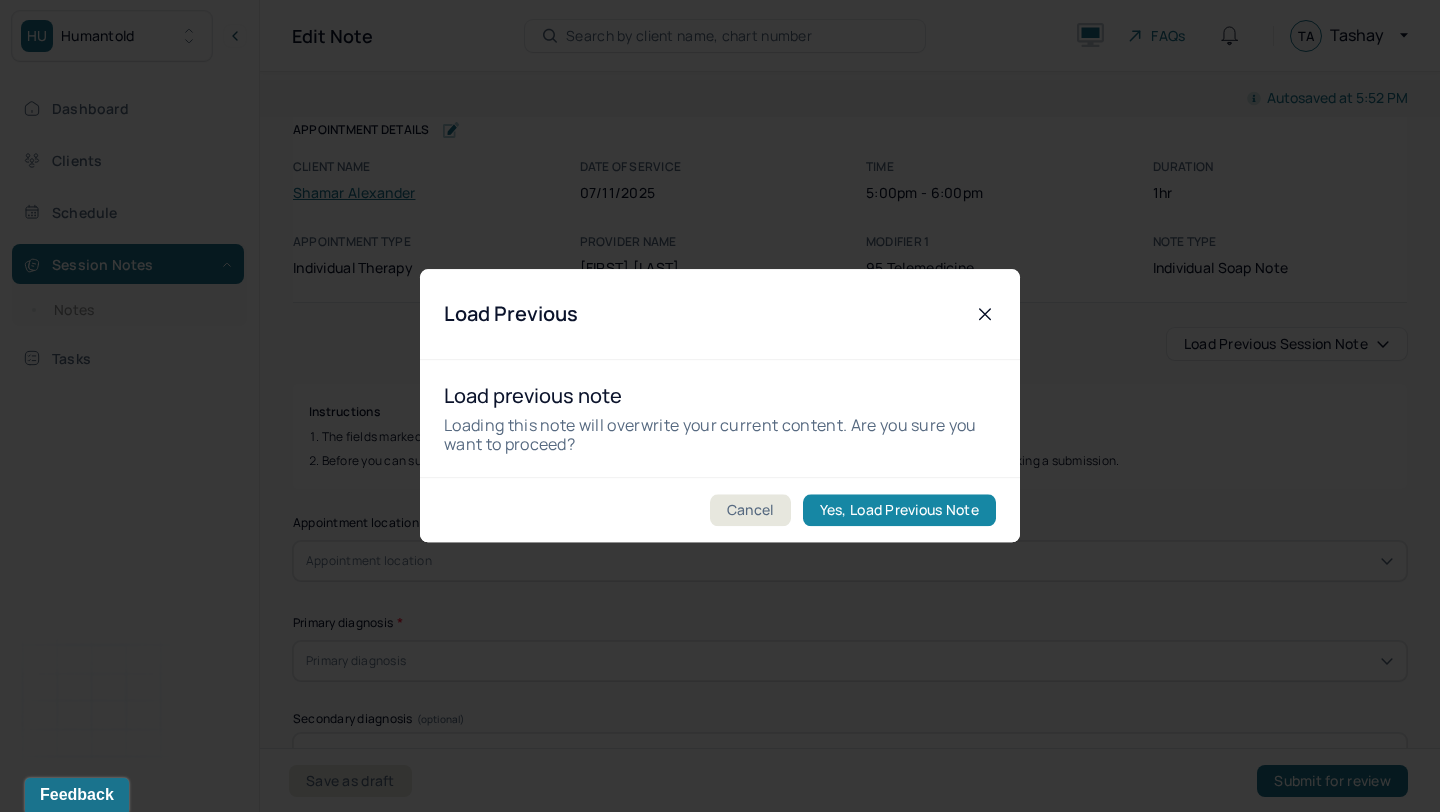 click on "Yes, Load Previous Note" at bounding box center [899, 511] 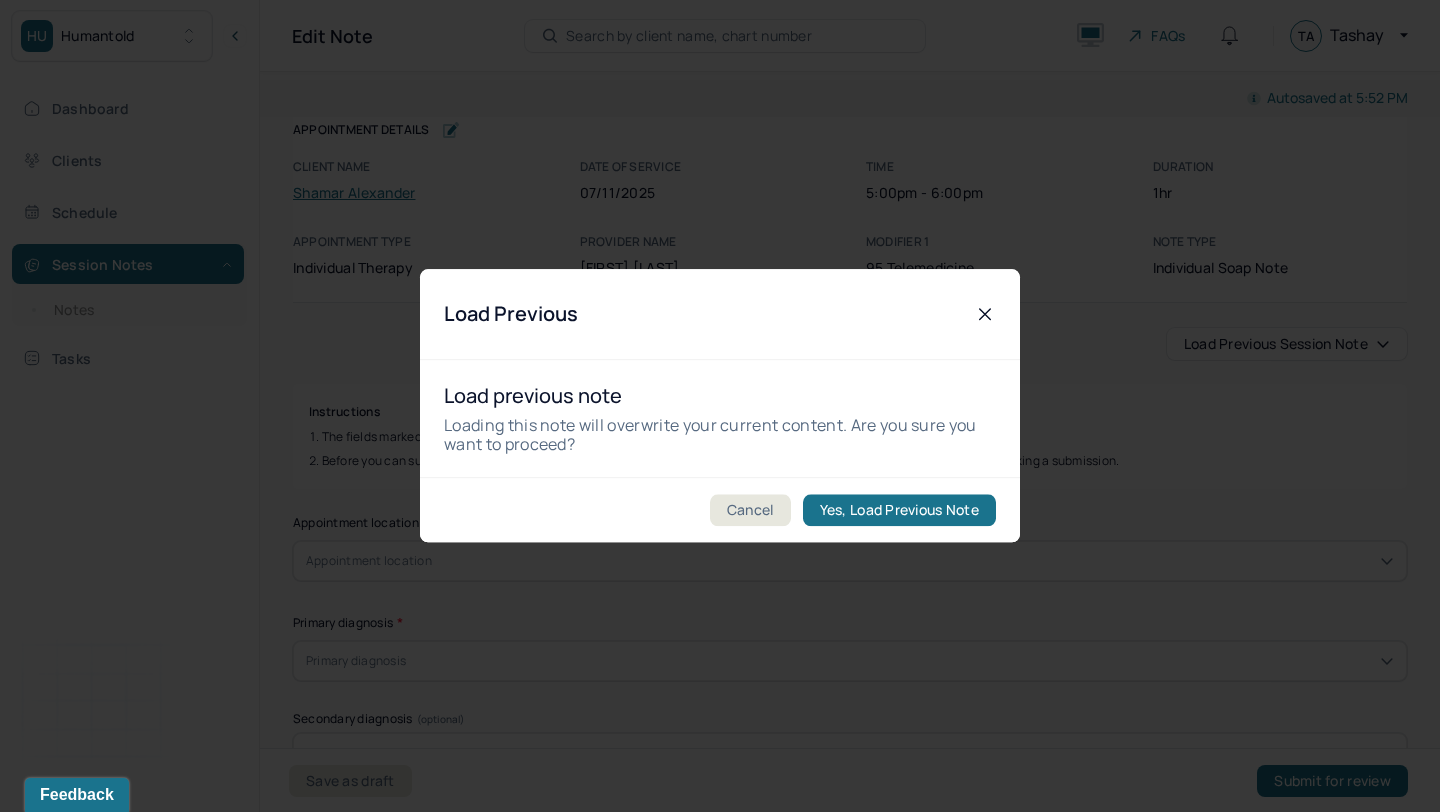 type on "anxiety, catastrophizing, worries" 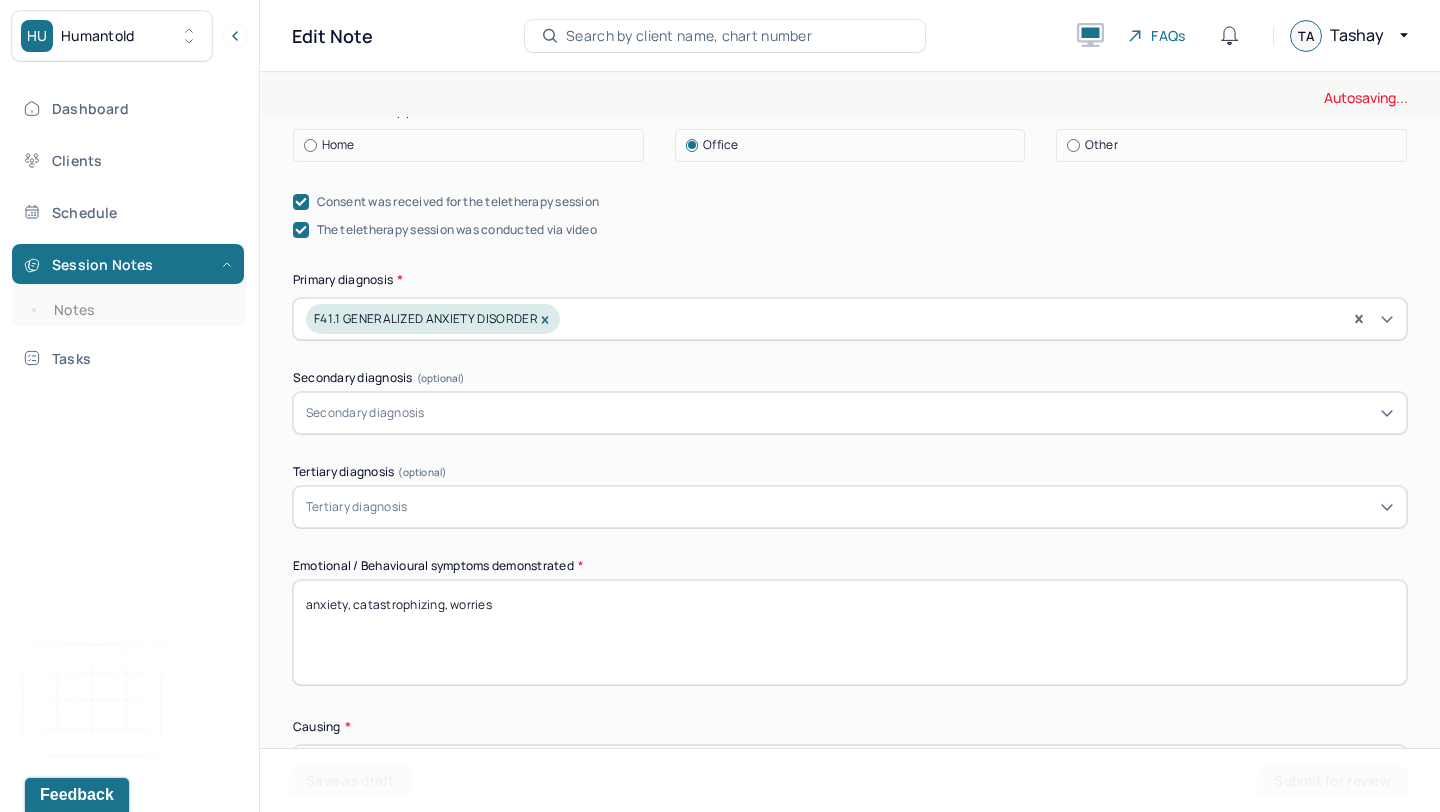 scroll, scrollTop: 644, scrollLeft: 0, axis: vertical 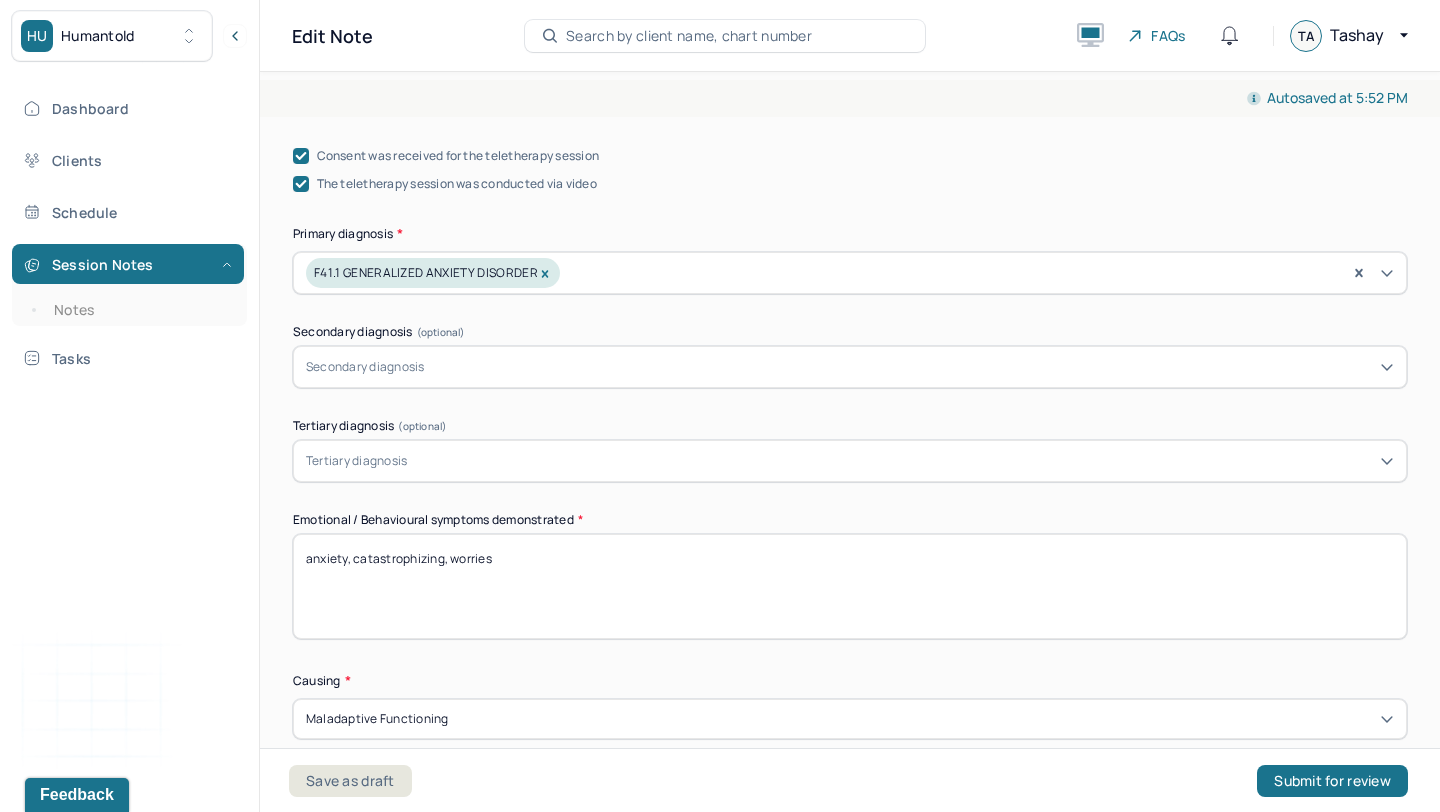 click on "anxiety, catastrophizing, worries" at bounding box center (850, 586) 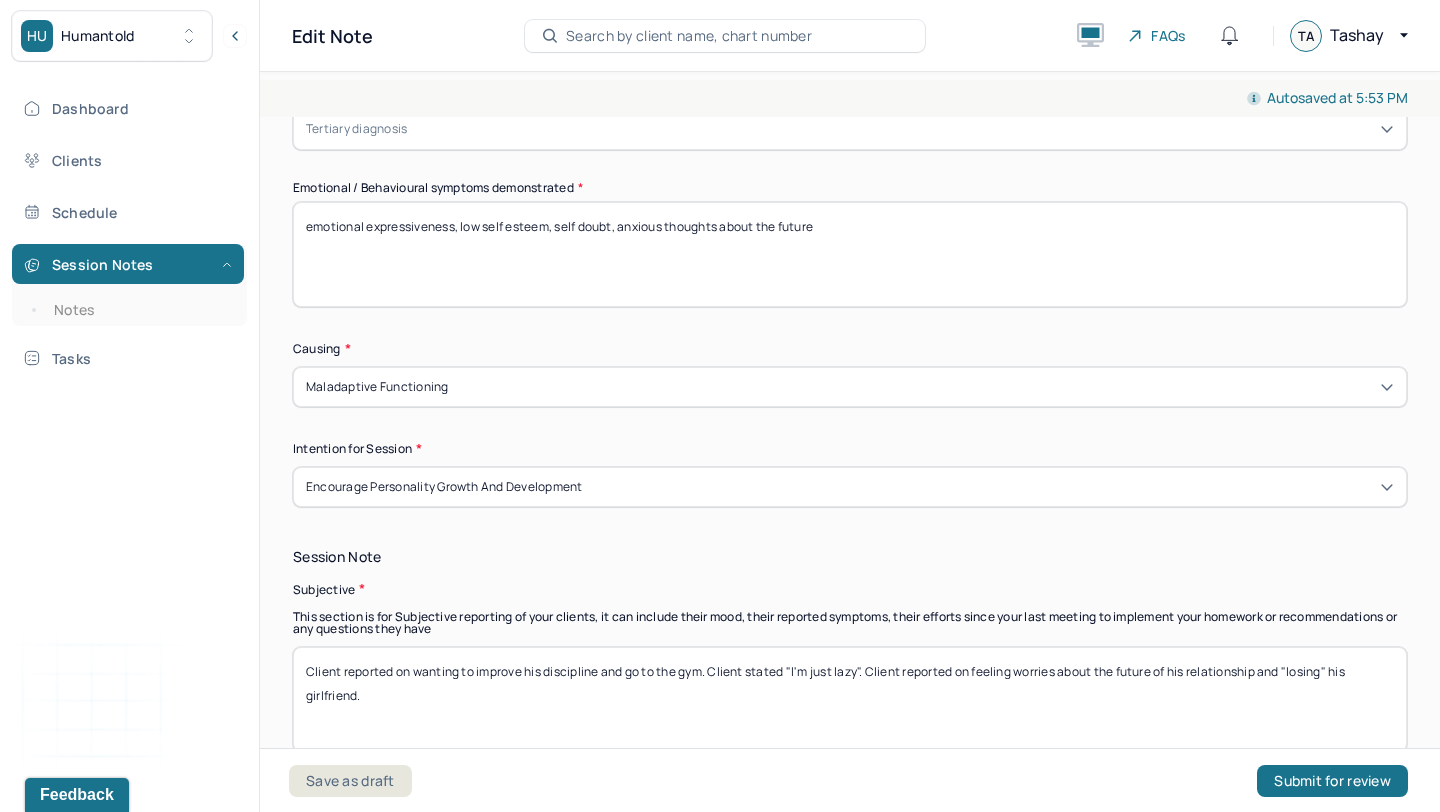 scroll, scrollTop: 1116, scrollLeft: 0, axis: vertical 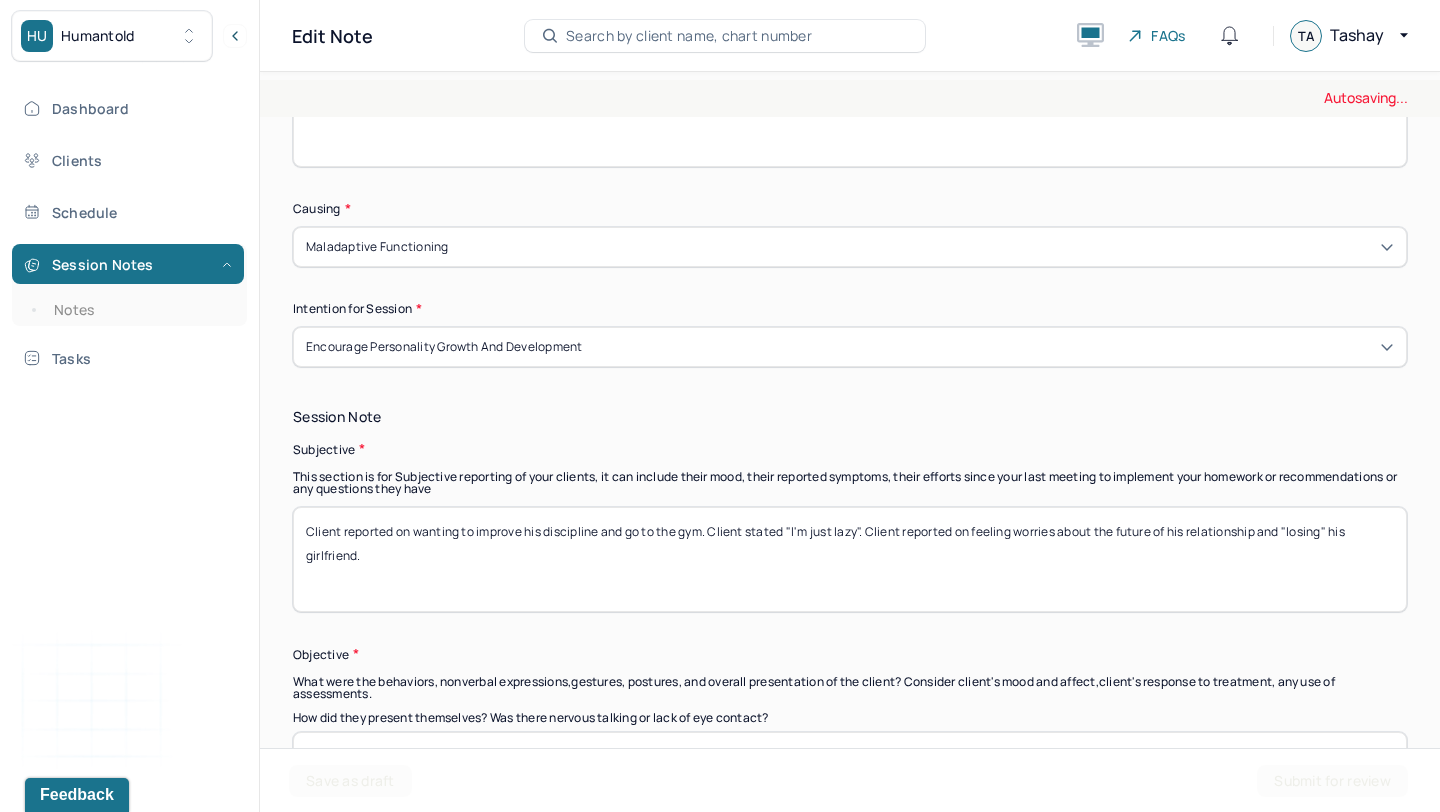 type on "emotional expressiveness, low self esteem, self doubt, anxious thoughts about the future" 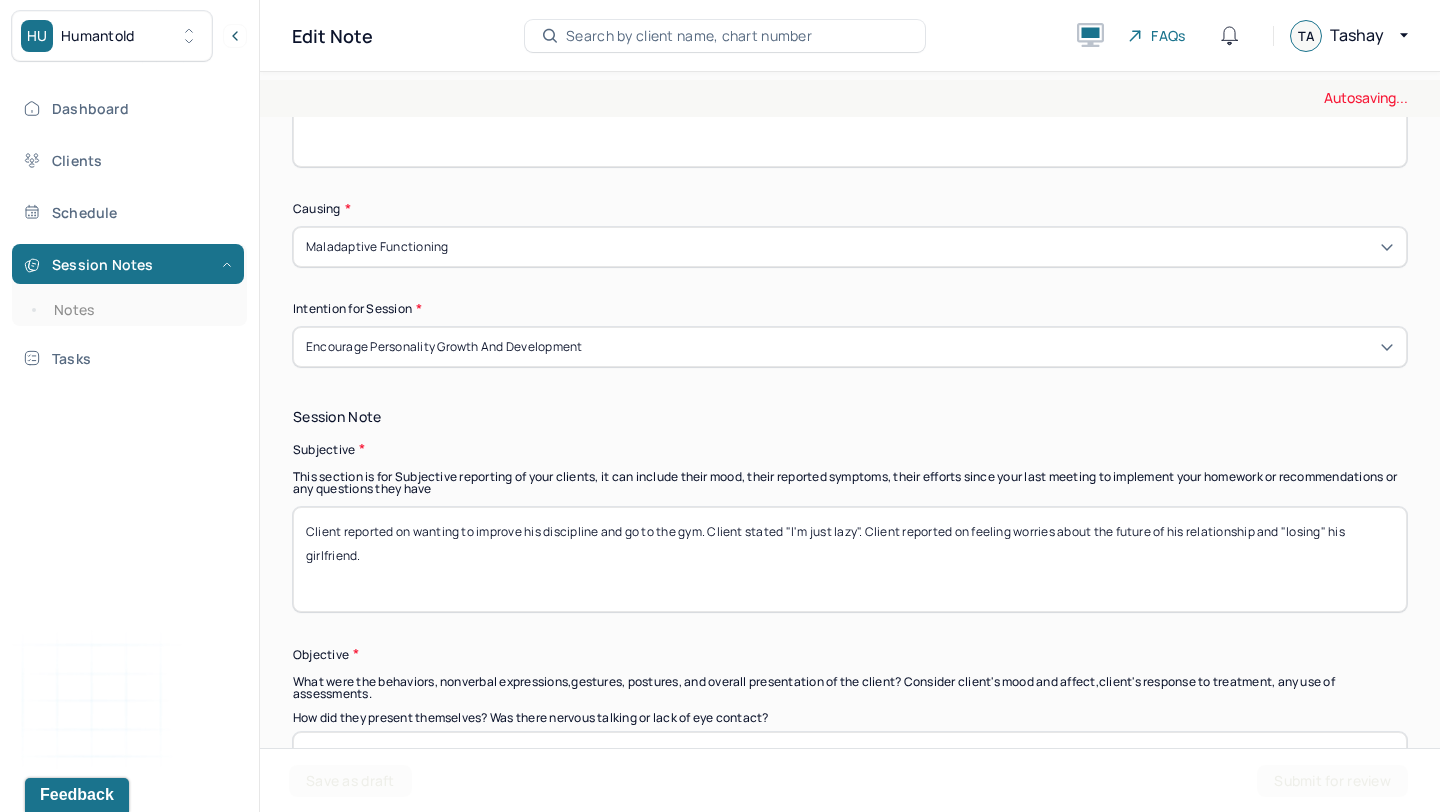 click on "Client reported on wanting to improve his discipline and go to the gym. Client stated "I'm just lazy". Client reported on feeling worries about the future of his relationship and "losing" his girlfriend." at bounding box center [850, 559] 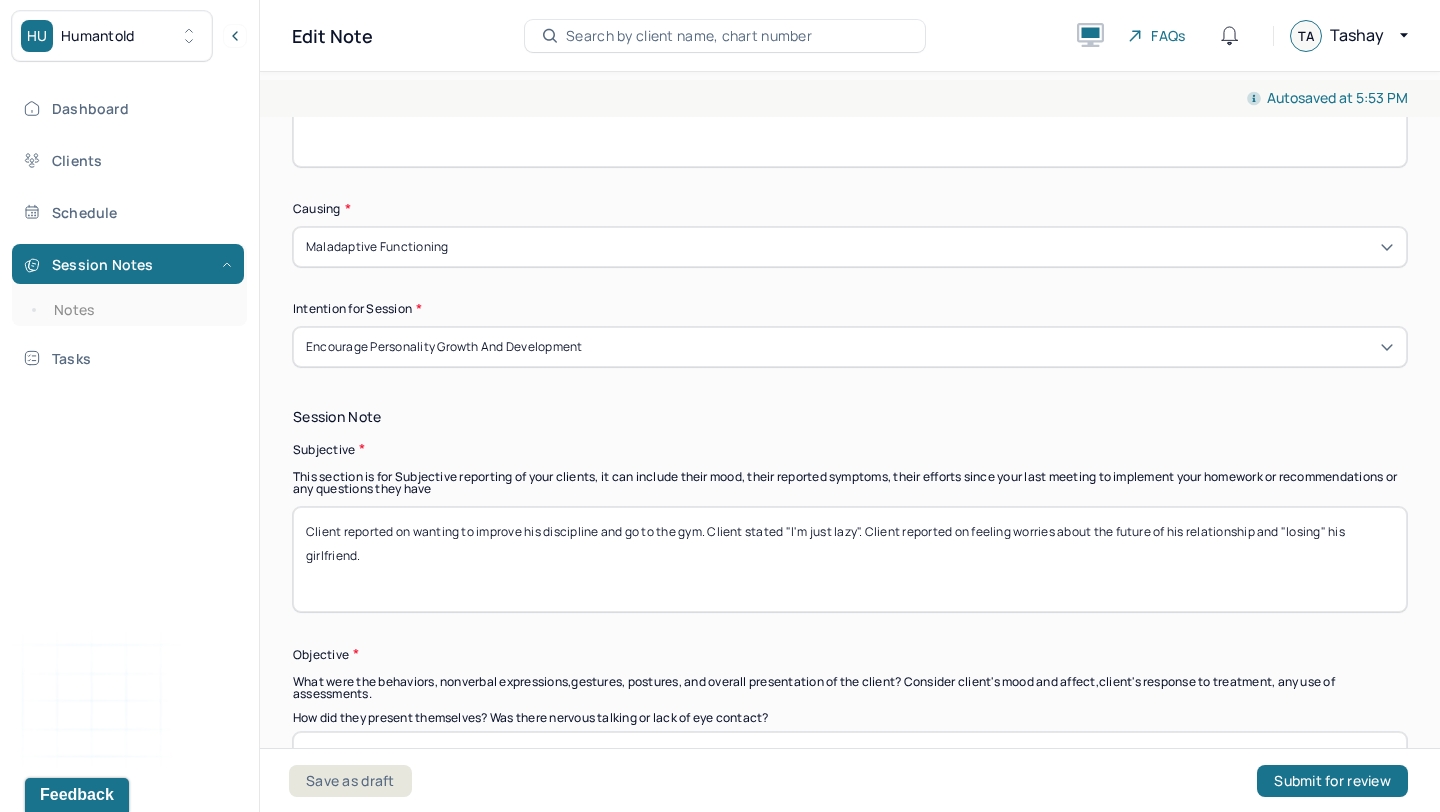 click on "Client reported on wanting to improve his discipline and go to the gym. Client stated "I'm just lazy". Client reported on feeling worries about the future of his relationship and "losing" his girlfriend." at bounding box center (850, 559) 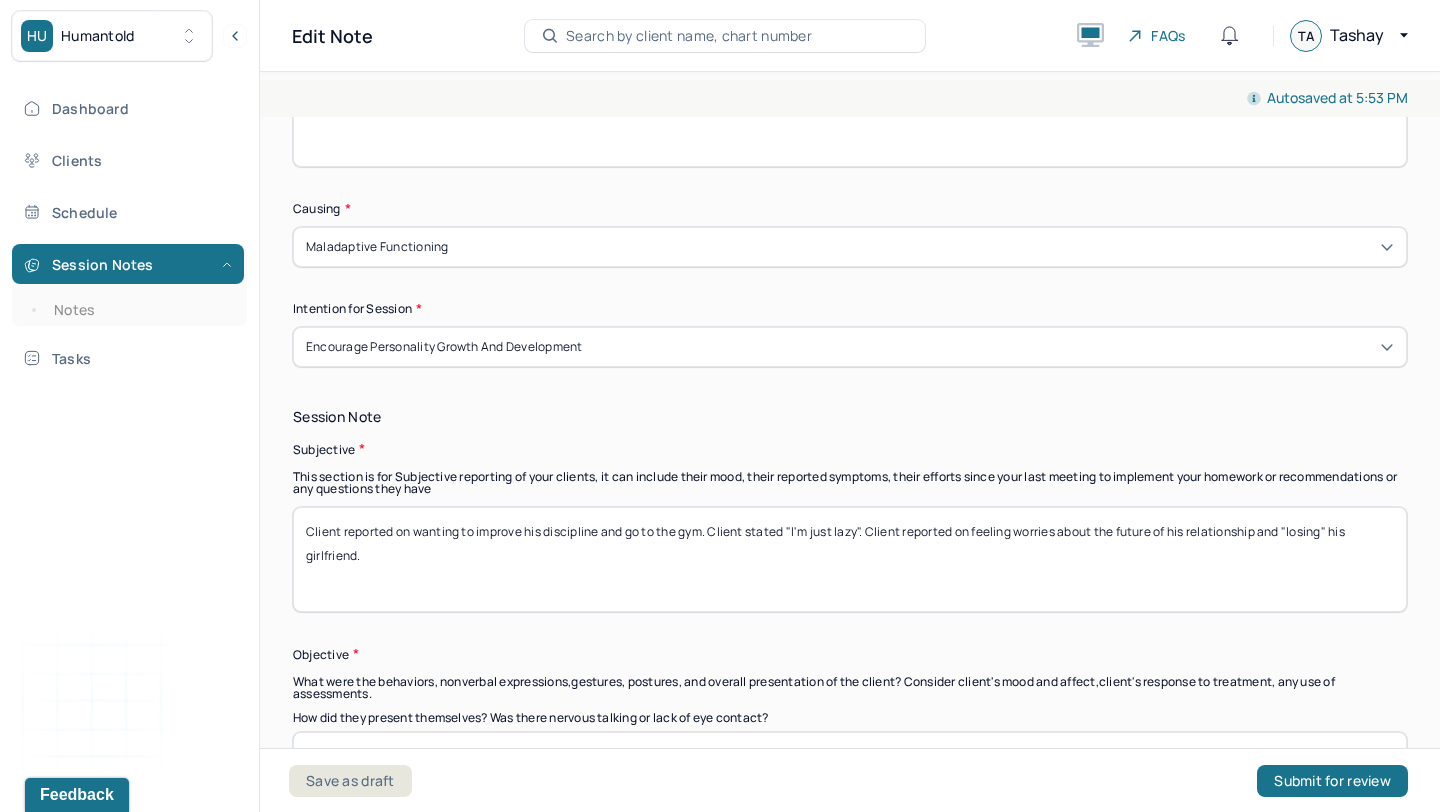 click on "Client reported on wanting to improve his discipline and go to the gym. Client stated "I'm just lazy". Client reported on feeling worries about the future of his relationship and "losing" his girlfriend." at bounding box center (850, 559) 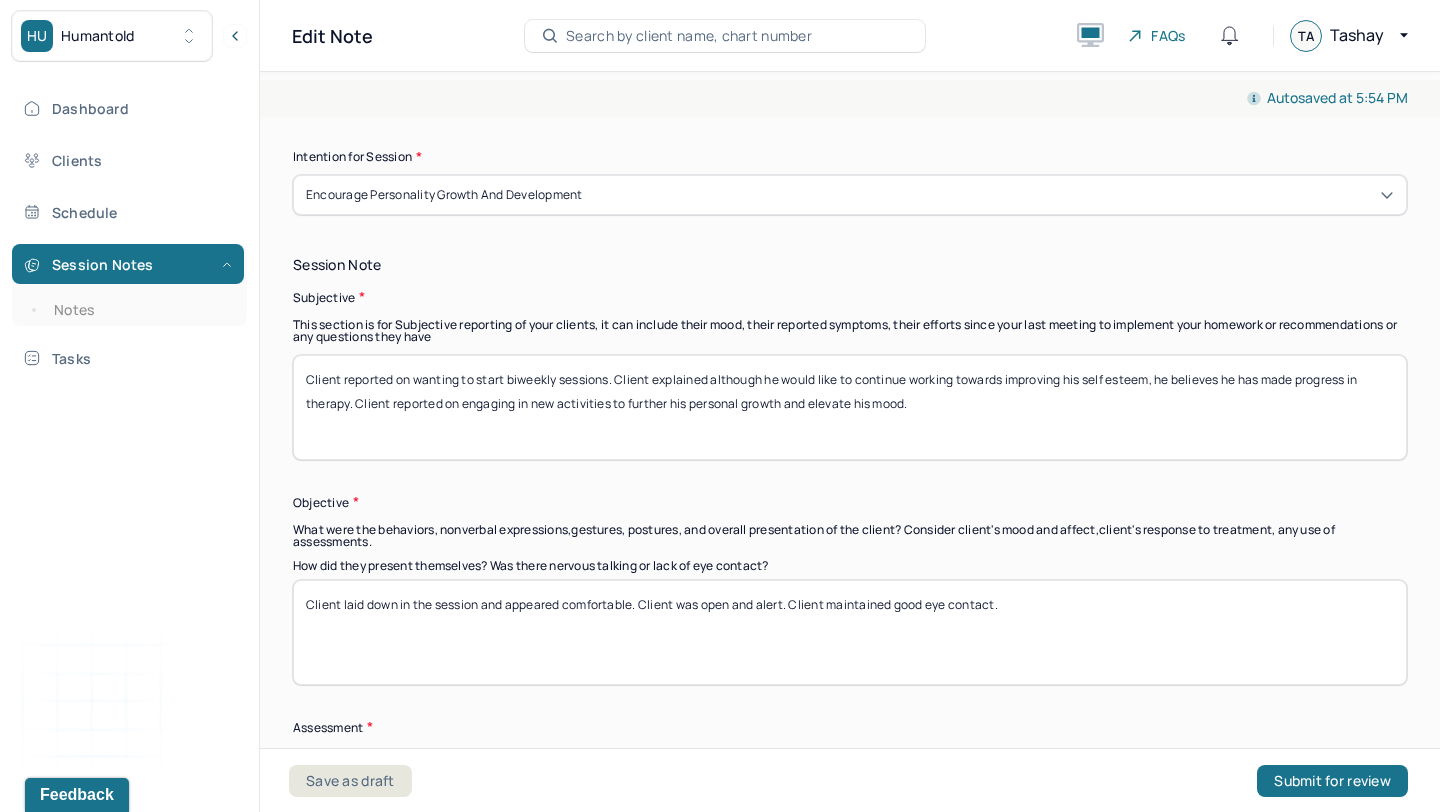 scroll, scrollTop: 1283, scrollLeft: 0, axis: vertical 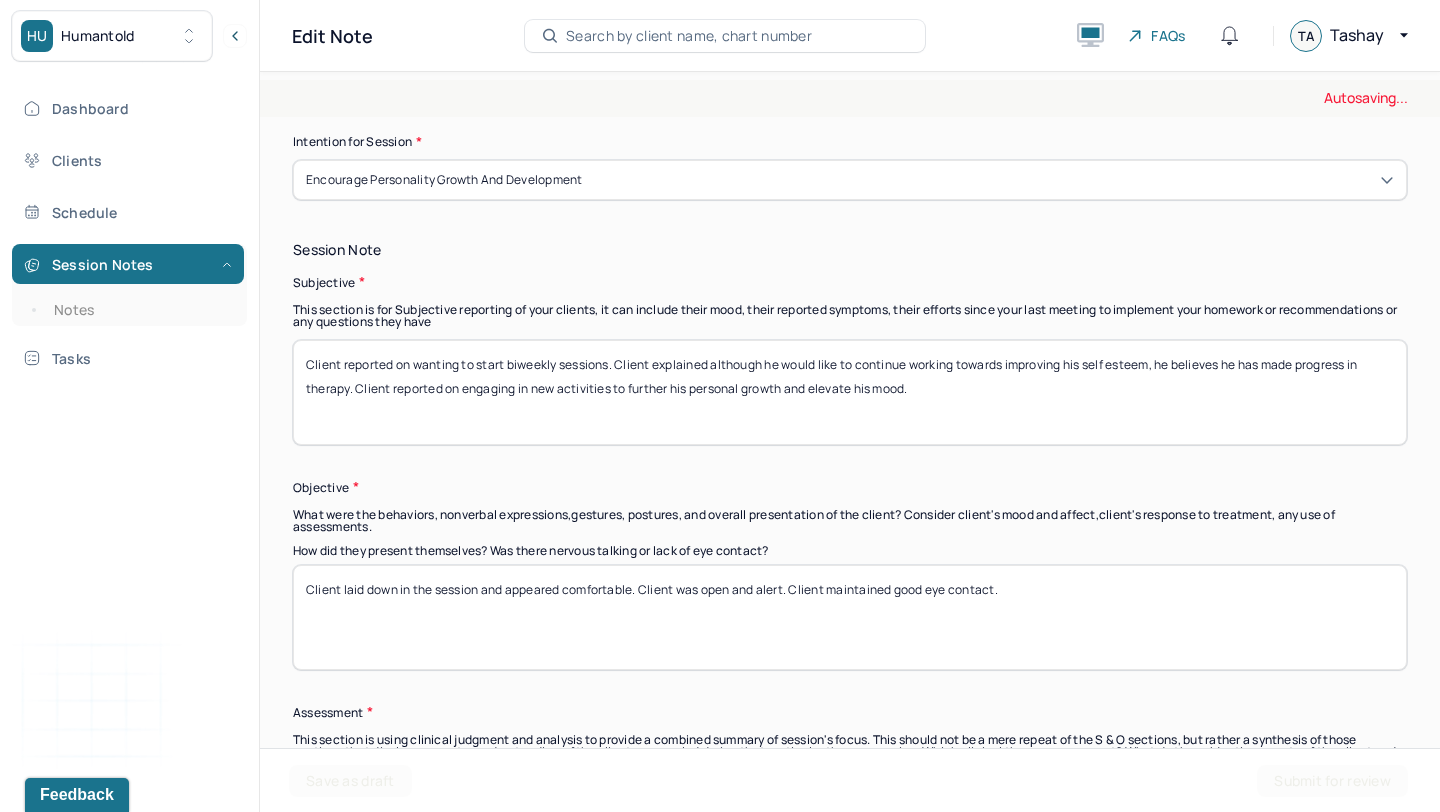 type on "Client reported on wanting to start biweekly sessions. Client explained although he would like to continue working towards improving his self esteem, he believes he has made progress in therapy. Client reported on engaging in new activities to further his personal growth and elevate his mood." 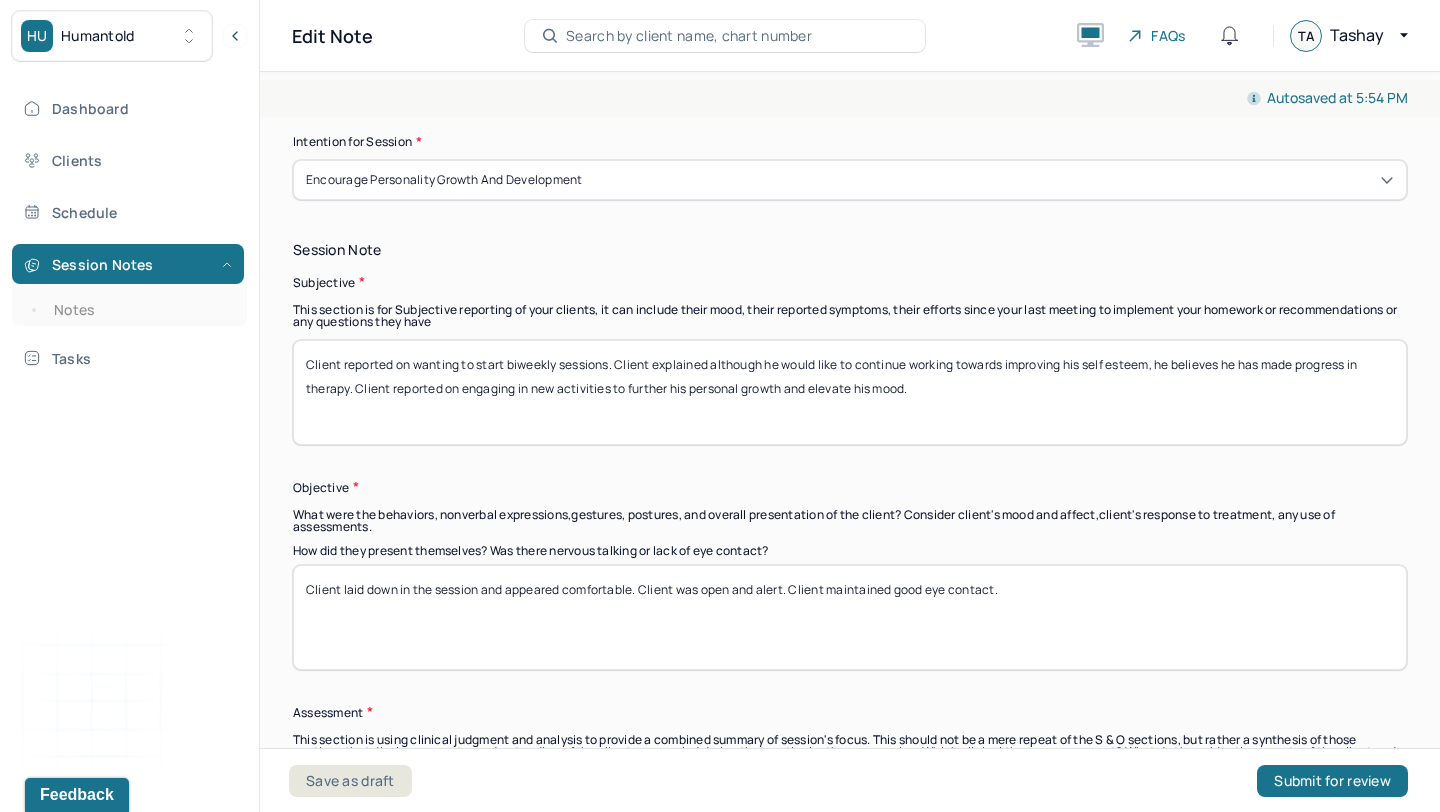 click on "Client laid down in the session and appeared comfortable. Client was open and alert. Client maintained good eye contact." at bounding box center (850, 617) 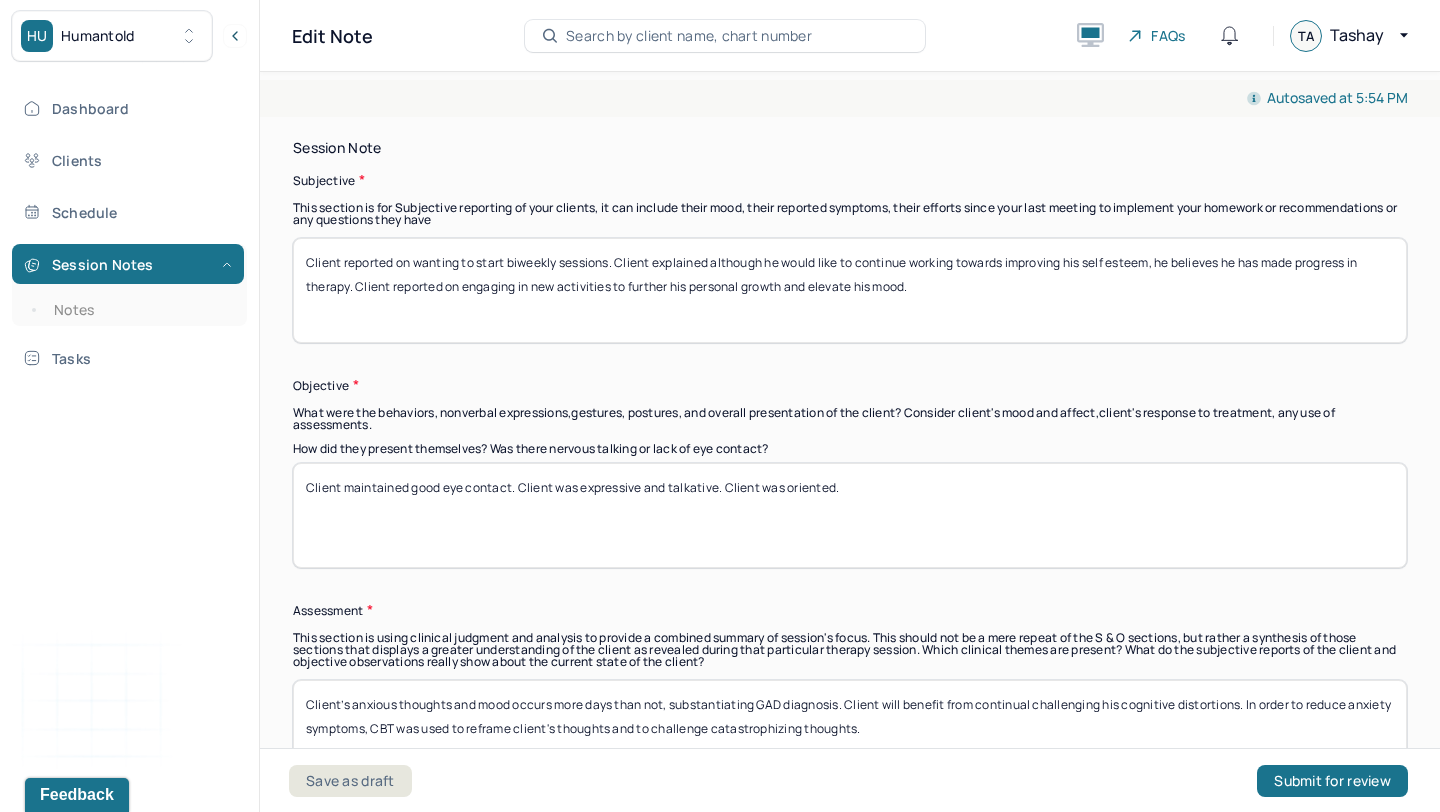 scroll, scrollTop: 1514, scrollLeft: 0, axis: vertical 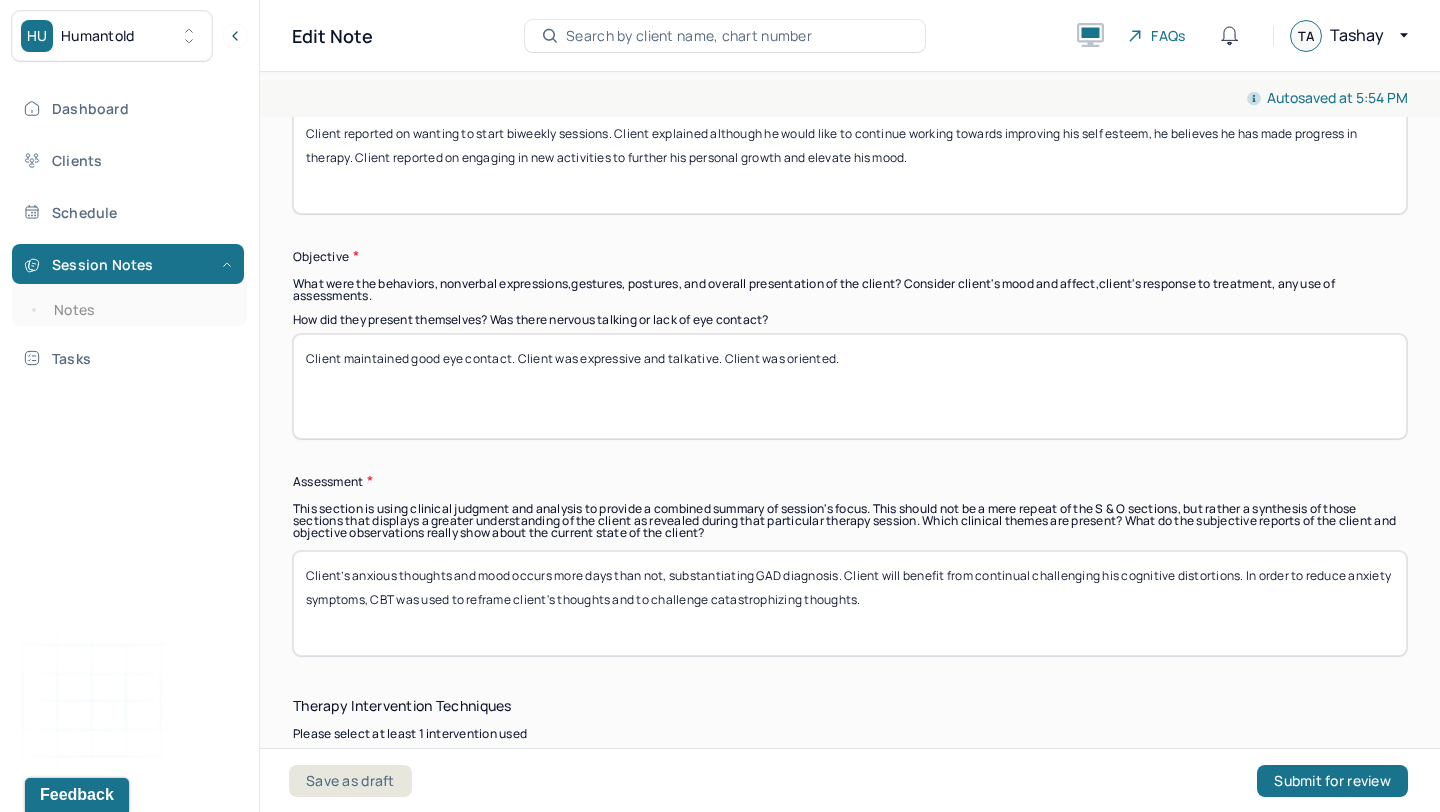 type on "Client maintained good eye contact. Client was expressive and talkative. Client was oriented." 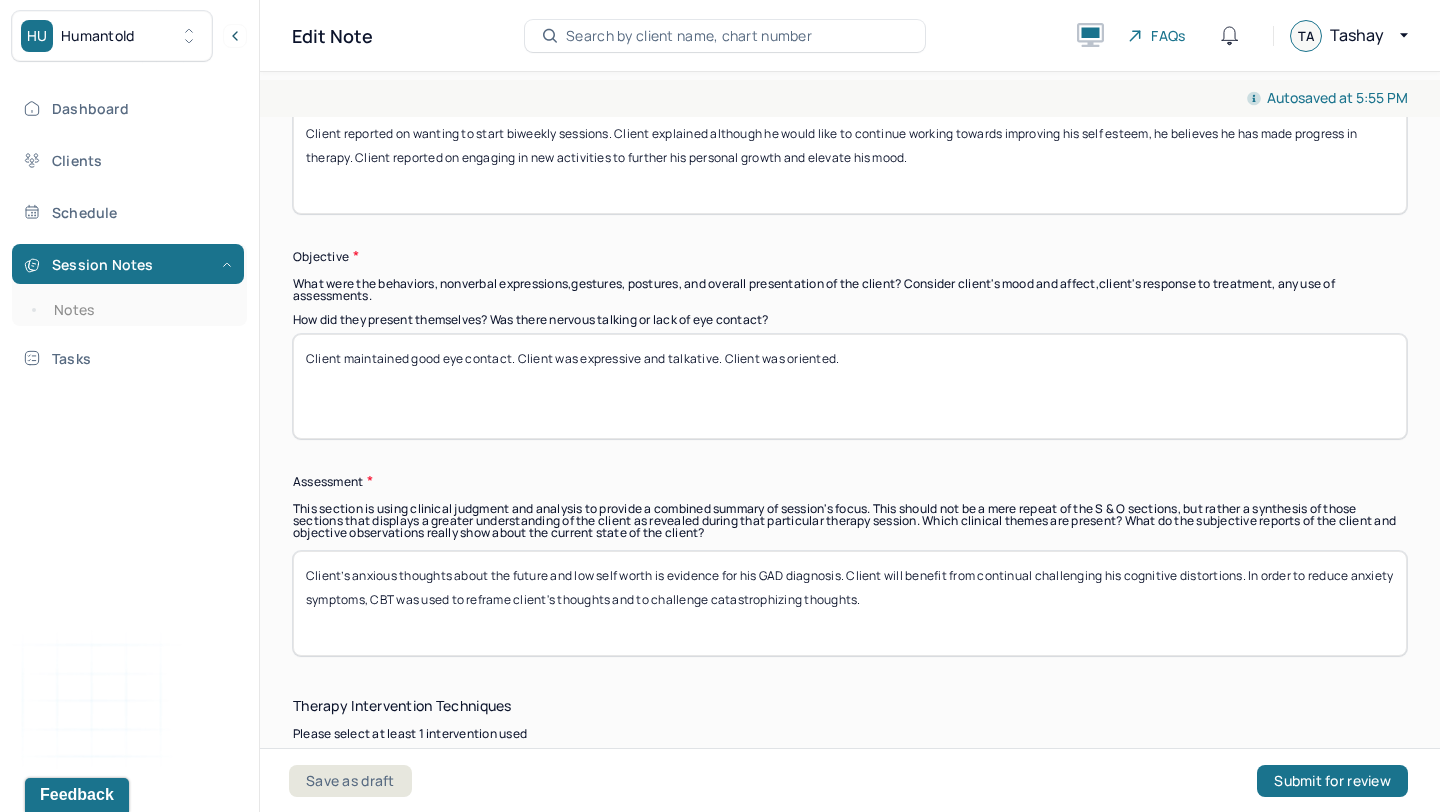 drag, startPoint x: 856, startPoint y: 570, endPoint x: 923, endPoint y: 608, distance: 77.02597 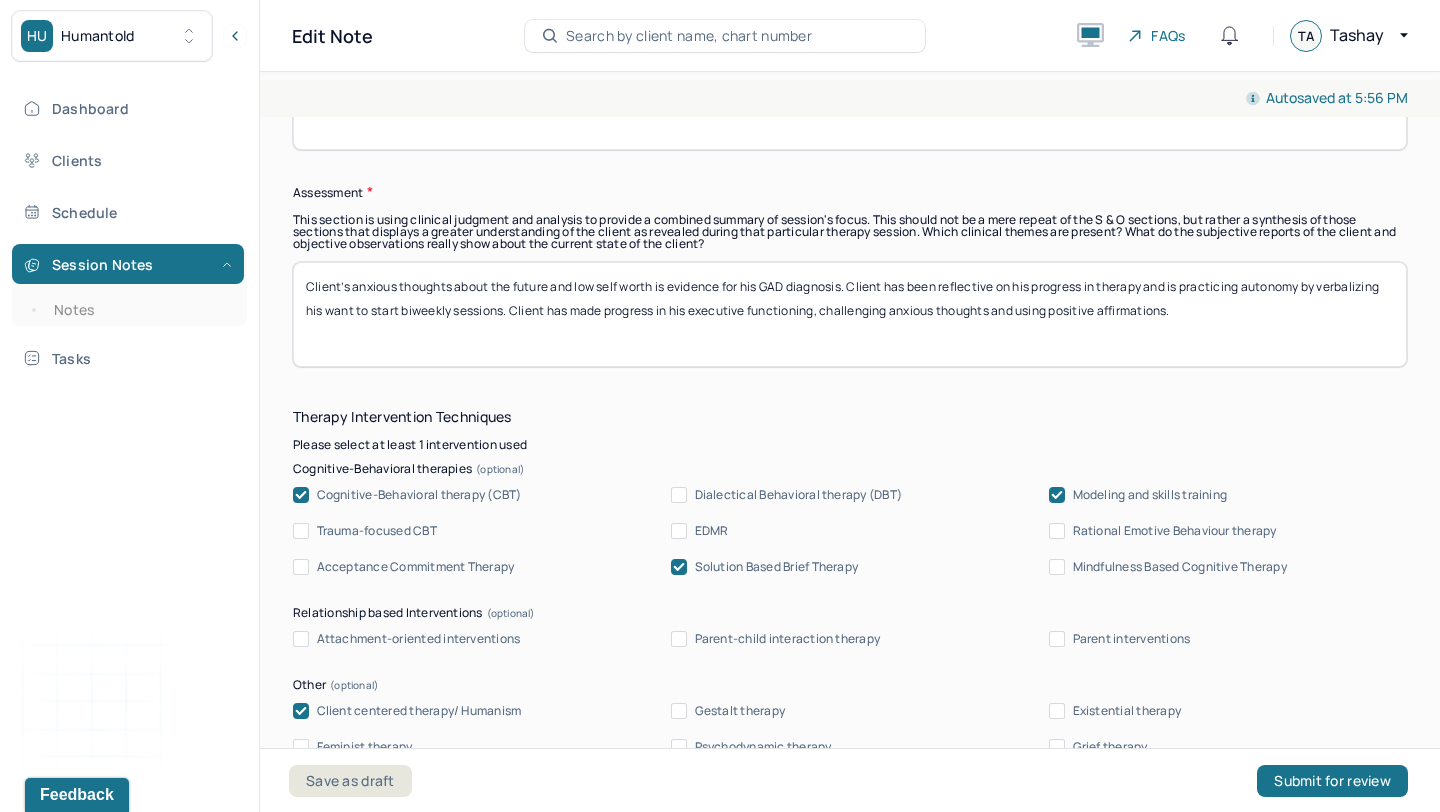 scroll, scrollTop: 1985, scrollLeft: 0, axis: vertical 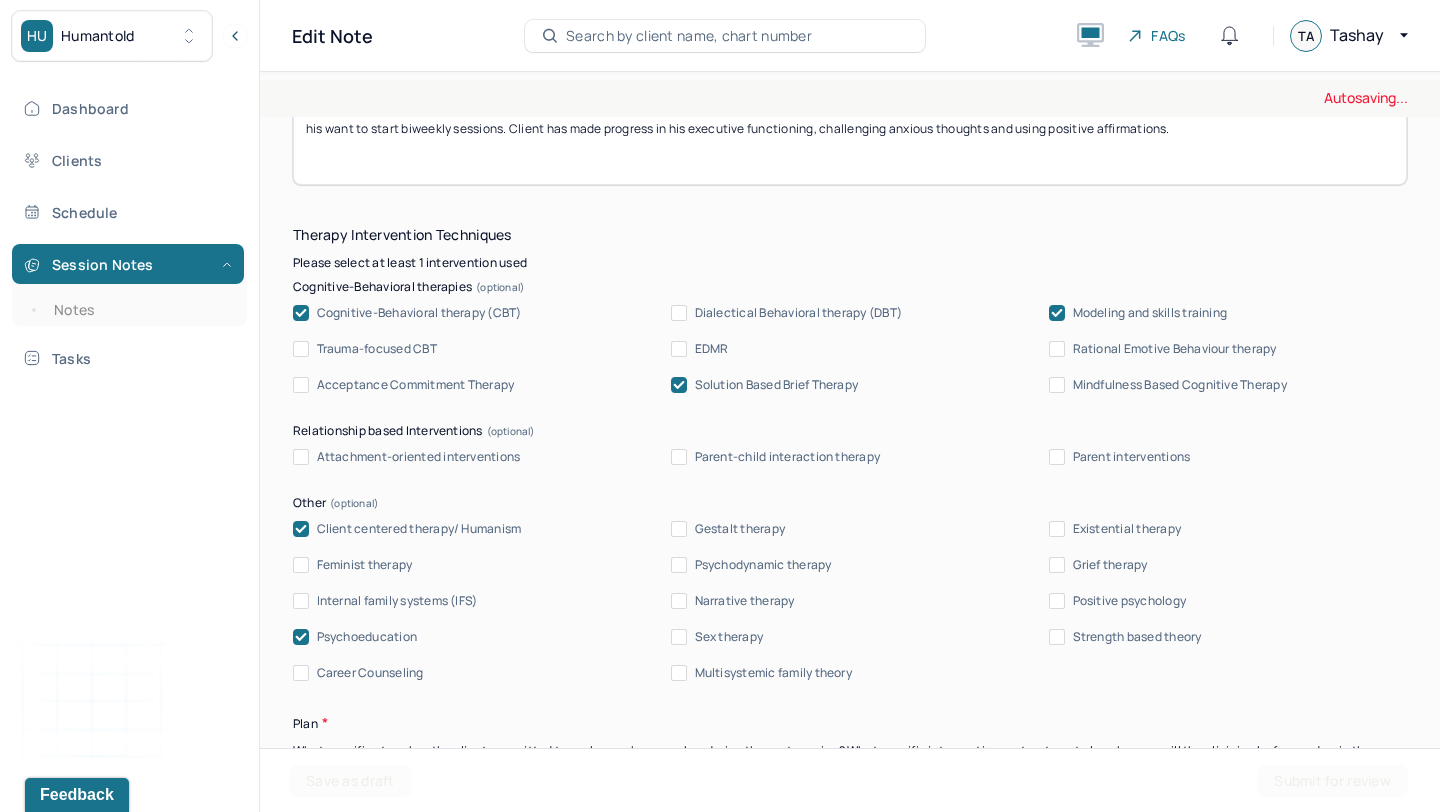 type on "Client’s anxious thoughts about the future and low self worth is evidence for his GAD diagnosis. Client has been reflective on his progress in therapy and is practicing autonomy by verbalizing his want to start biweekly sessions. Client has made progress in his executive functioning, challenging anxious thoughts and using positive affirmations." 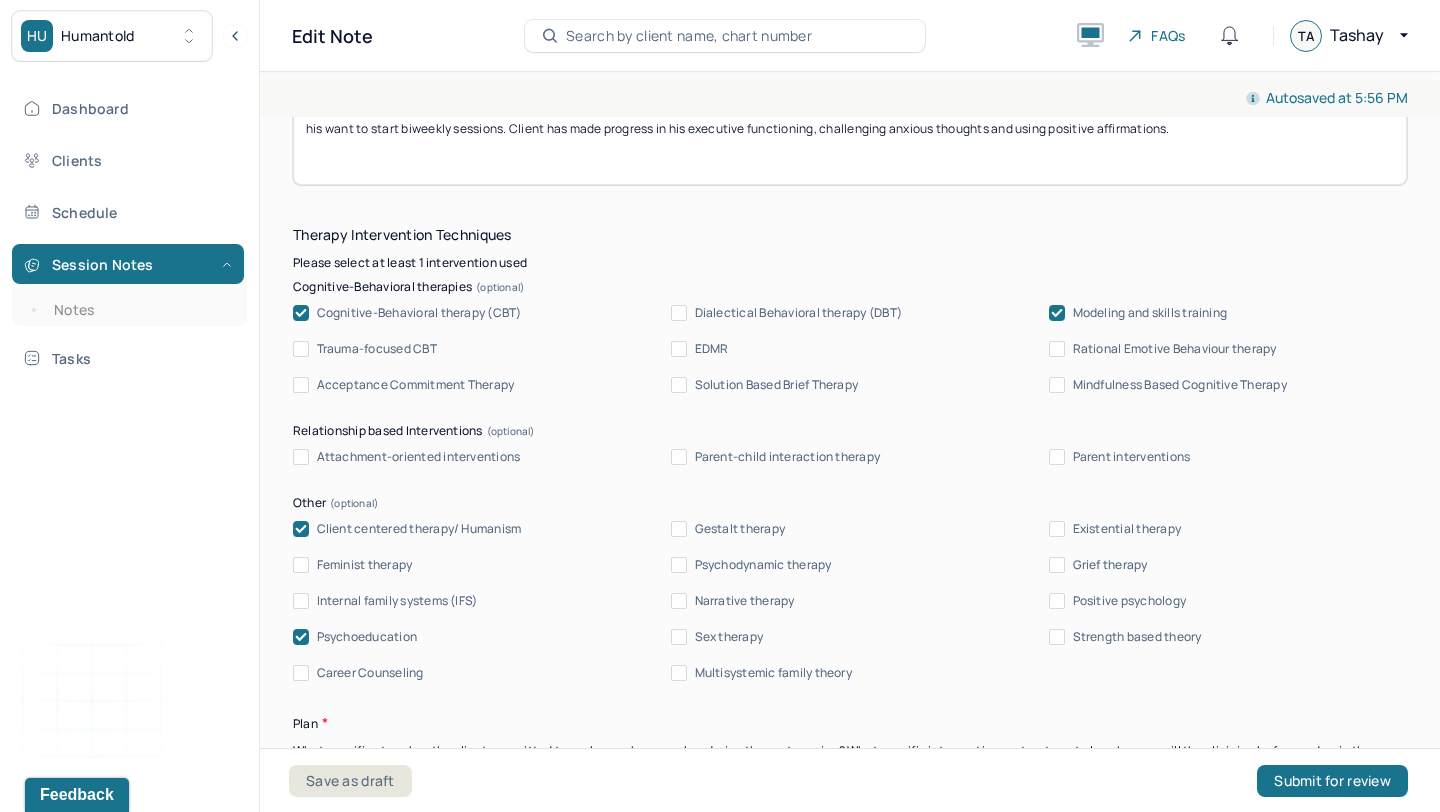 click on "Modeling and skills training" at bounding box center [1150, 313] 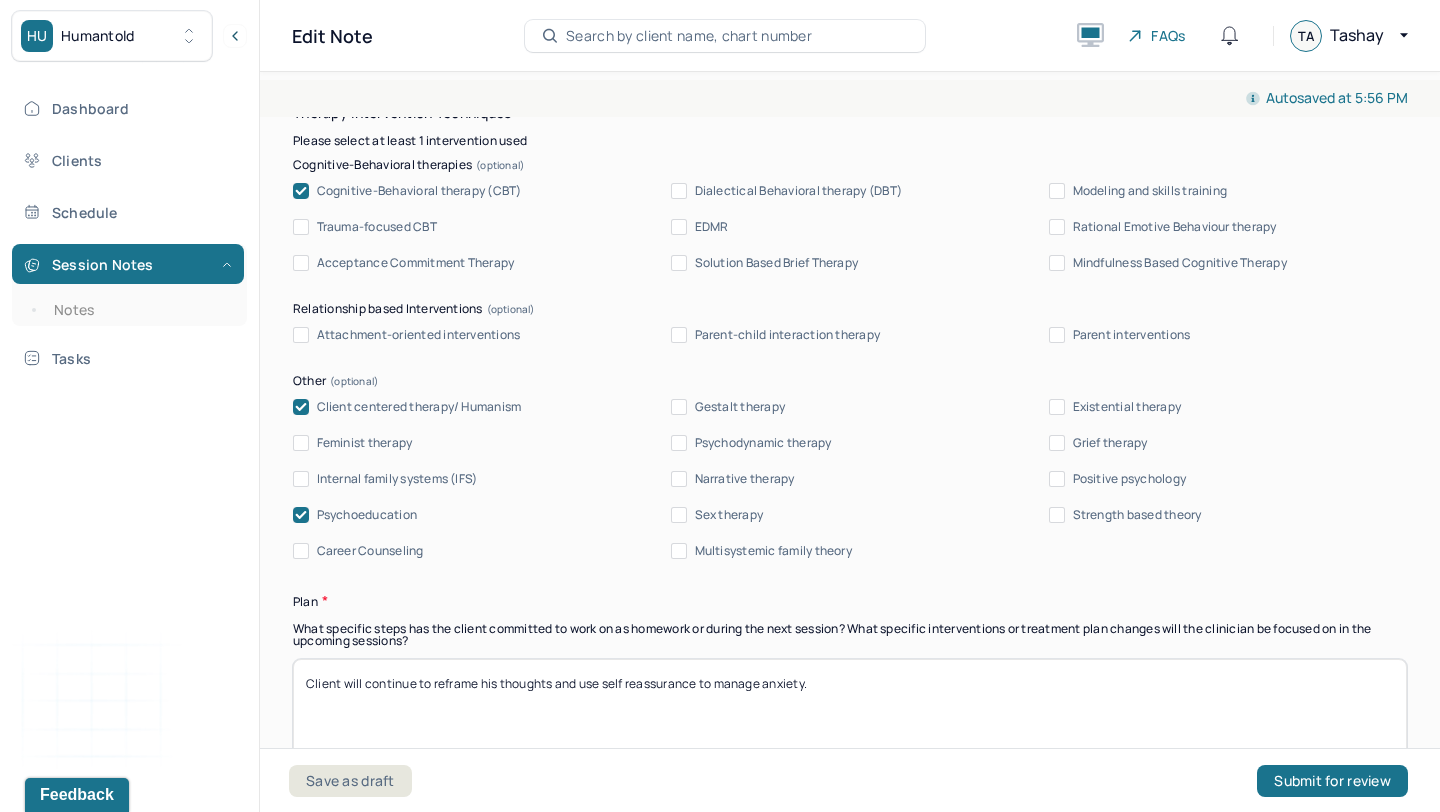 scroll, scrollTop: 2136, scrollLeft: 0, axis: vertical 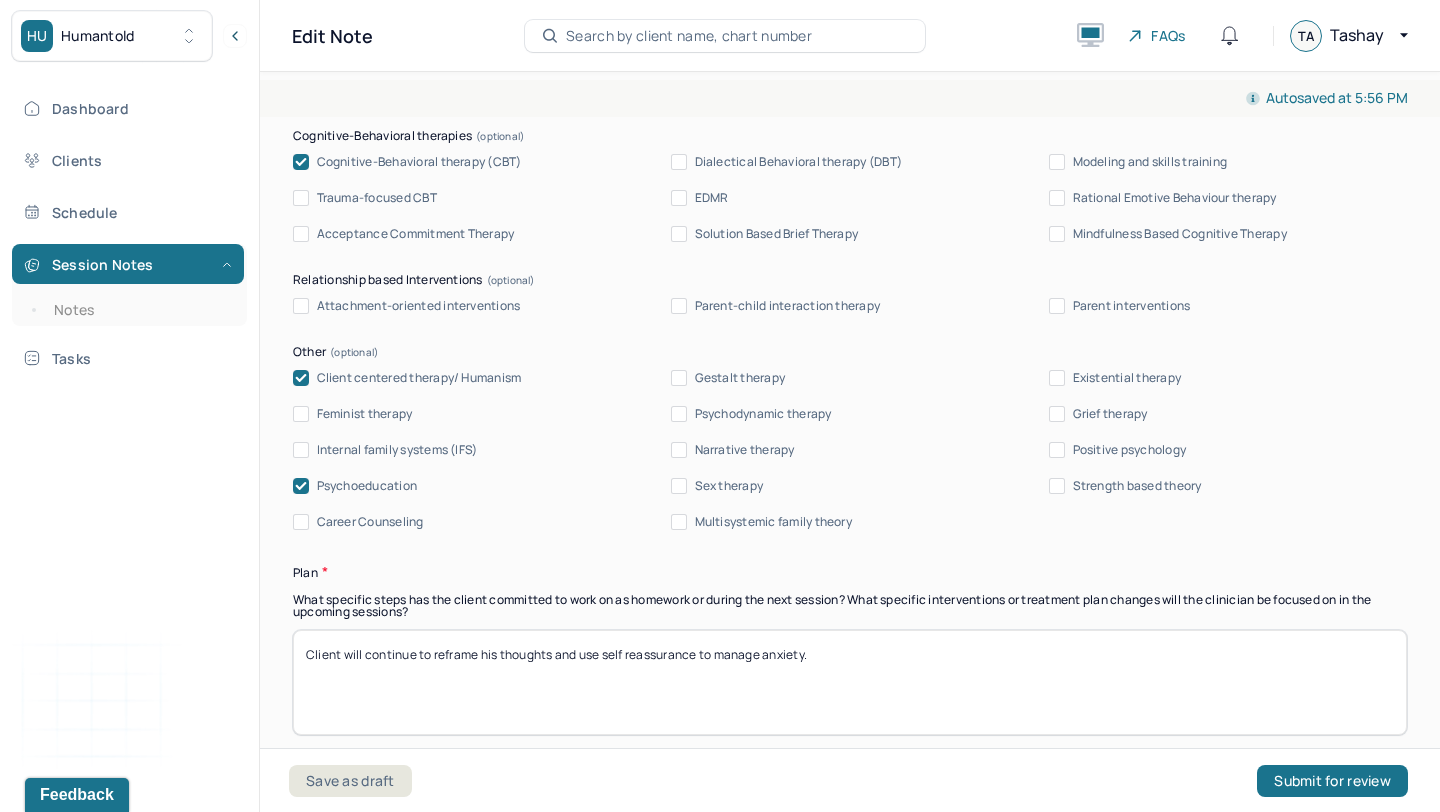 click on "Client will continue to reframe his thoughts and use self reassurance to manage anxiety." at bounding box center (850, 682) 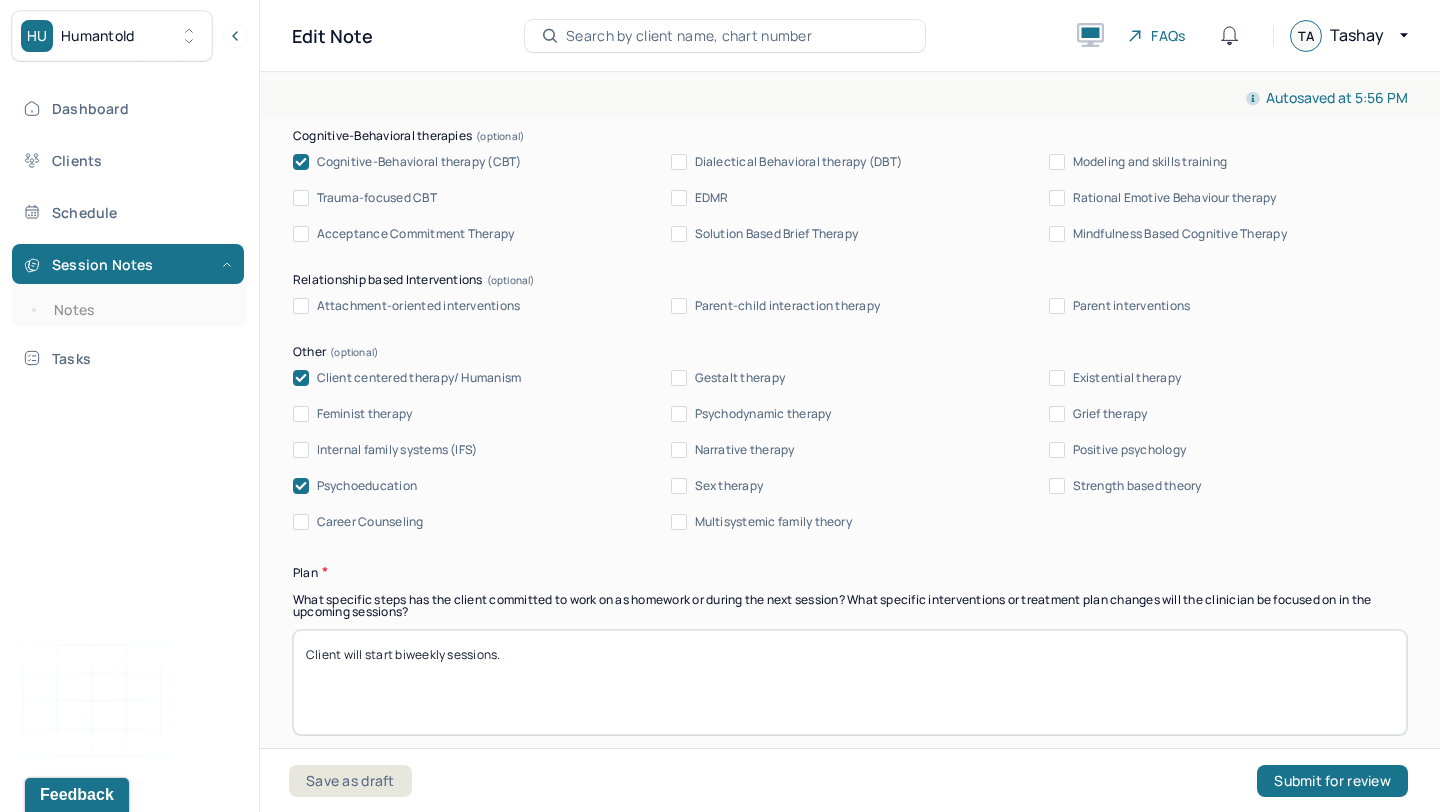 scroll, scrollTop: 2335, scrollLeft: 0, axis: vertical 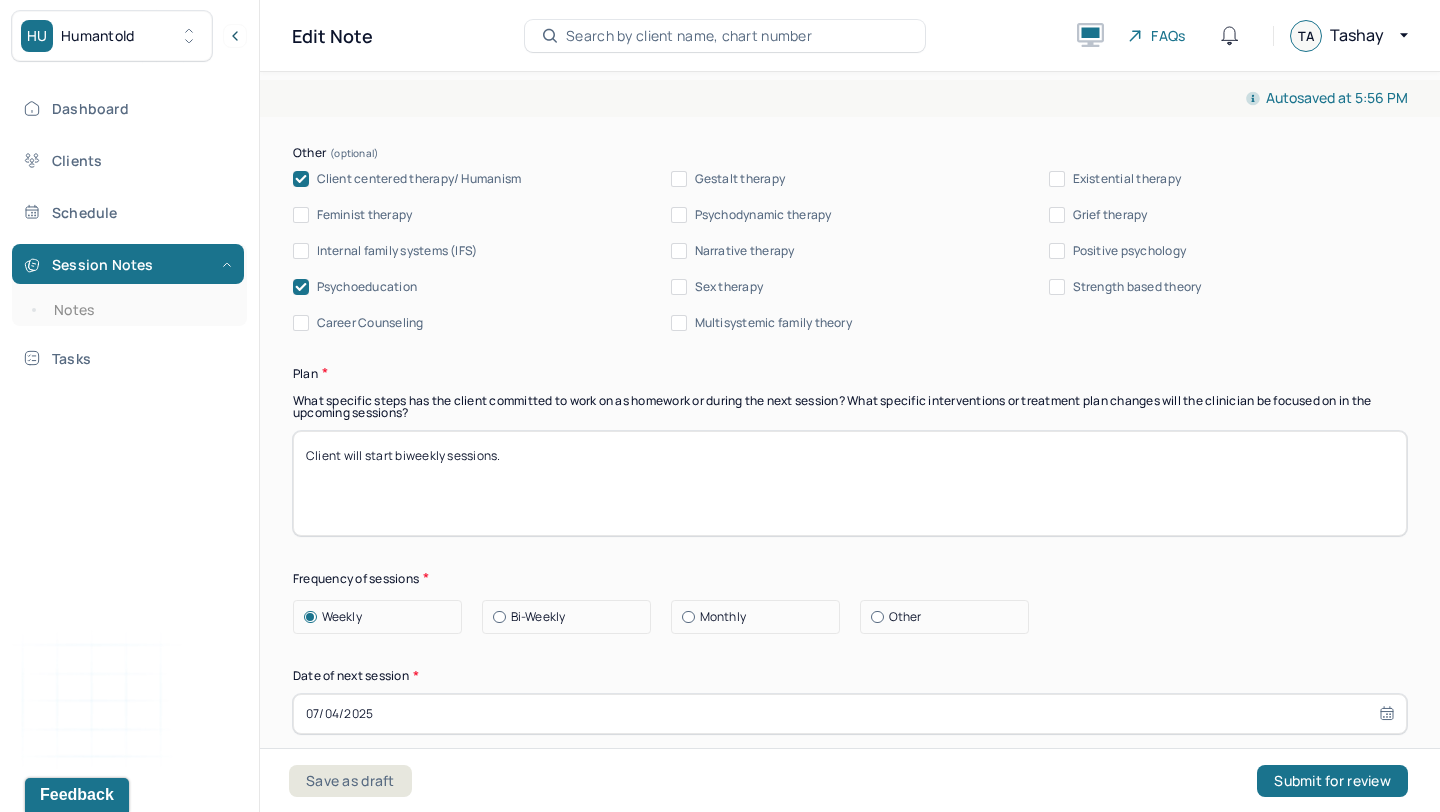 type on "Client will start biweekly sessions." 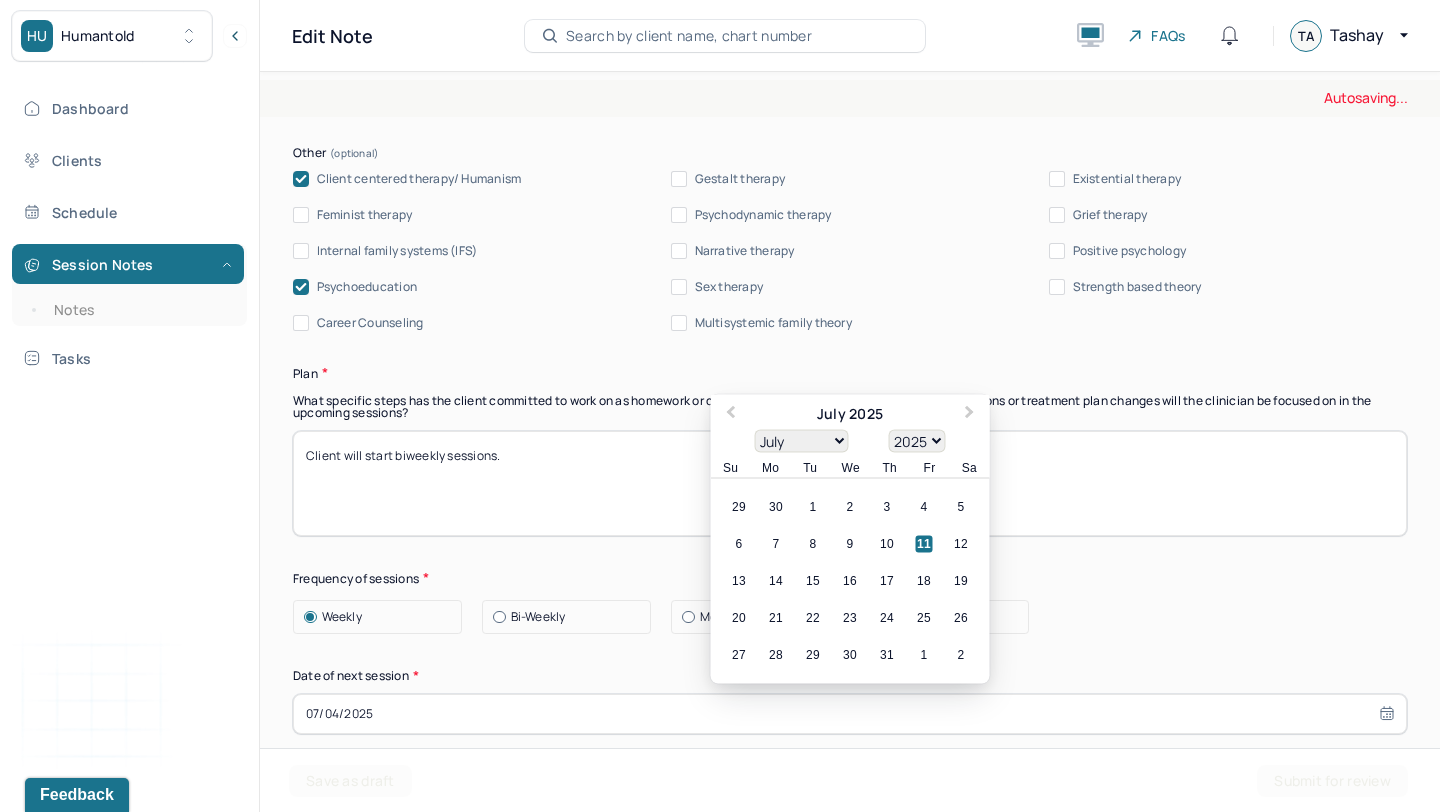 click on "07/04/2025" at bounding box center [850, 714] 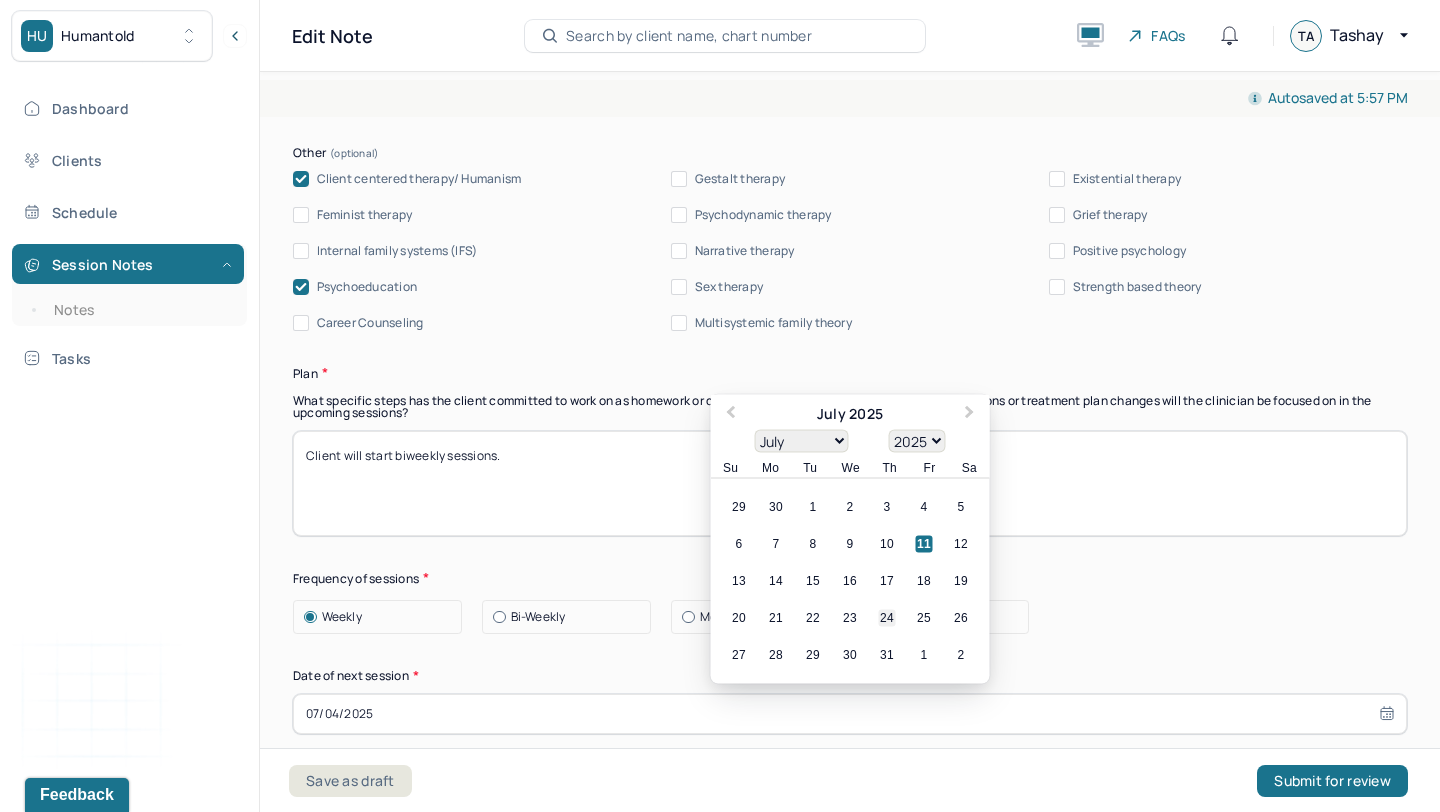 click on "24" at bounding box center (887, 617) 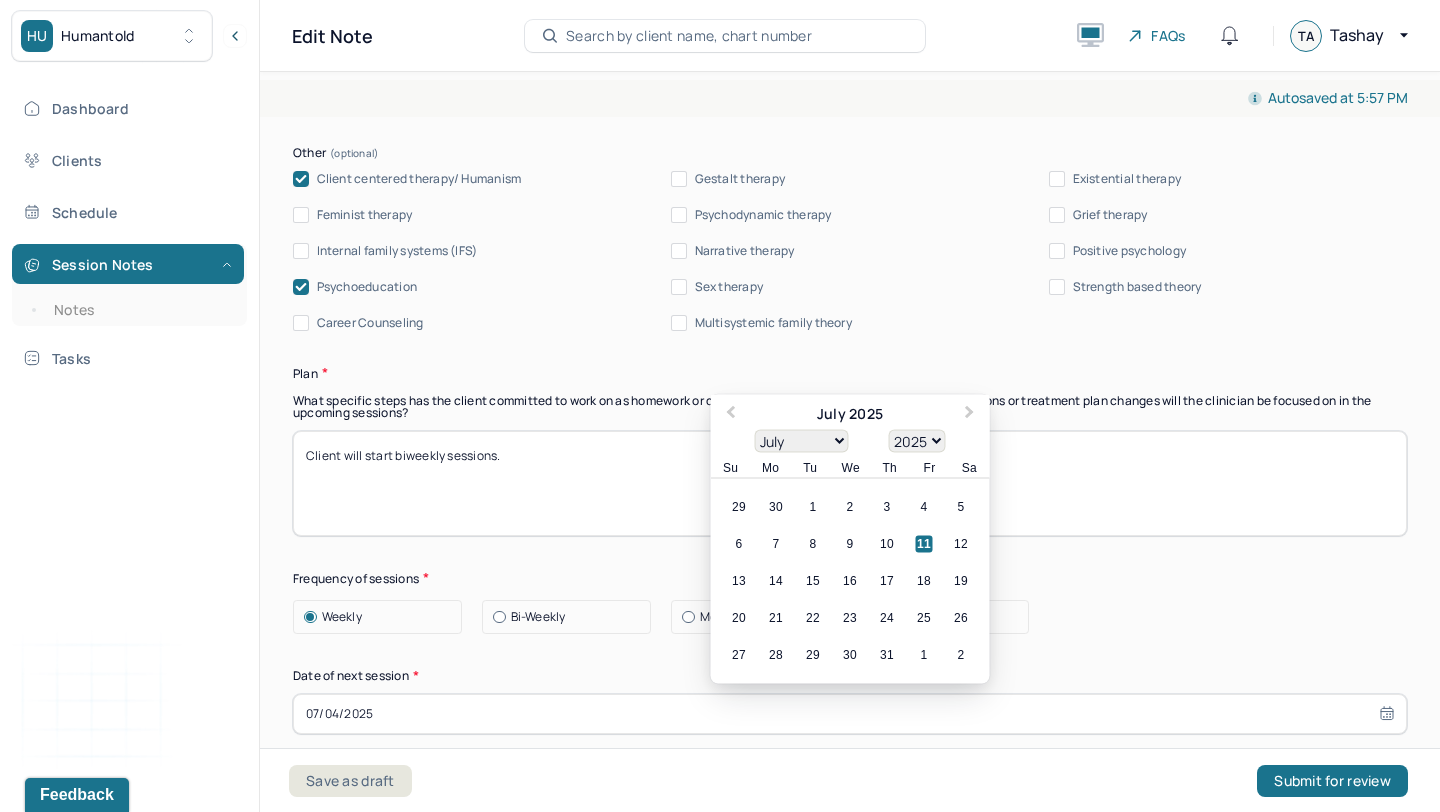 type on "07/24/2025" 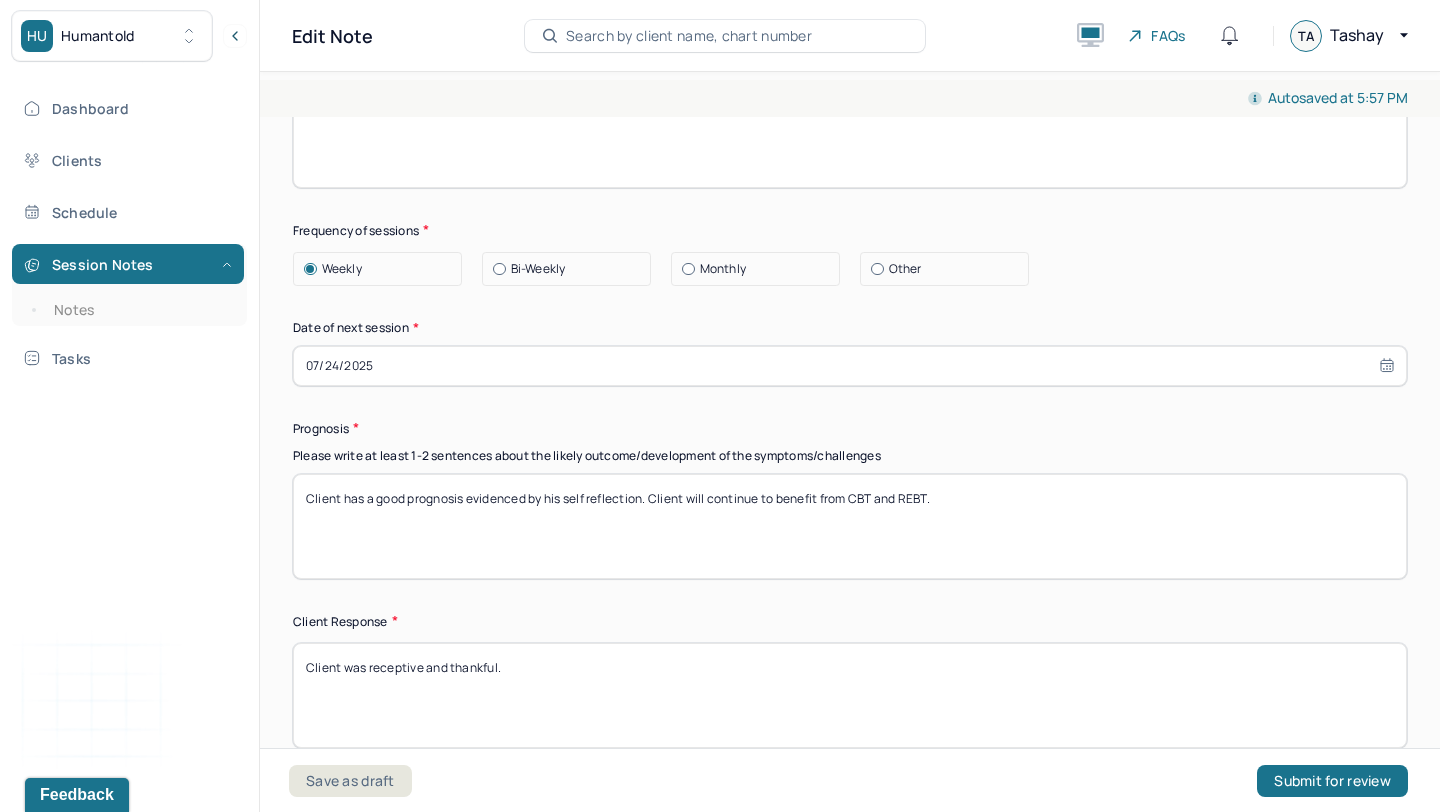 scroll, scrollTop: 2770, scrollLeft: 0, axis: vertical 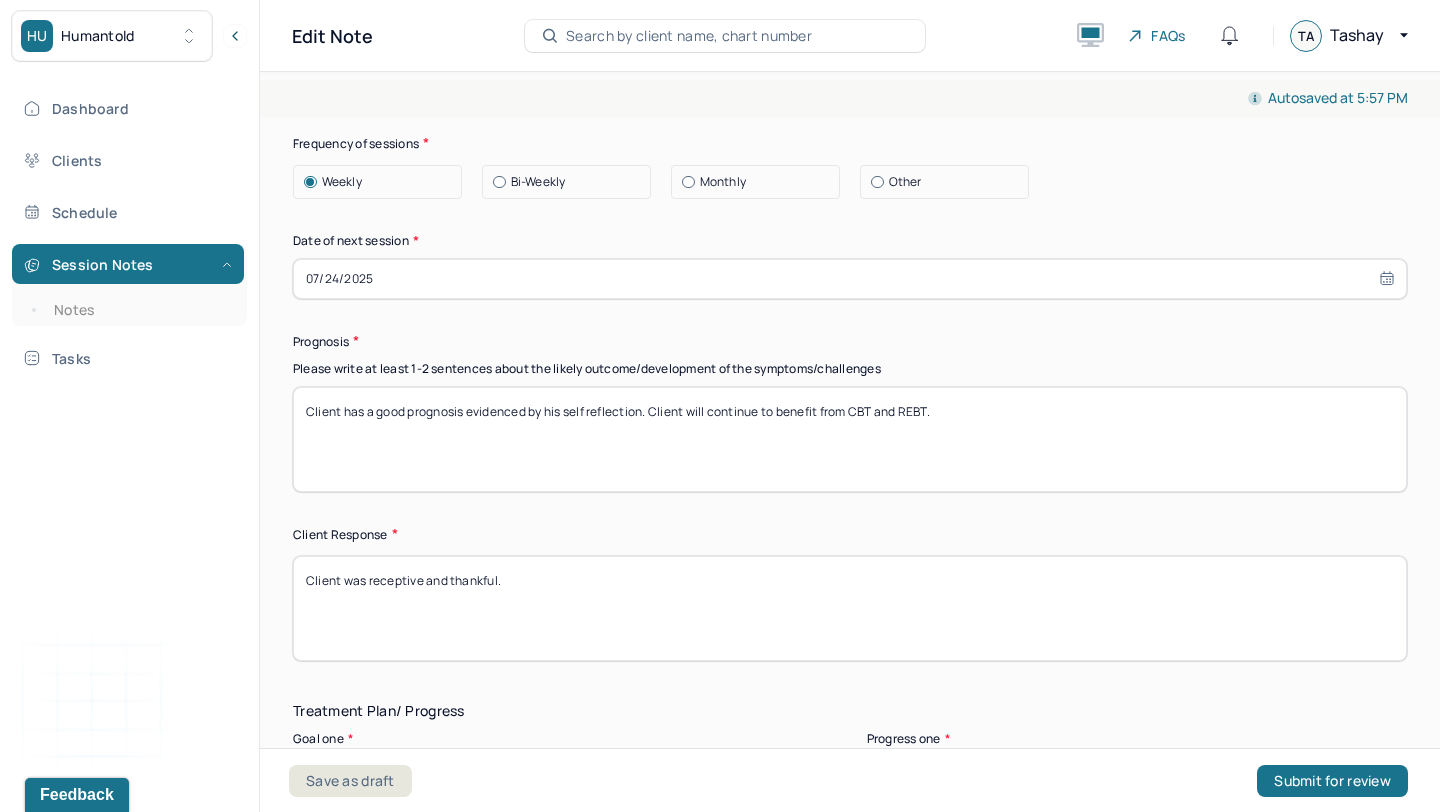 drag, startPoint x: 1029, startPoint y: 409, endPoint x: 554, endPoint y: 395, distance: 475.20627 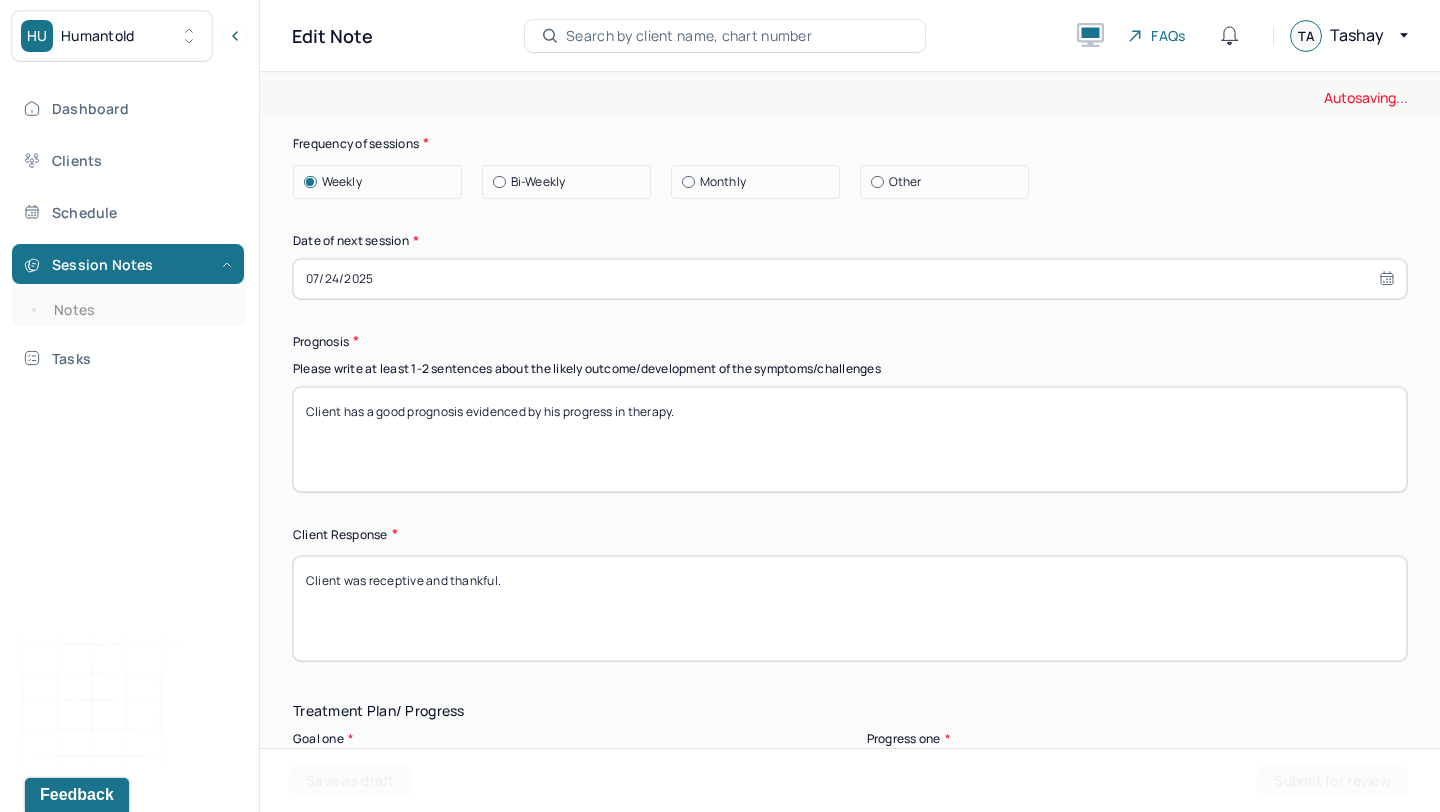 type on "Client has a good prognosis evidenced by his progress in therapy." 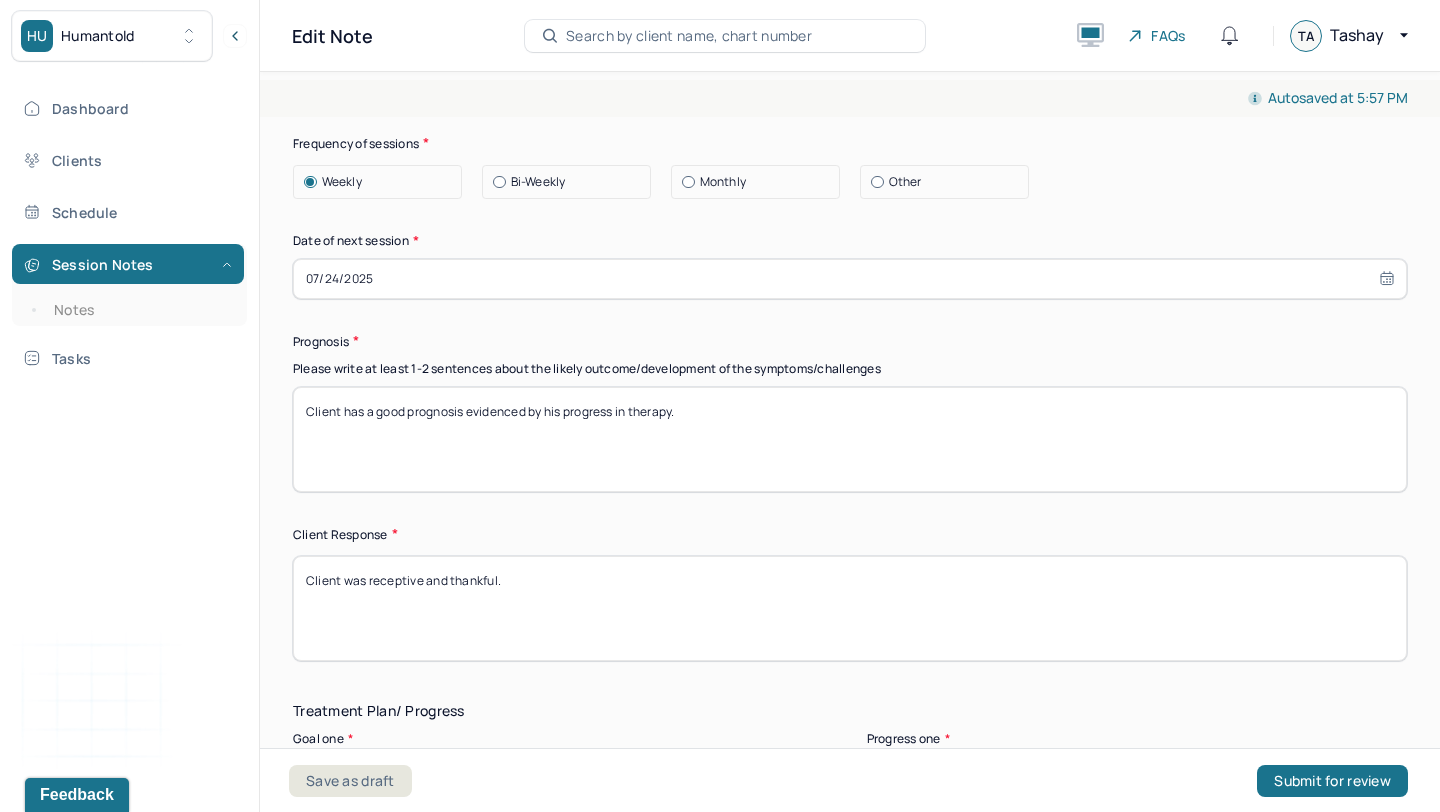drag, startPoint x: 450, startPoint y: 578, endPoint x: 368, endPoint y: 579, distance: 82.006096 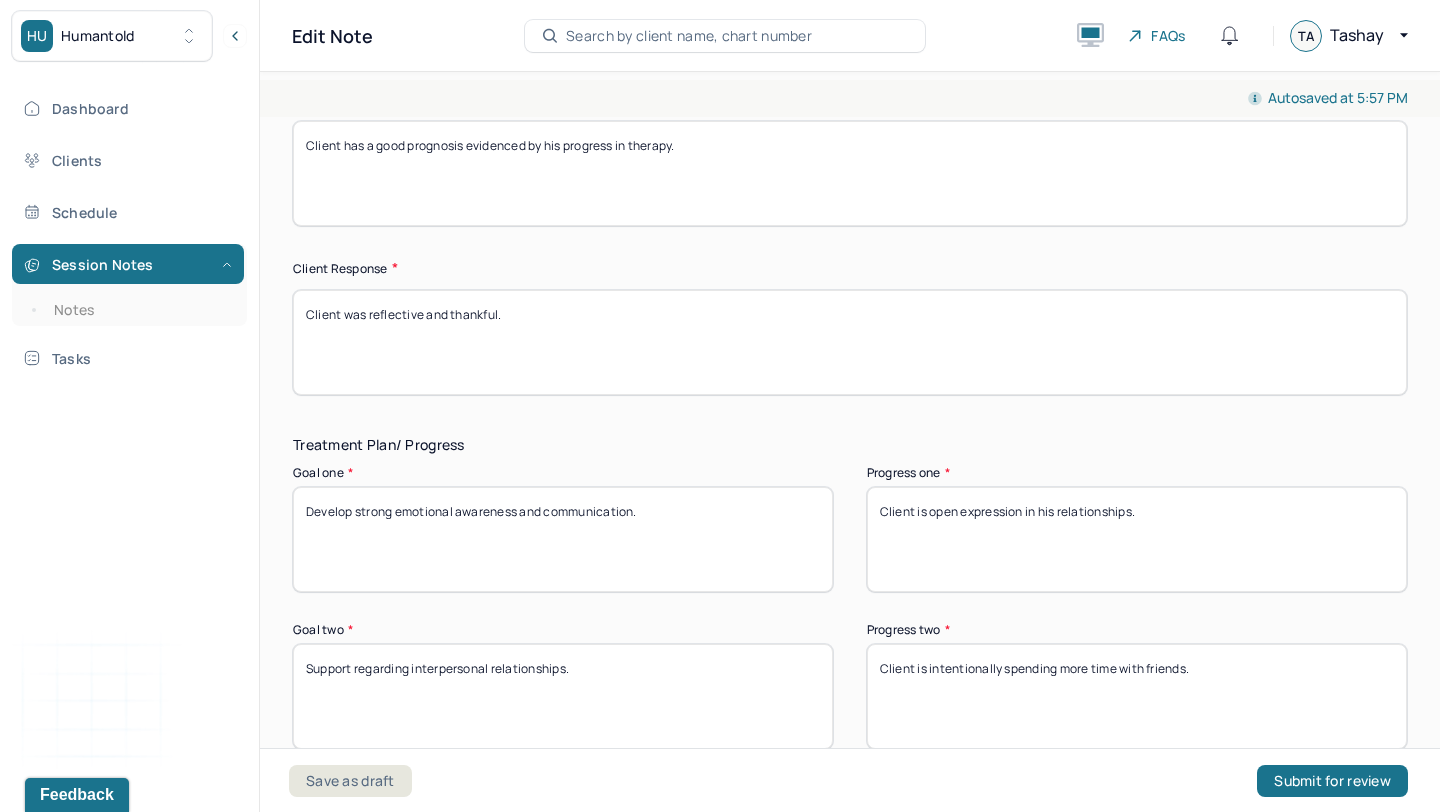 scroll, scrollTop: 3160, scrollLeft: 0, axis: vertical 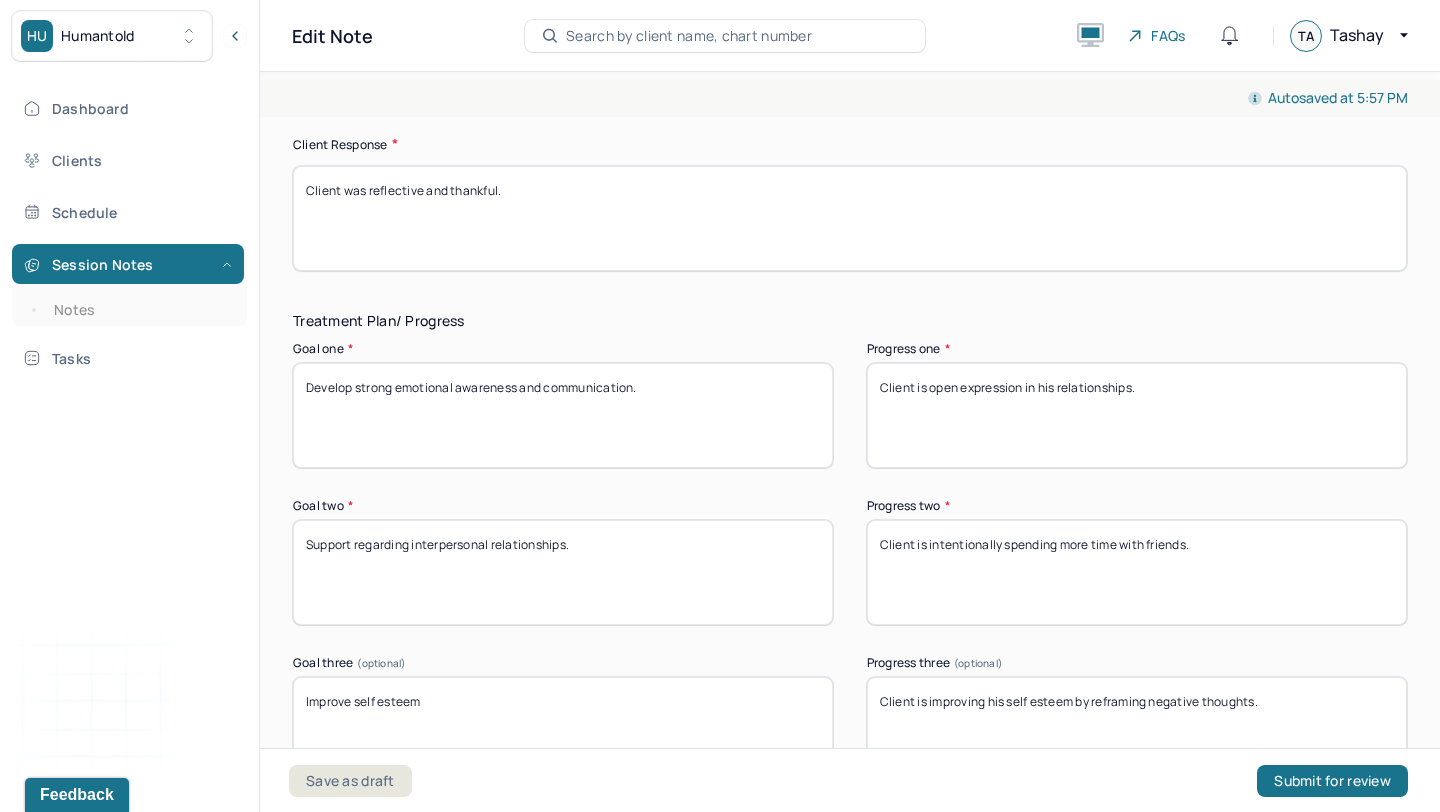 type on "Client was reflective and thankful." 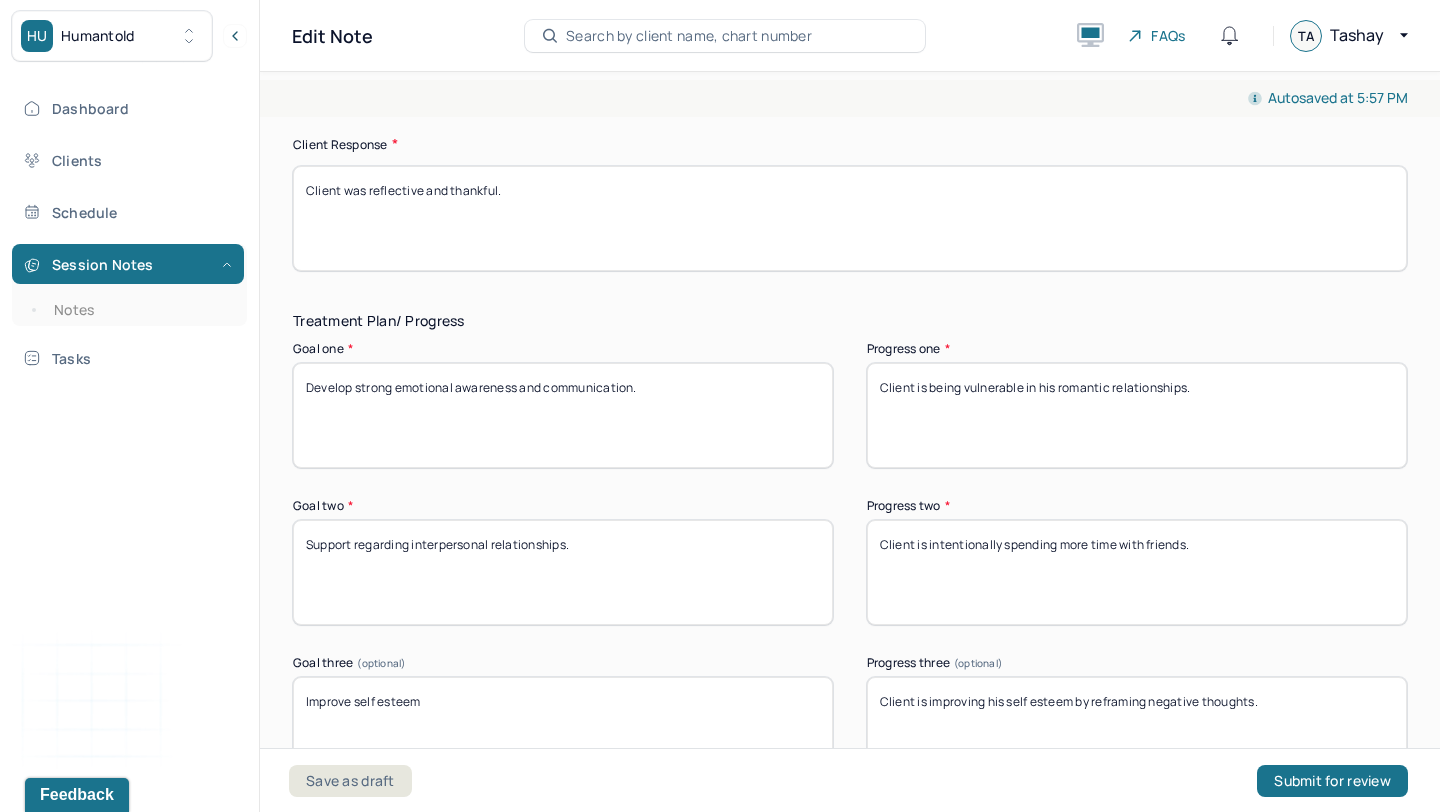 type on "Client is being vulnerable in his romantic relationships." 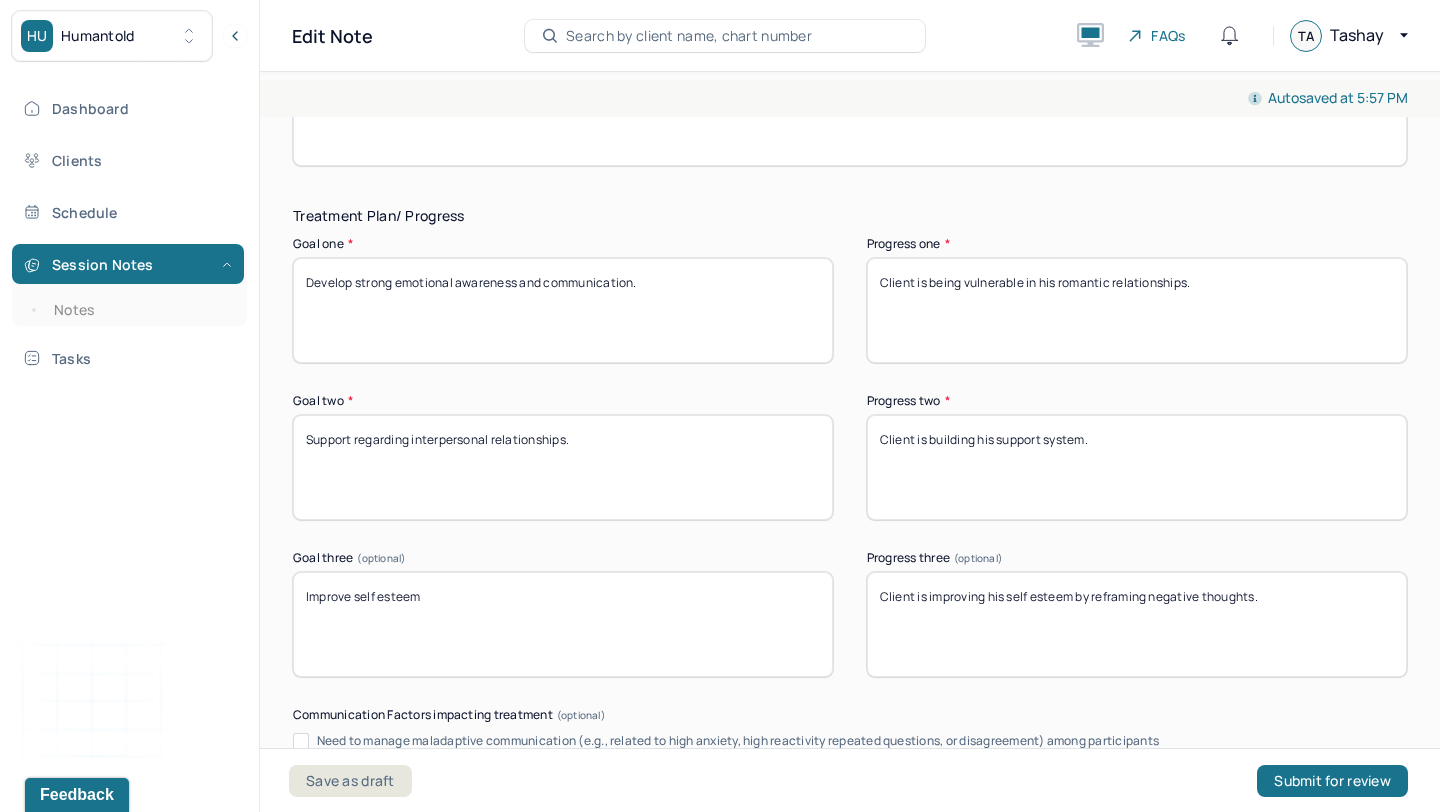 scroll, scrollTop: 3275, scrollLeft: 0, axis: vertical 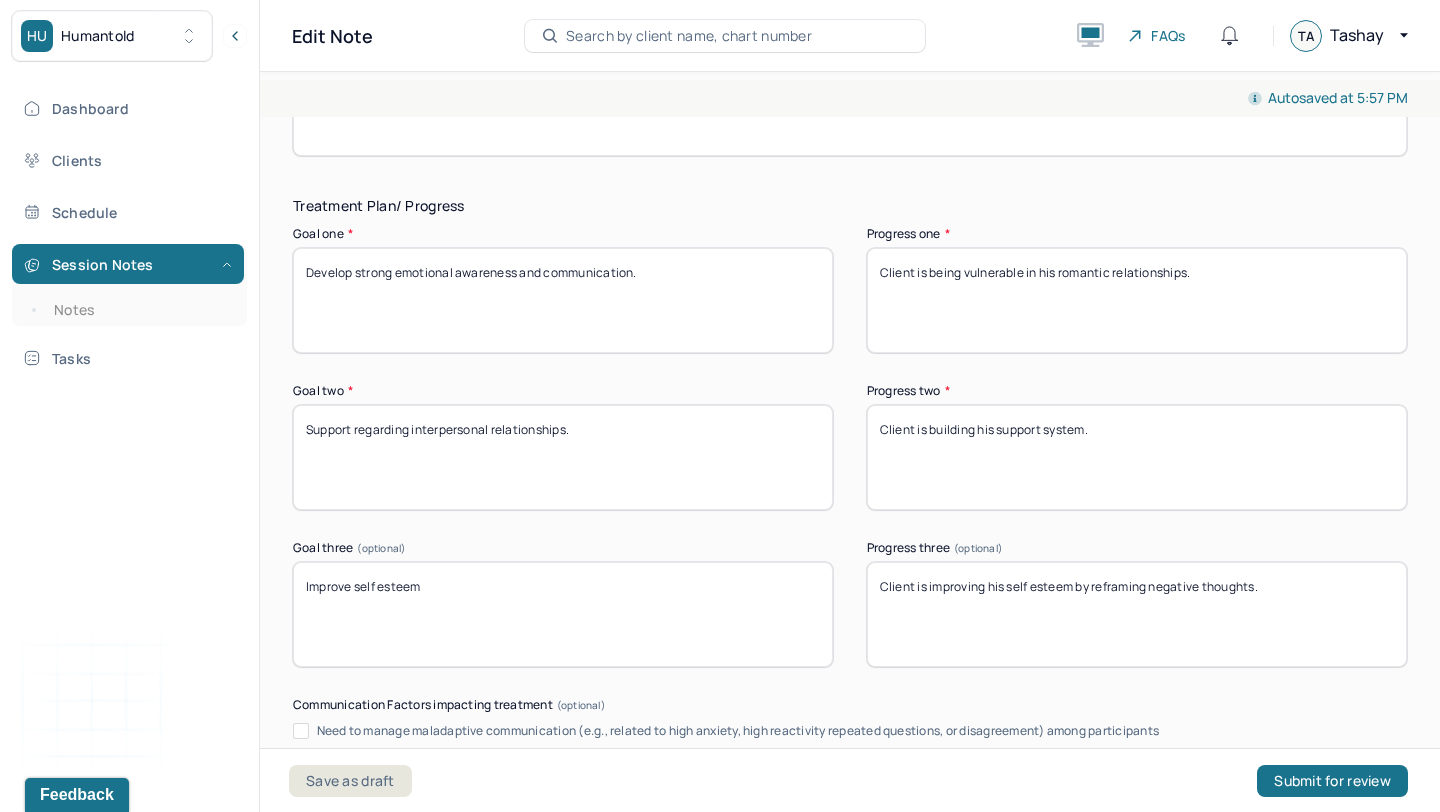 type on "Client is building his support system." 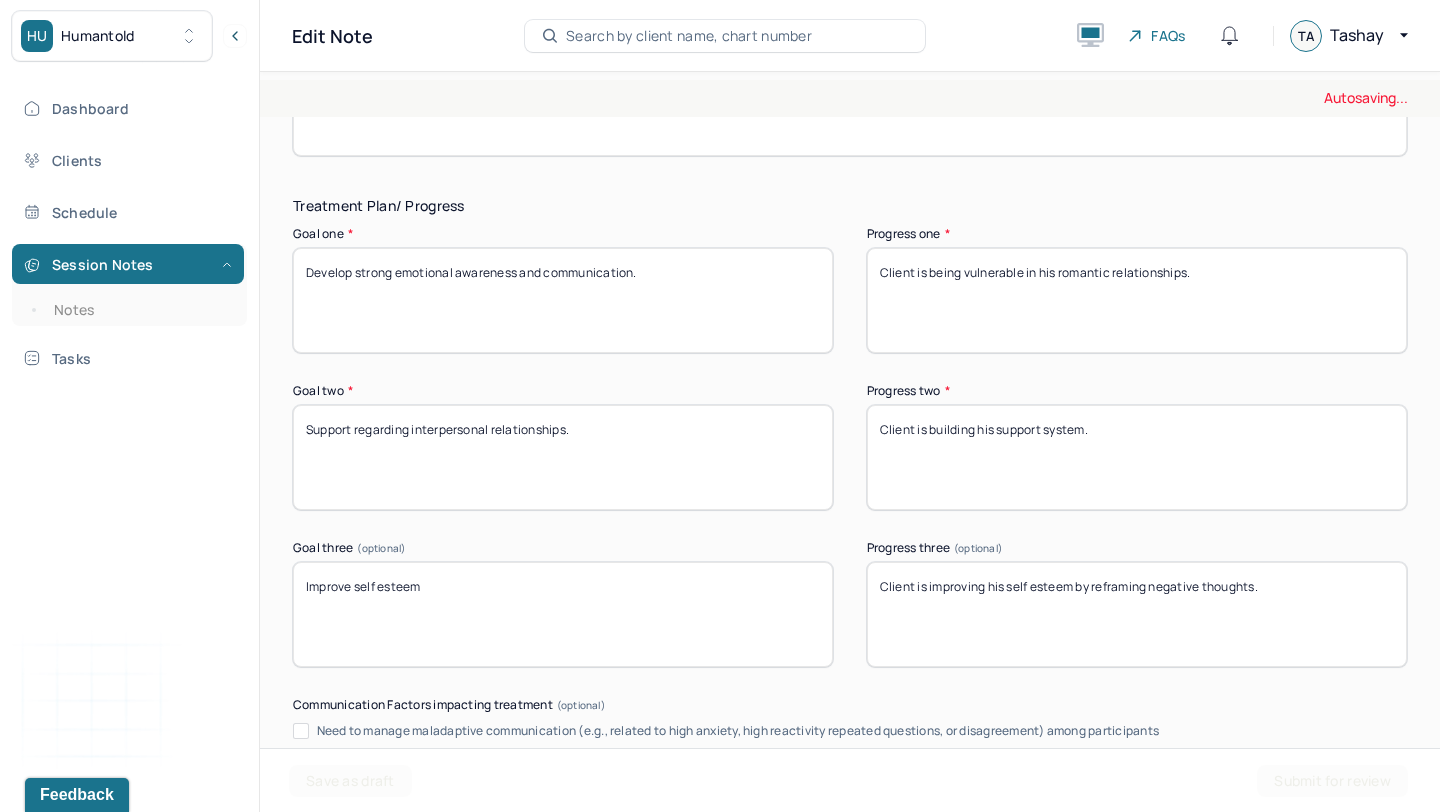 click on "Client is improving his self esteem by reframing negative thoughts." at bounding box center [1137, 614] 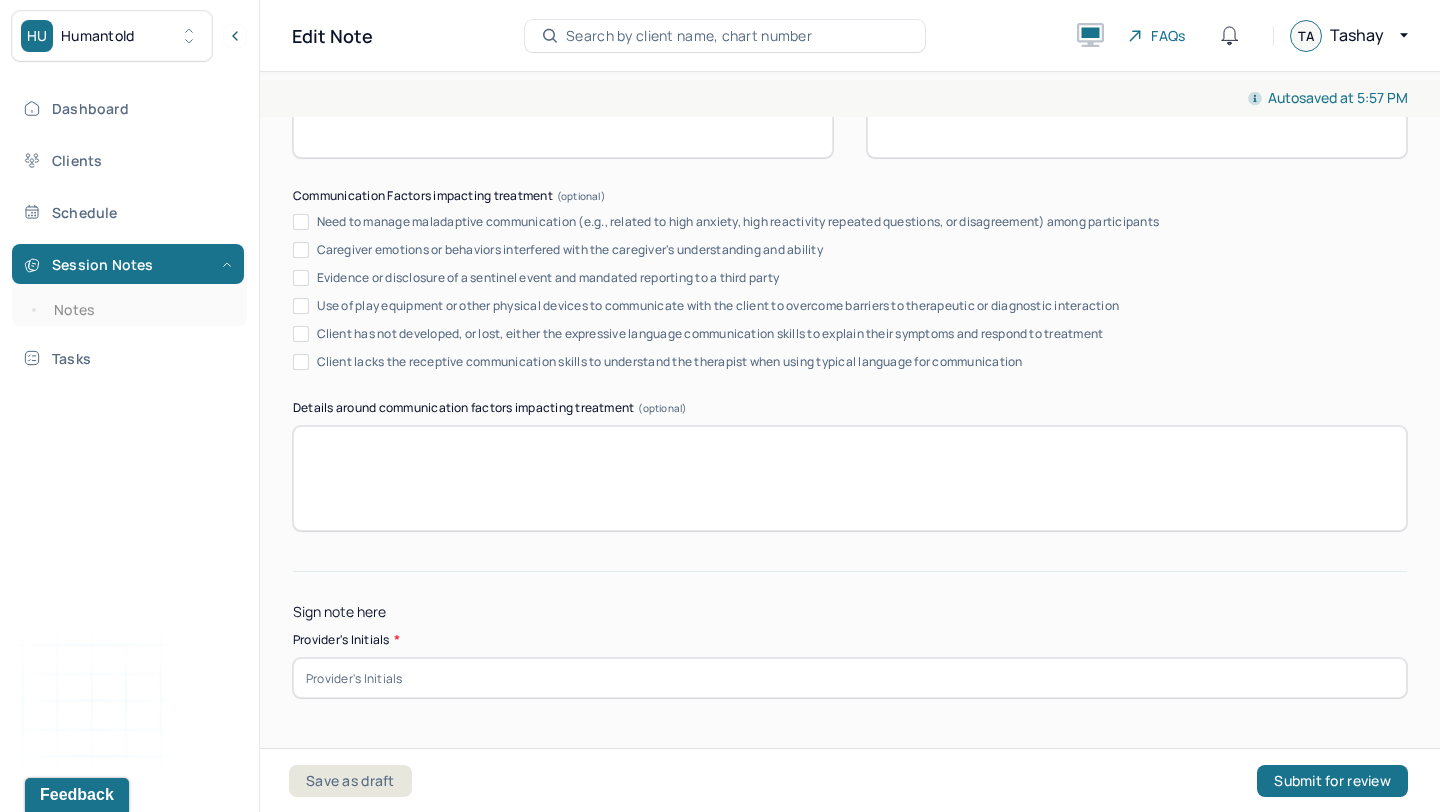 scroll, scrollTop: 3847, scrollLeft: 0, axis: vertical 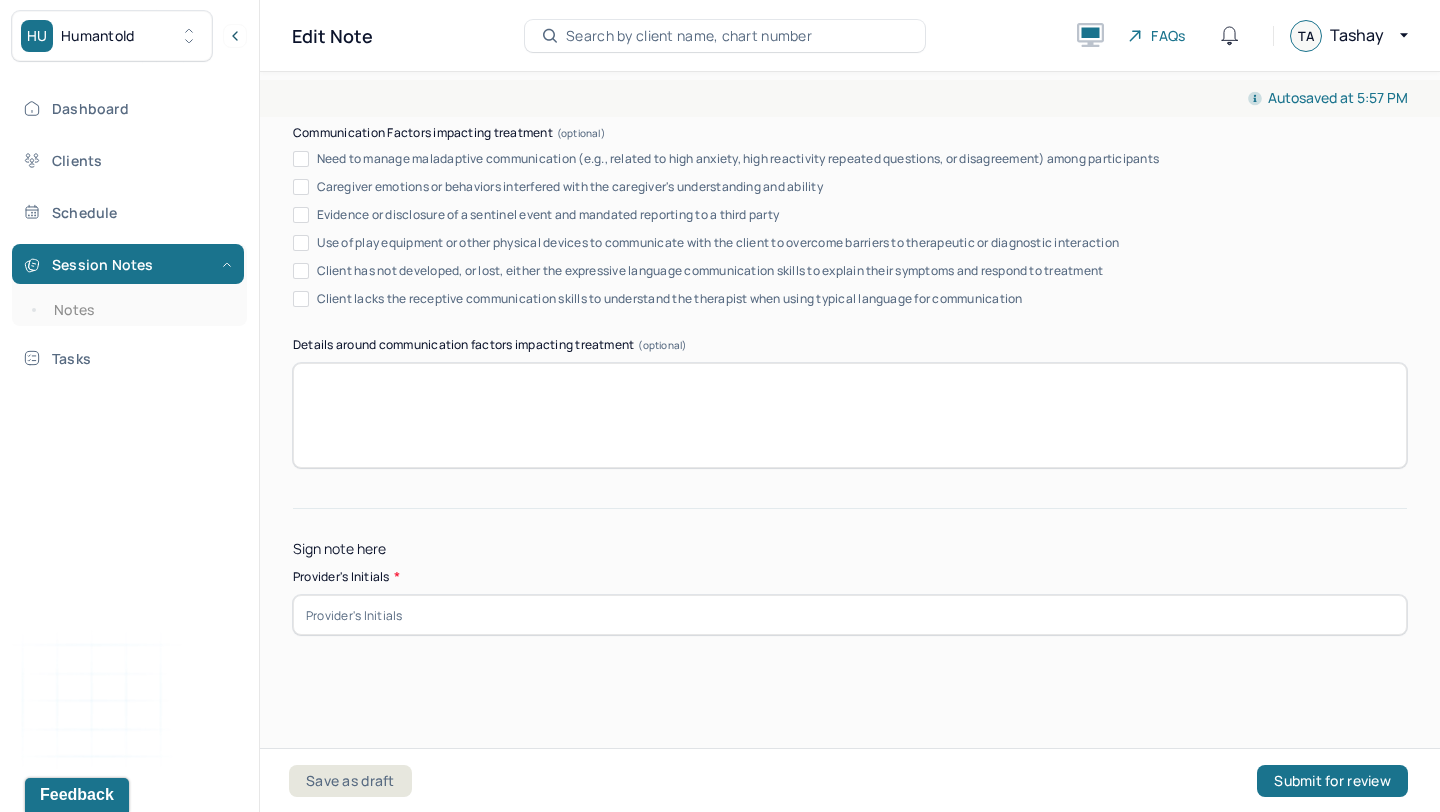 type on "Client is using positive affirmations." 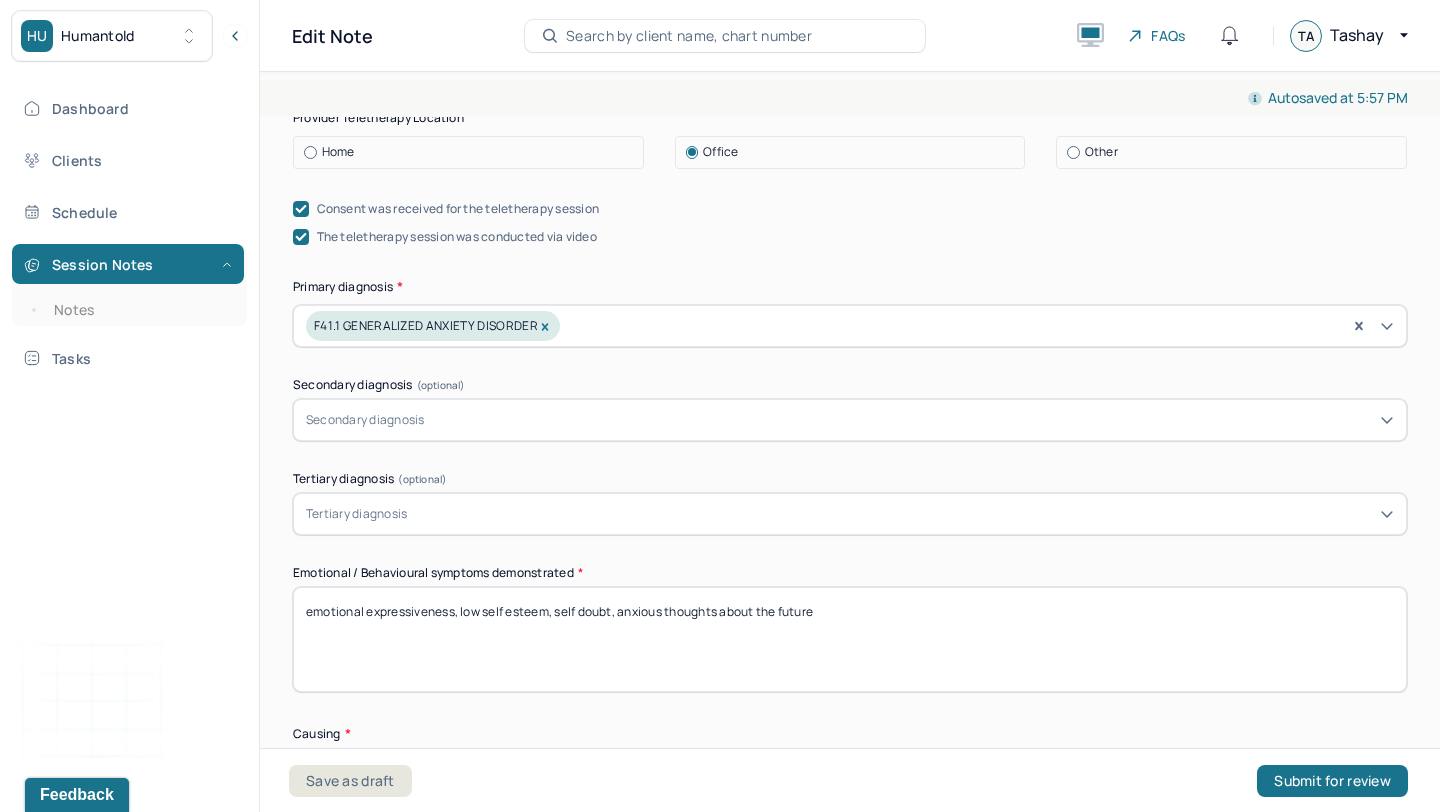 scroll, scrollTop: 0, scrollLeft: 0, axis: both 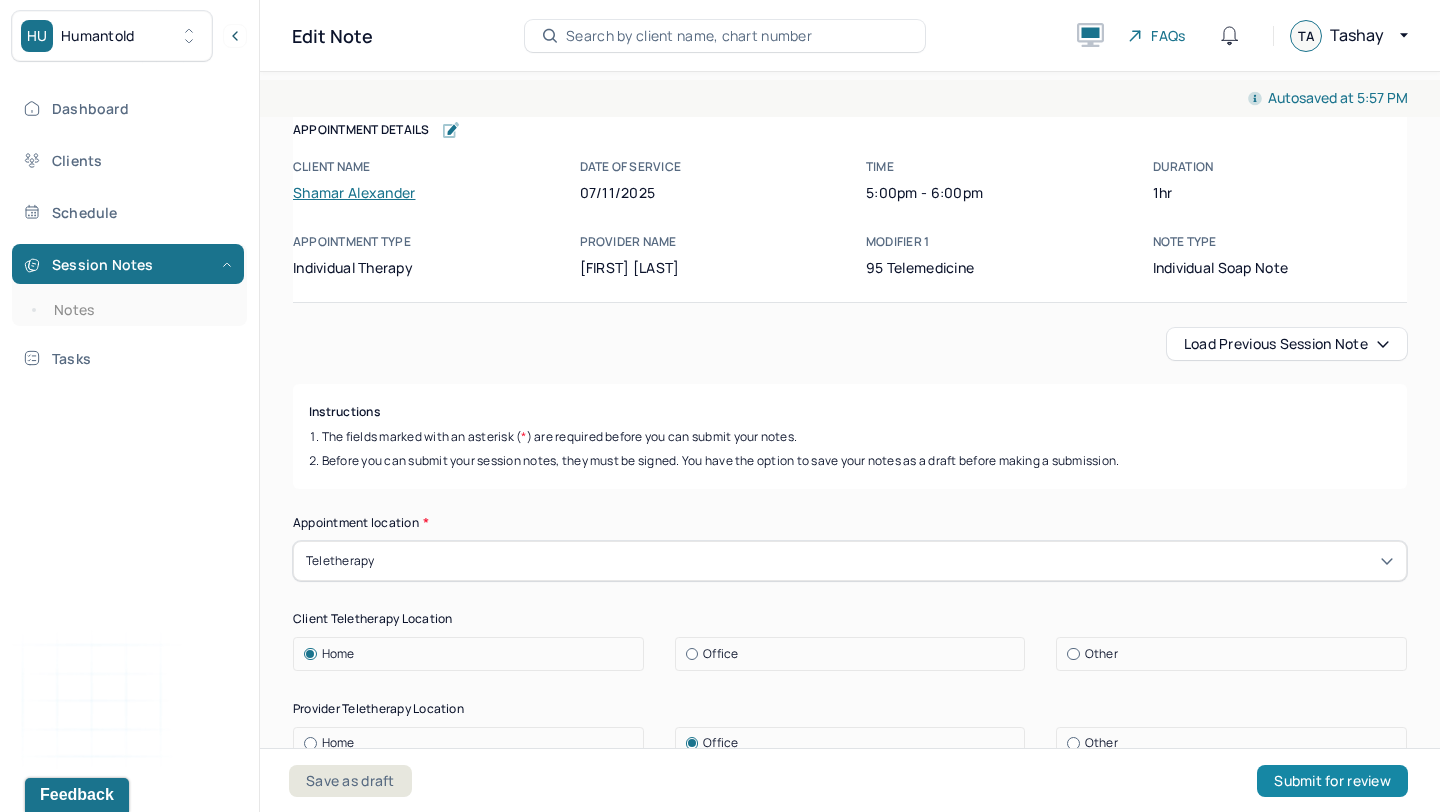 type on "TA" 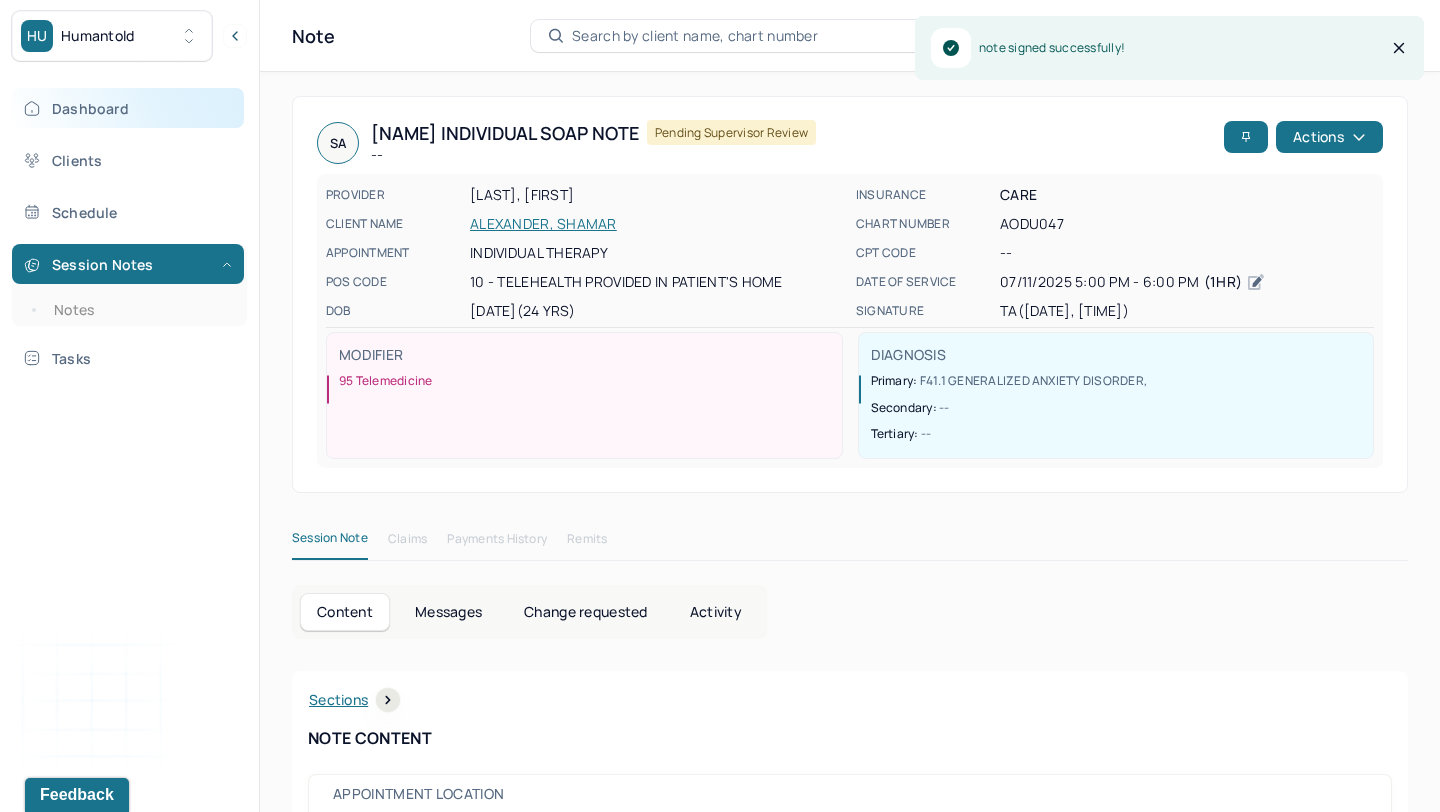 click on "Dashboard" at bounding box center (128, 108) 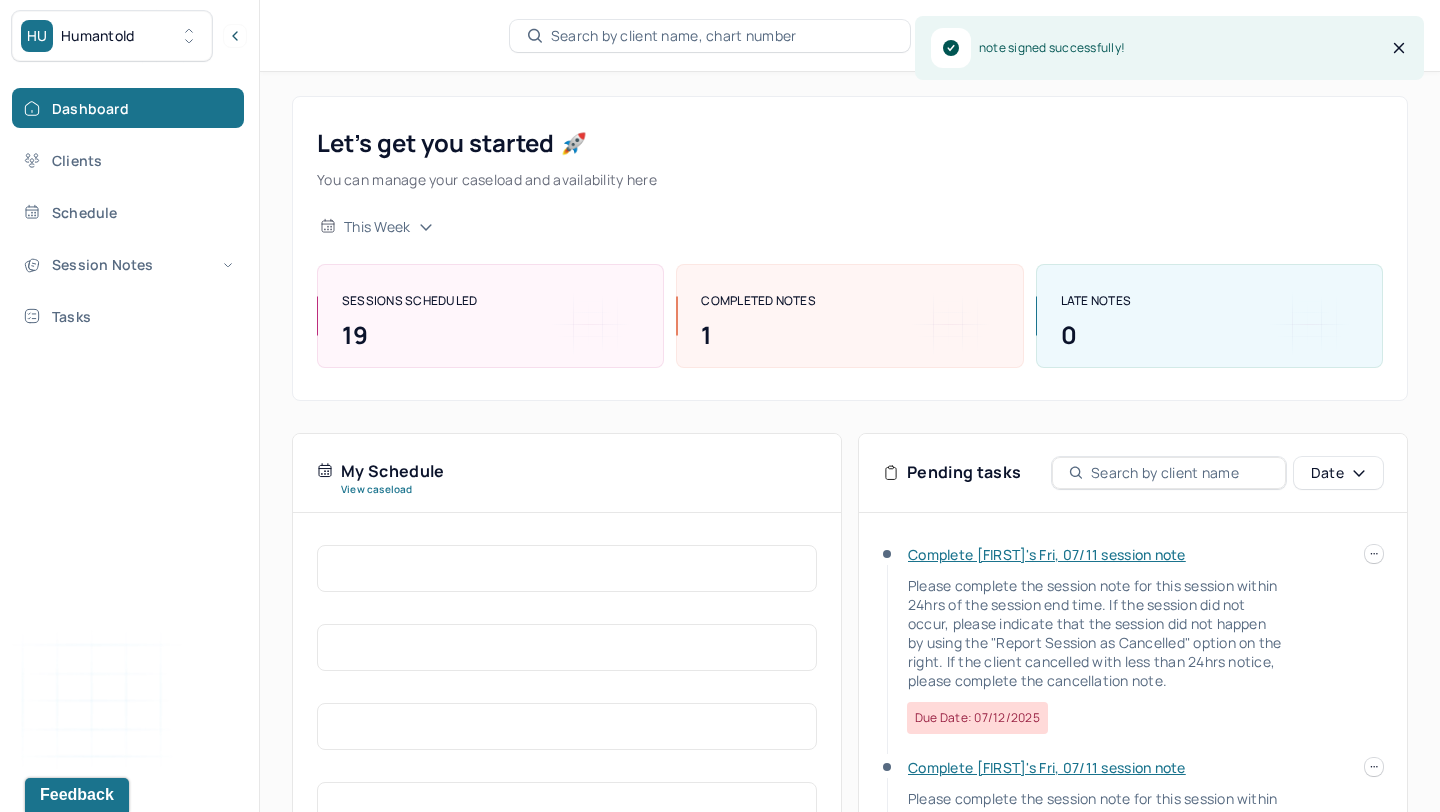 click on "Complete [FIRST]'s Fri, 07/11 session note" at bounding box center (1047, 554) 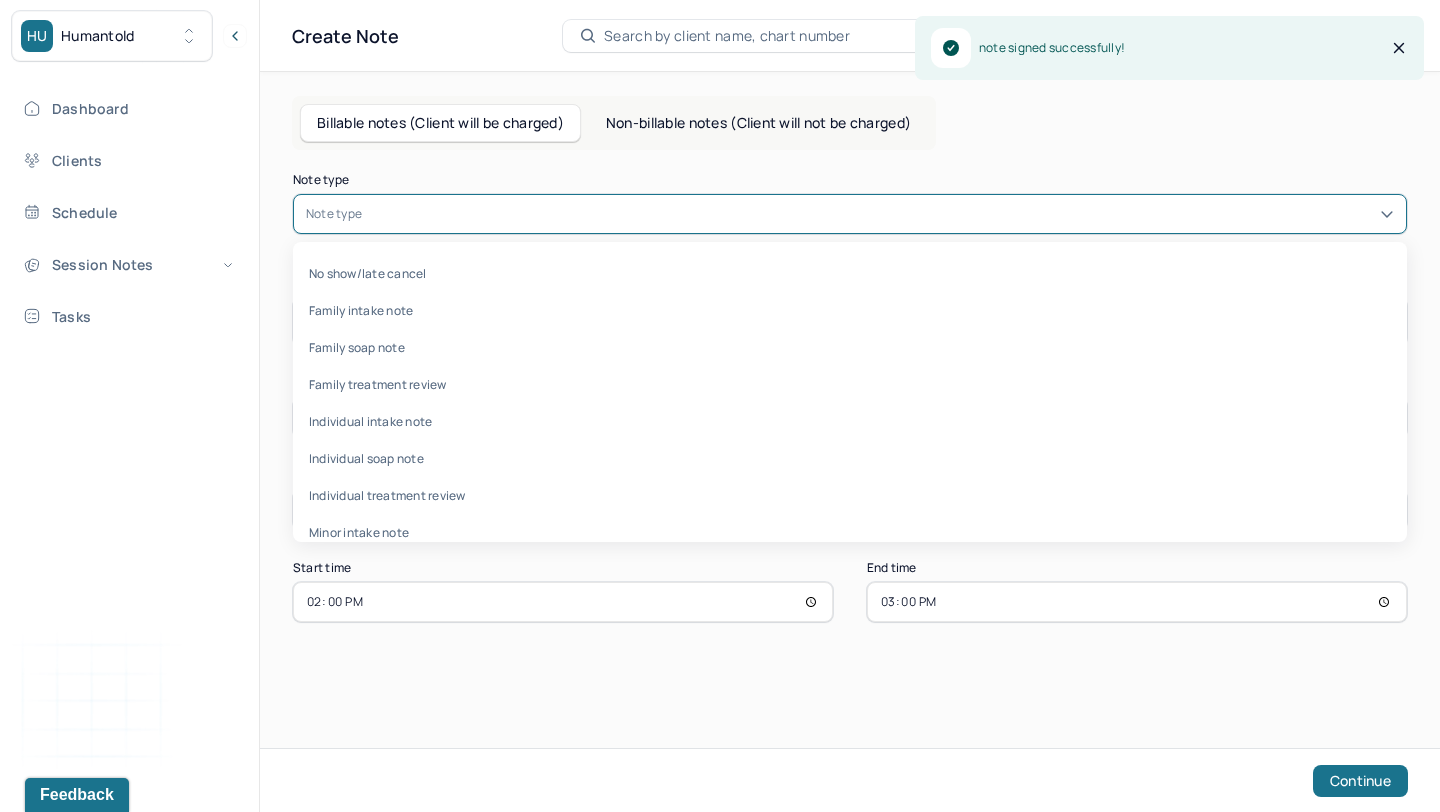 click on "Note type" at bounding box center (850, 214) 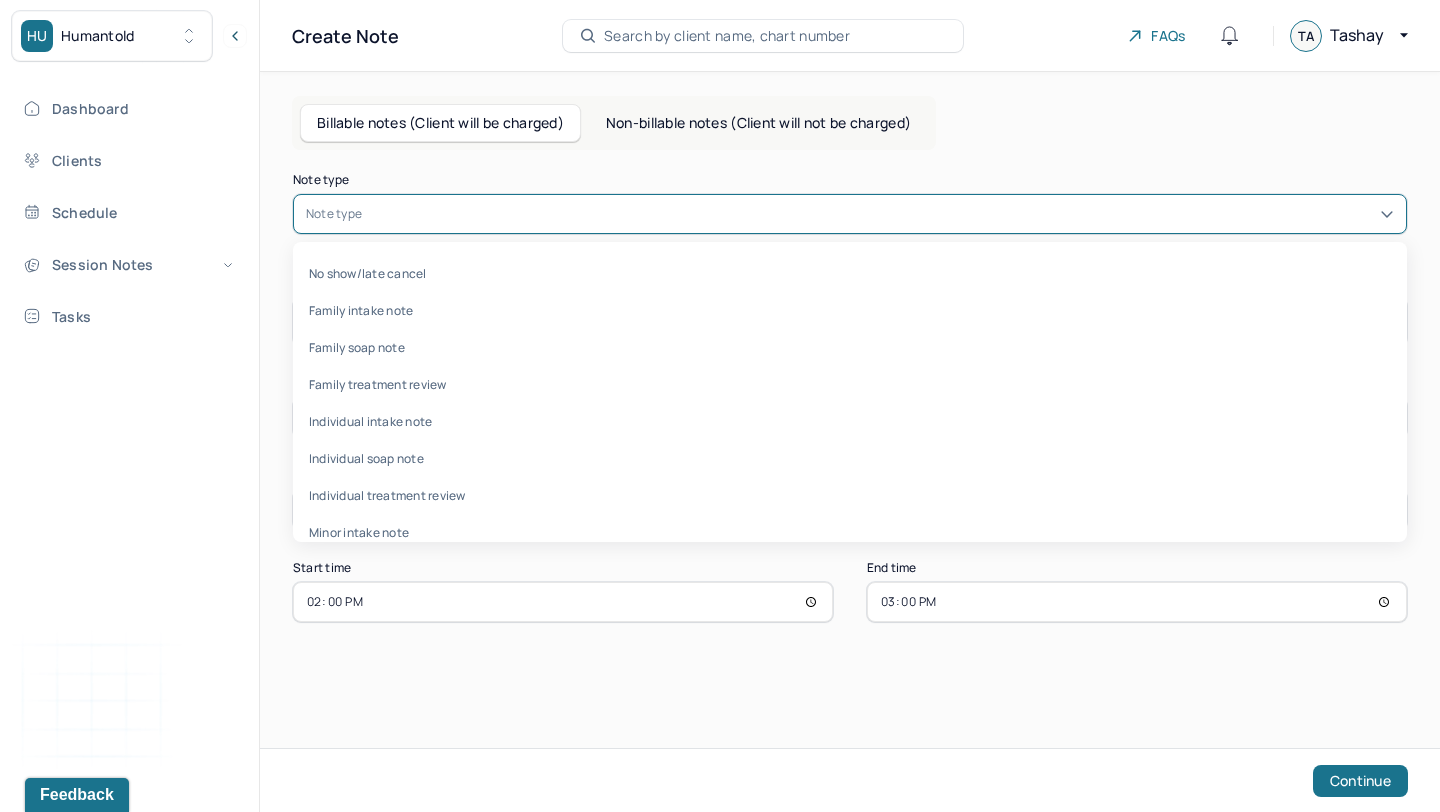 click on "Individual soap note" at bounding box center [850, 458] 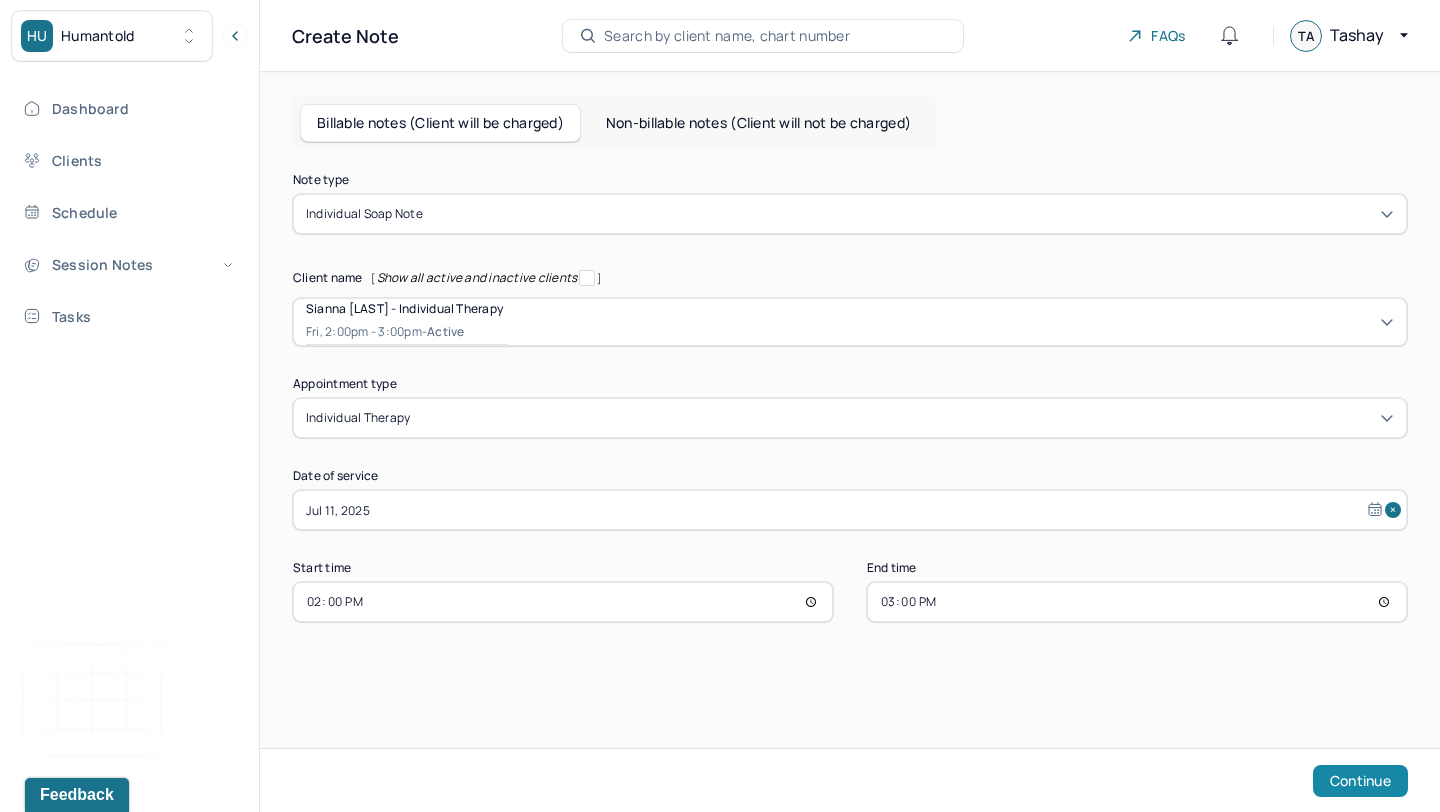 click on "Continue" at bounding box center (1360, 781) 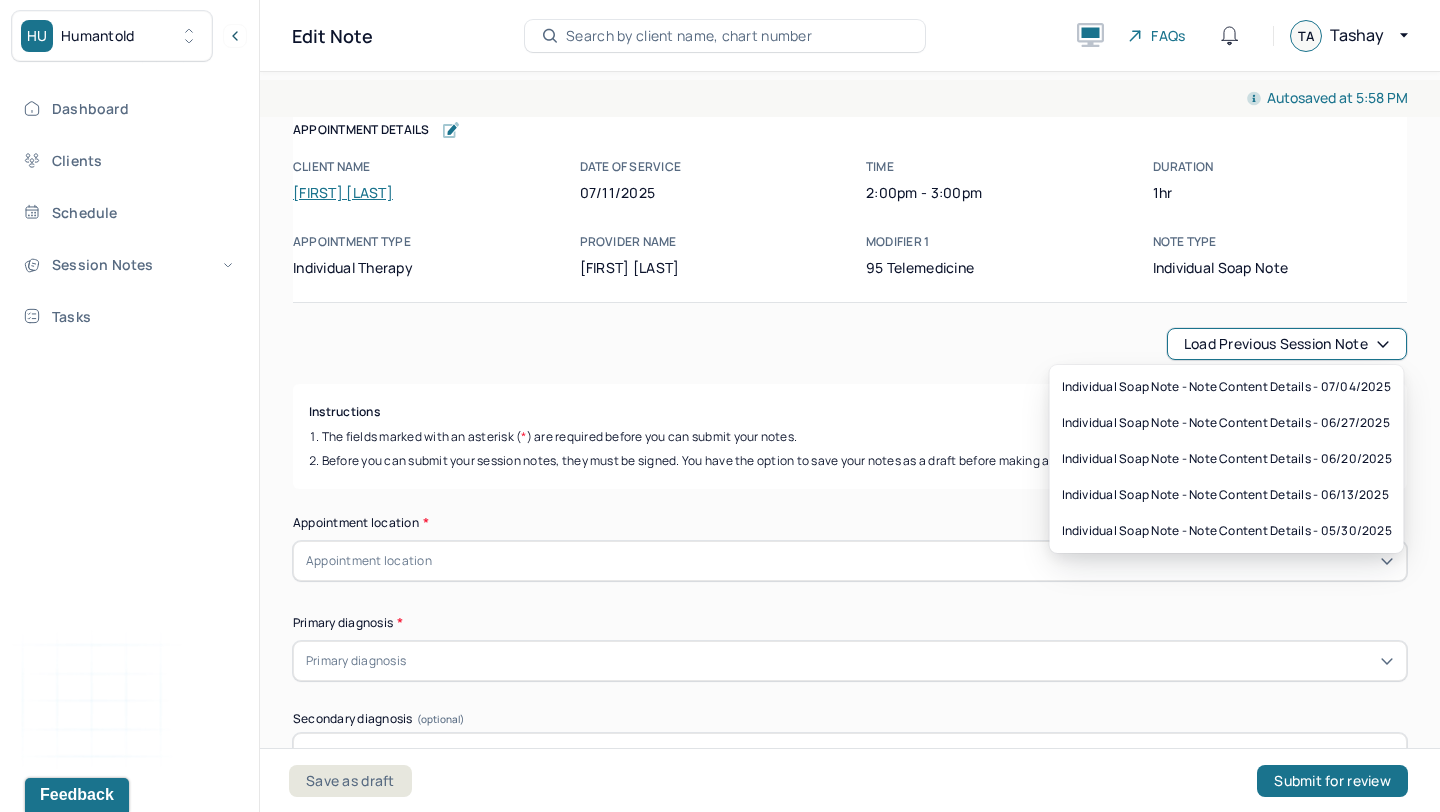 click on "Load previous session note" at bounding box center (1287, 344) 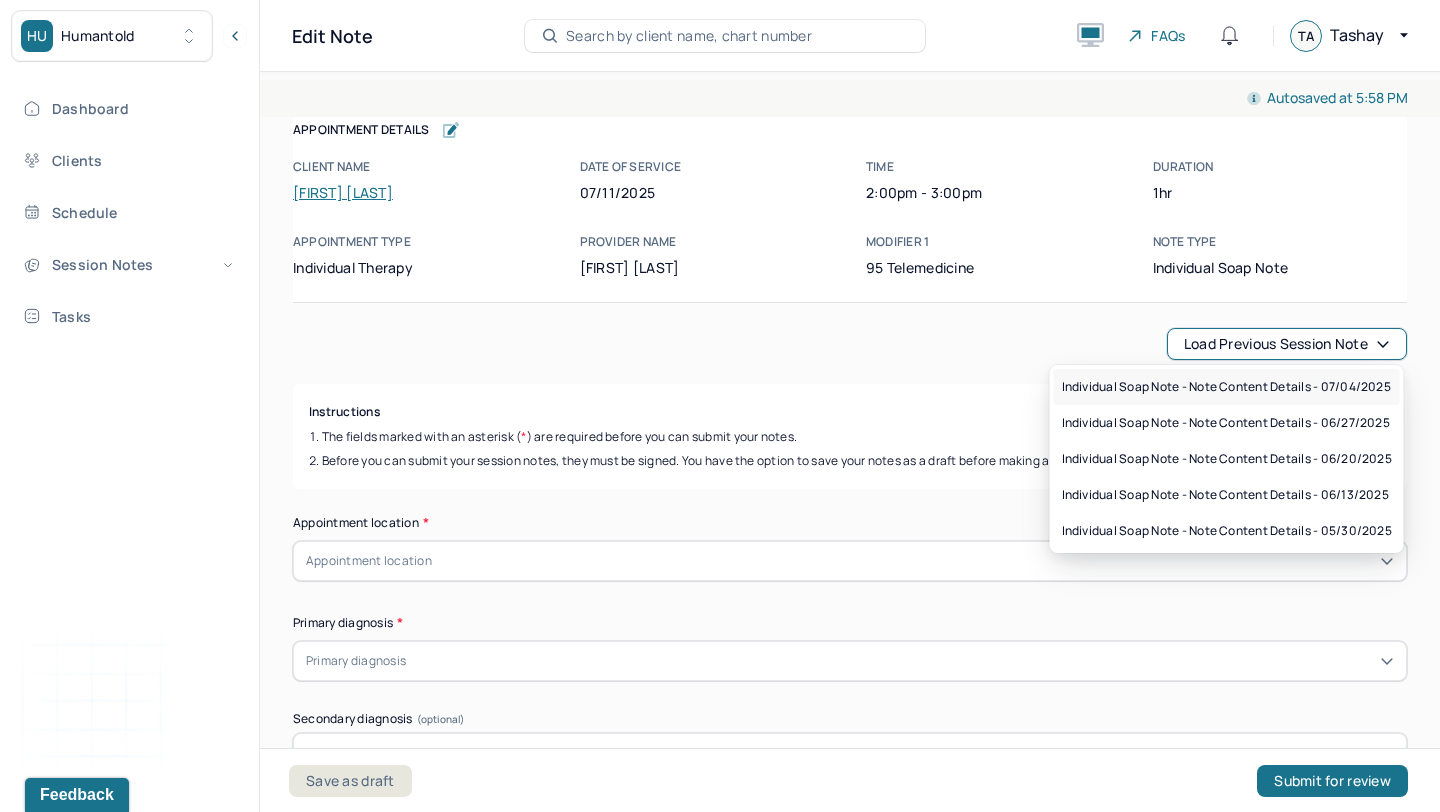 click on "Individual soap note   - Note content Details -   07/04/2025" at bounding box center [1226, 387] 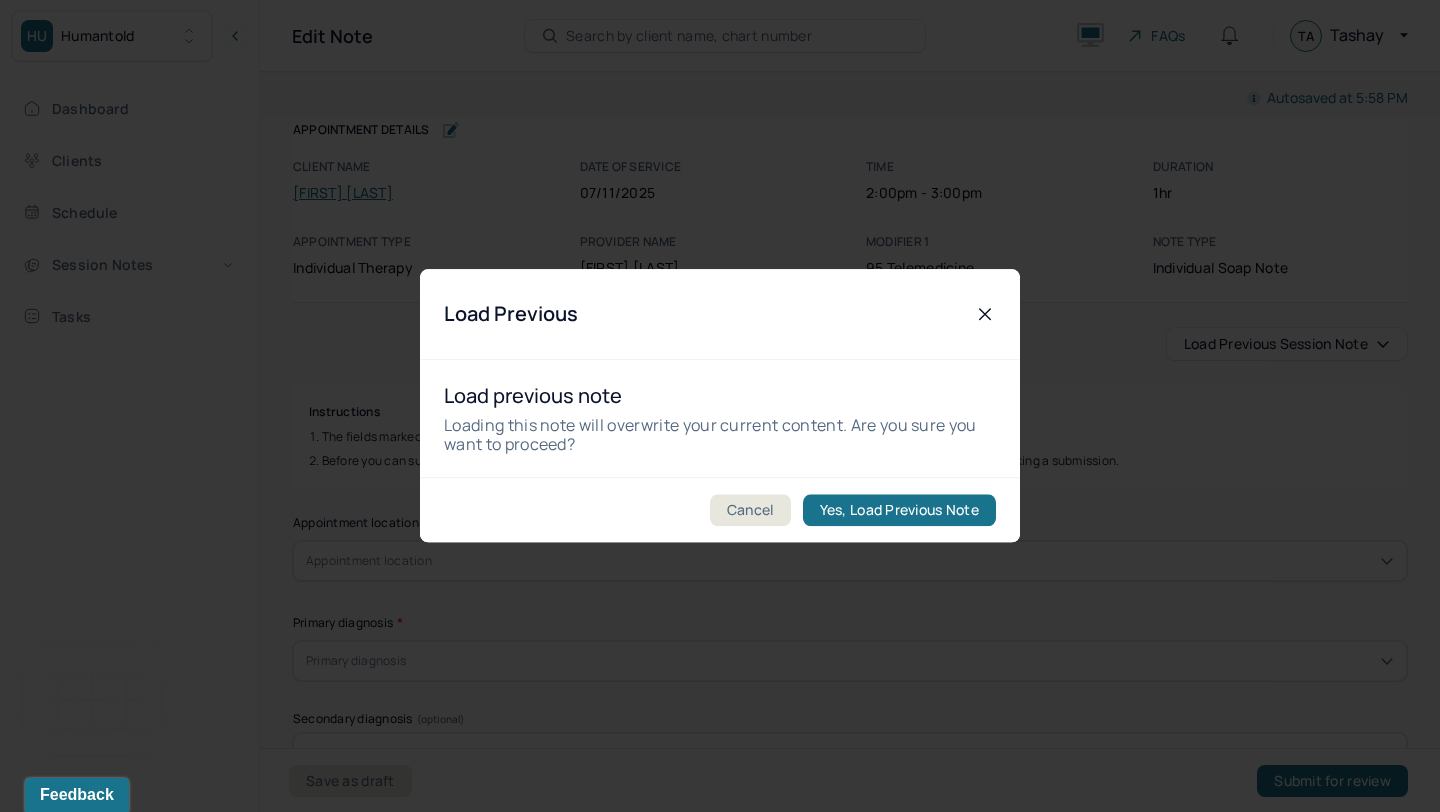 click on "Yes, Load Previous Note" at bounding box center (899, 511) 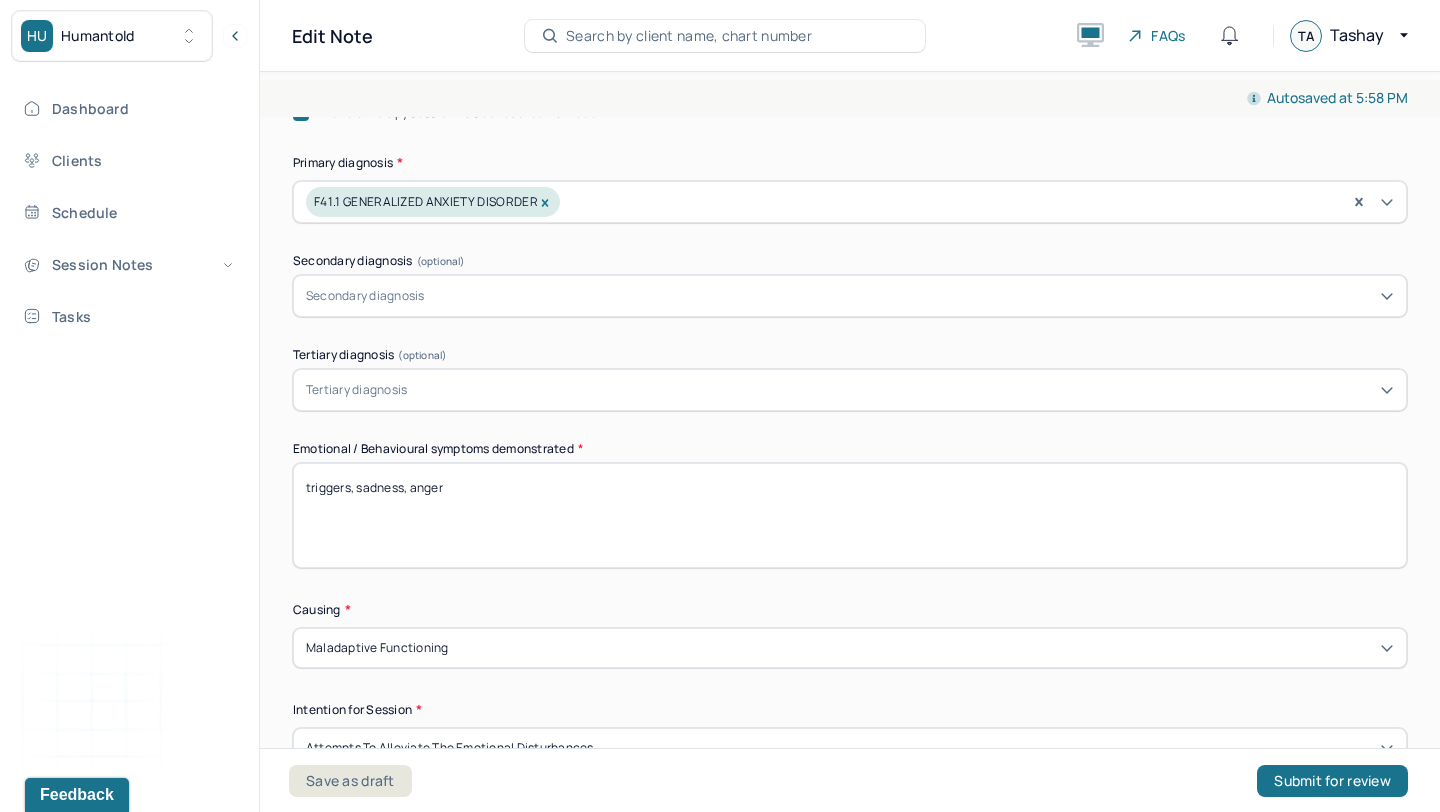 scroll, scrollTop: 742, scrollLeft: 0, axis: vertical 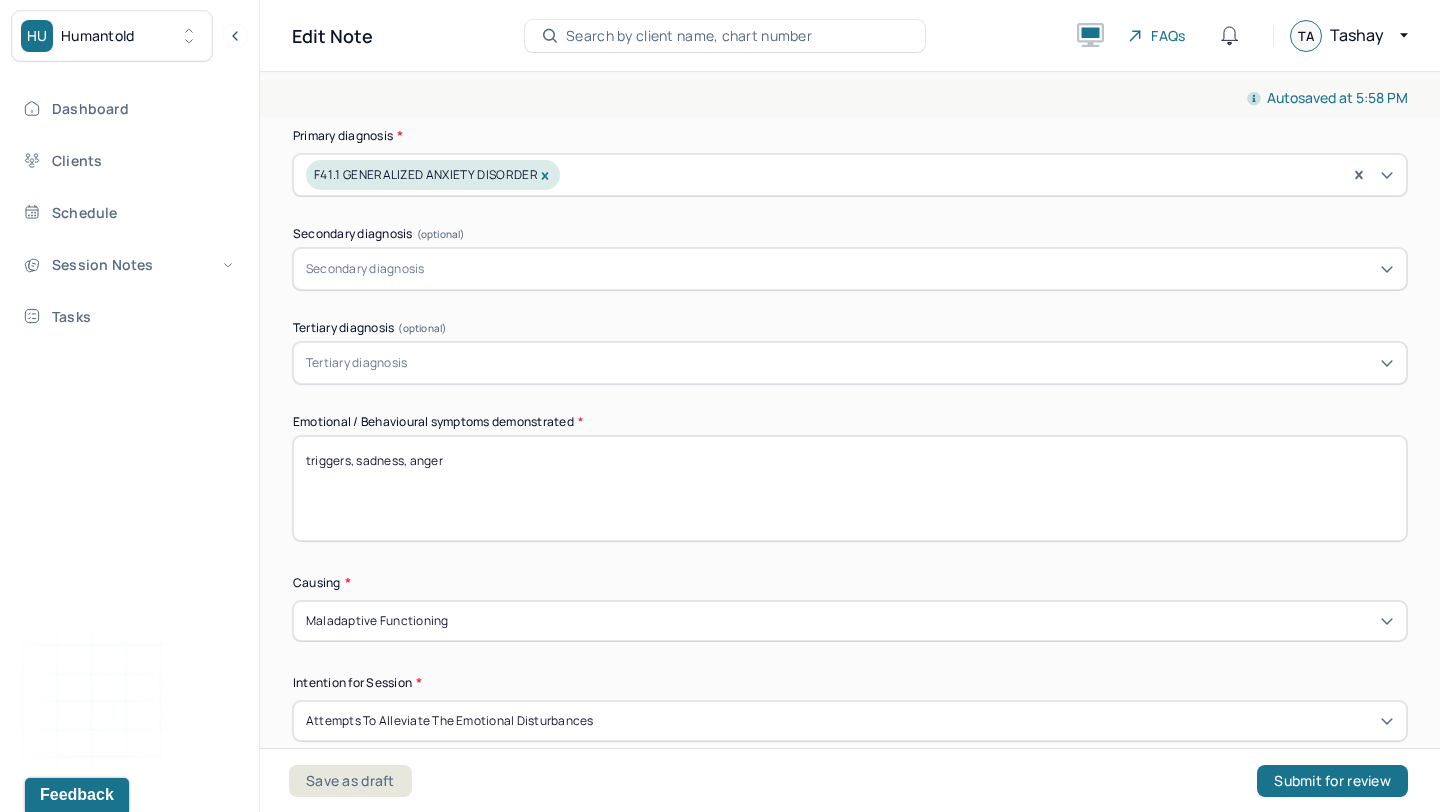click on "triggers, sadness, anger" at bounding box center [850, 488] 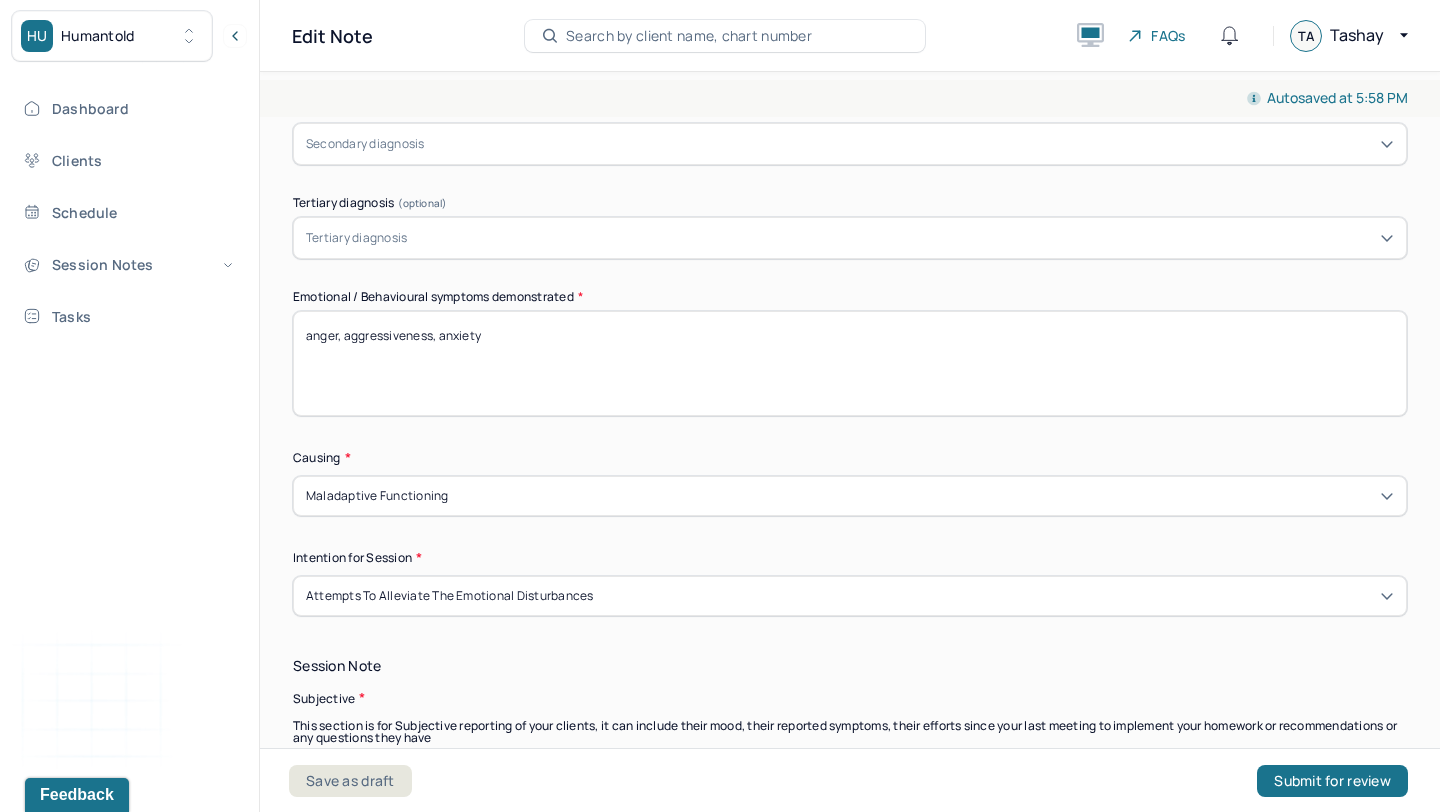 scroll, scrollTop: 1034, scrollLeft: 0, axis: vertical 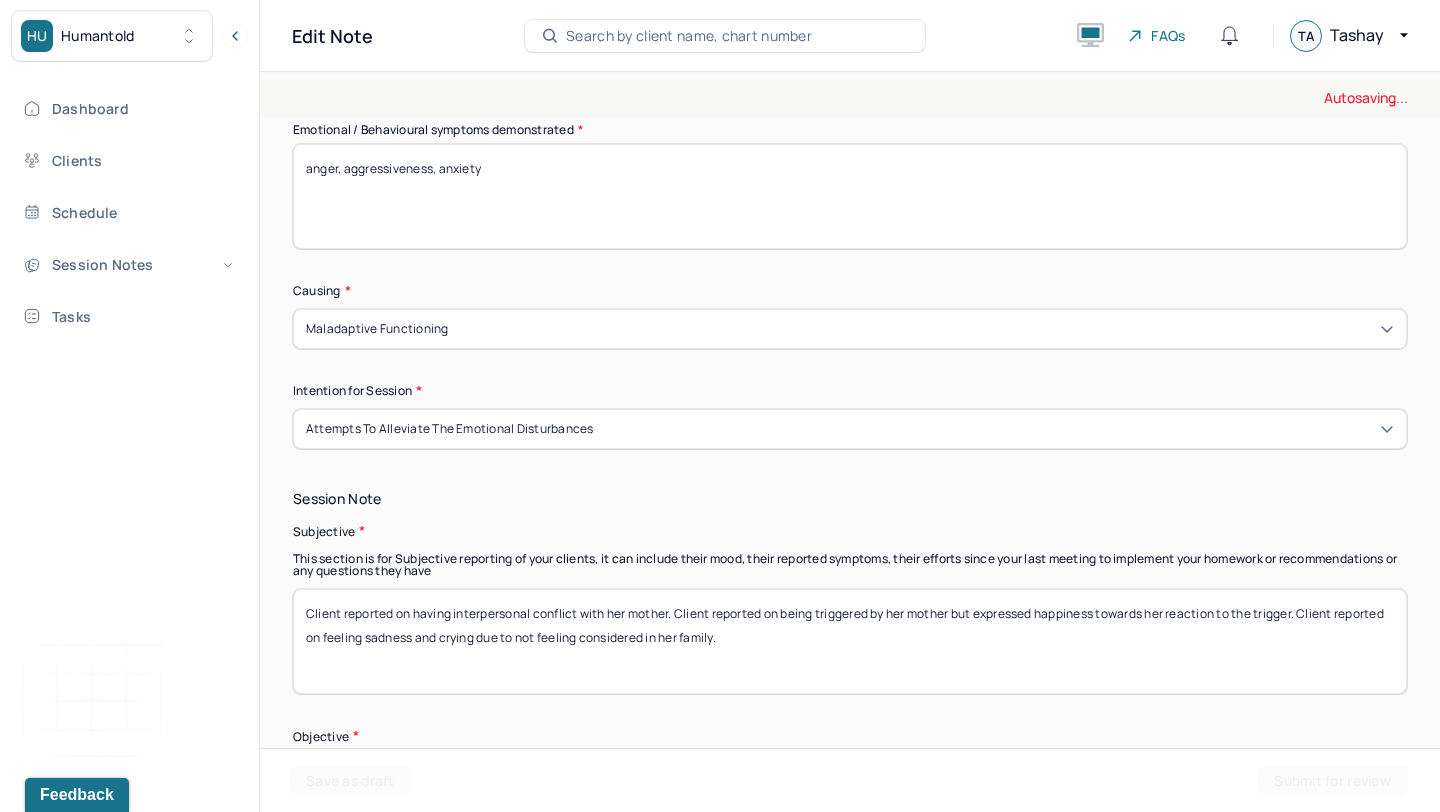 type on "anger, aggressiveness, anxiety" 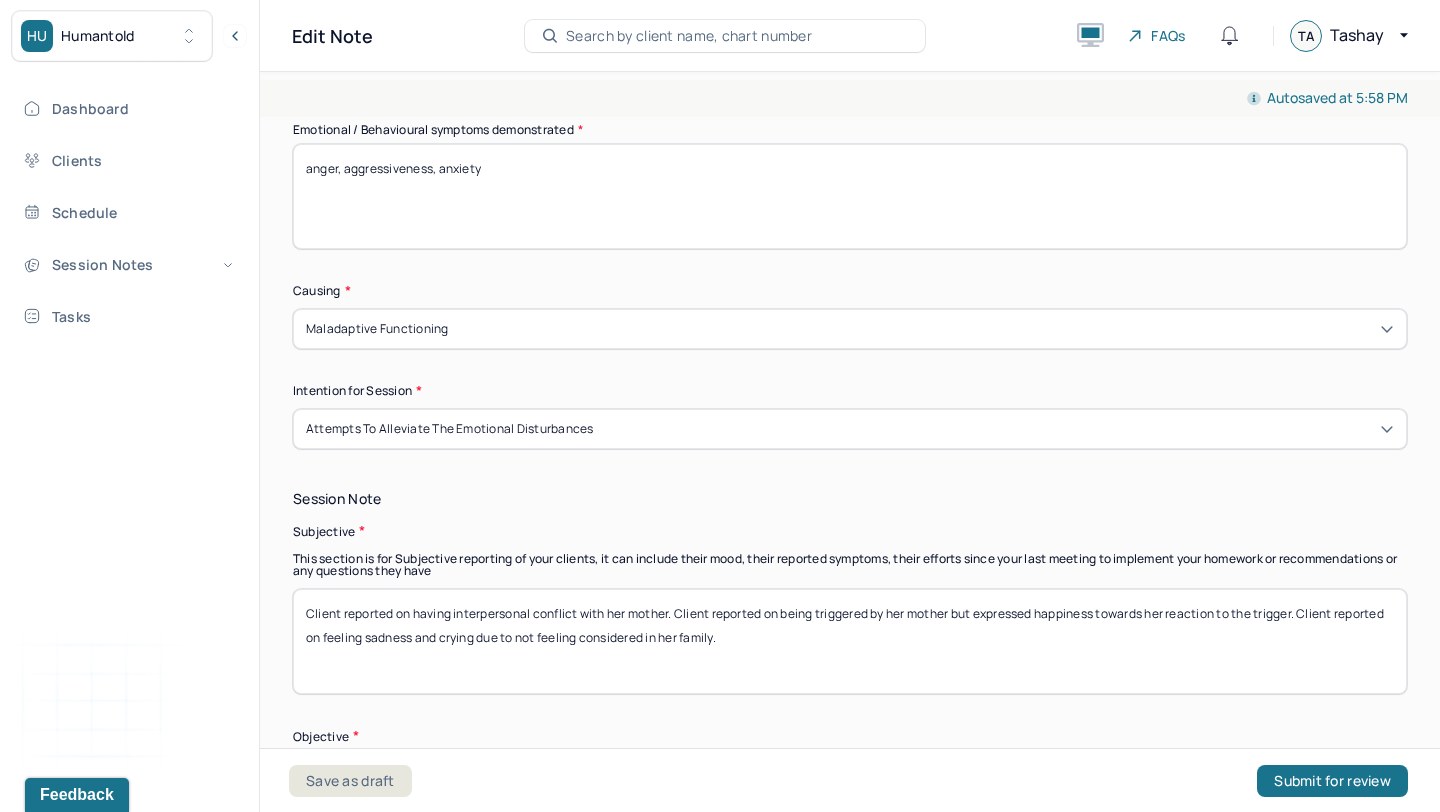 click on "Client reported on having interpersonal conflict with her mother. Client reported on being triggered by her mother but expressed happiness towards her reaction to the trigger. Client reported on feeling sadness and crying due to not feeling considered in her family." at bounding box center [850, 641] 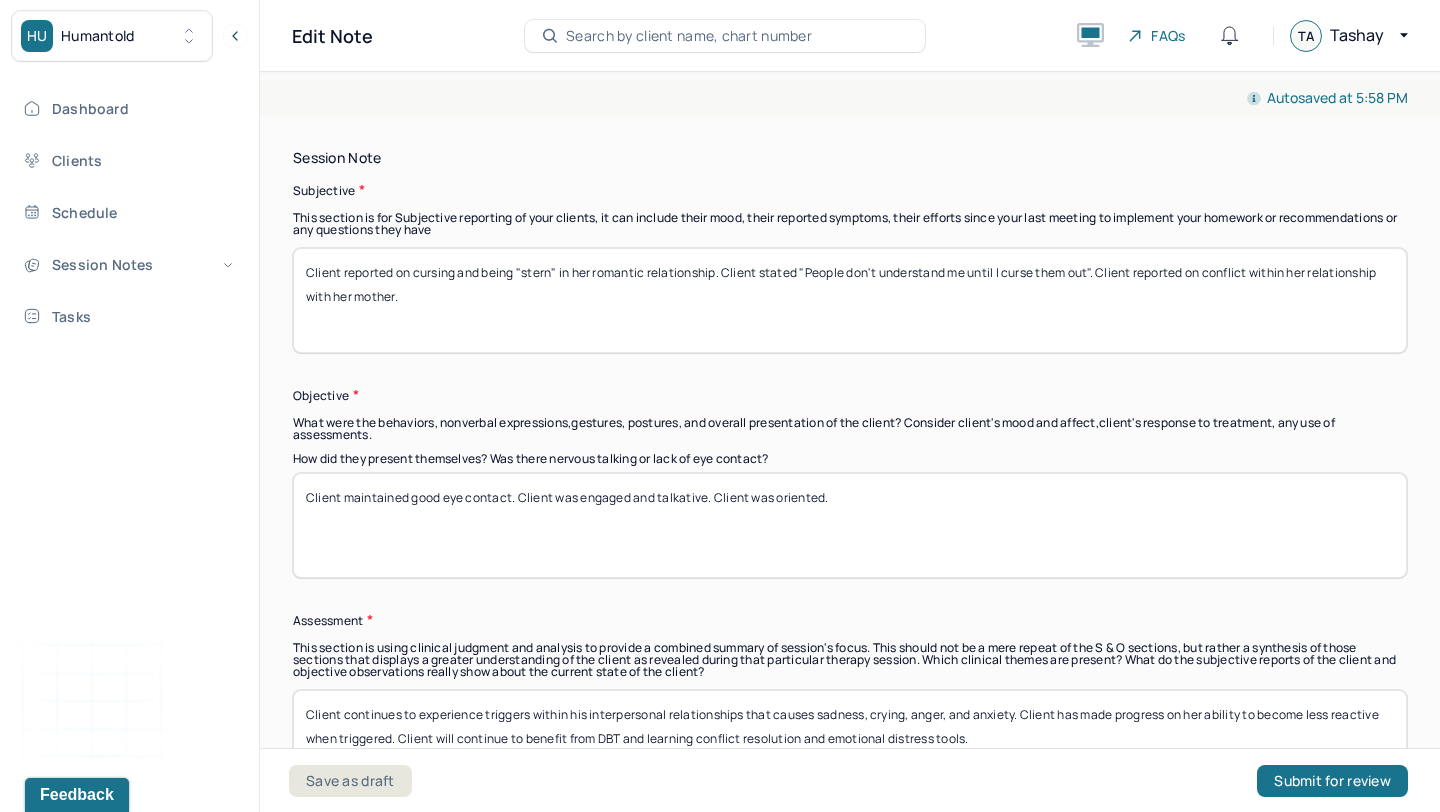 scroll, scrollTop: 1498, scrollLeft: 0, axis: vertical 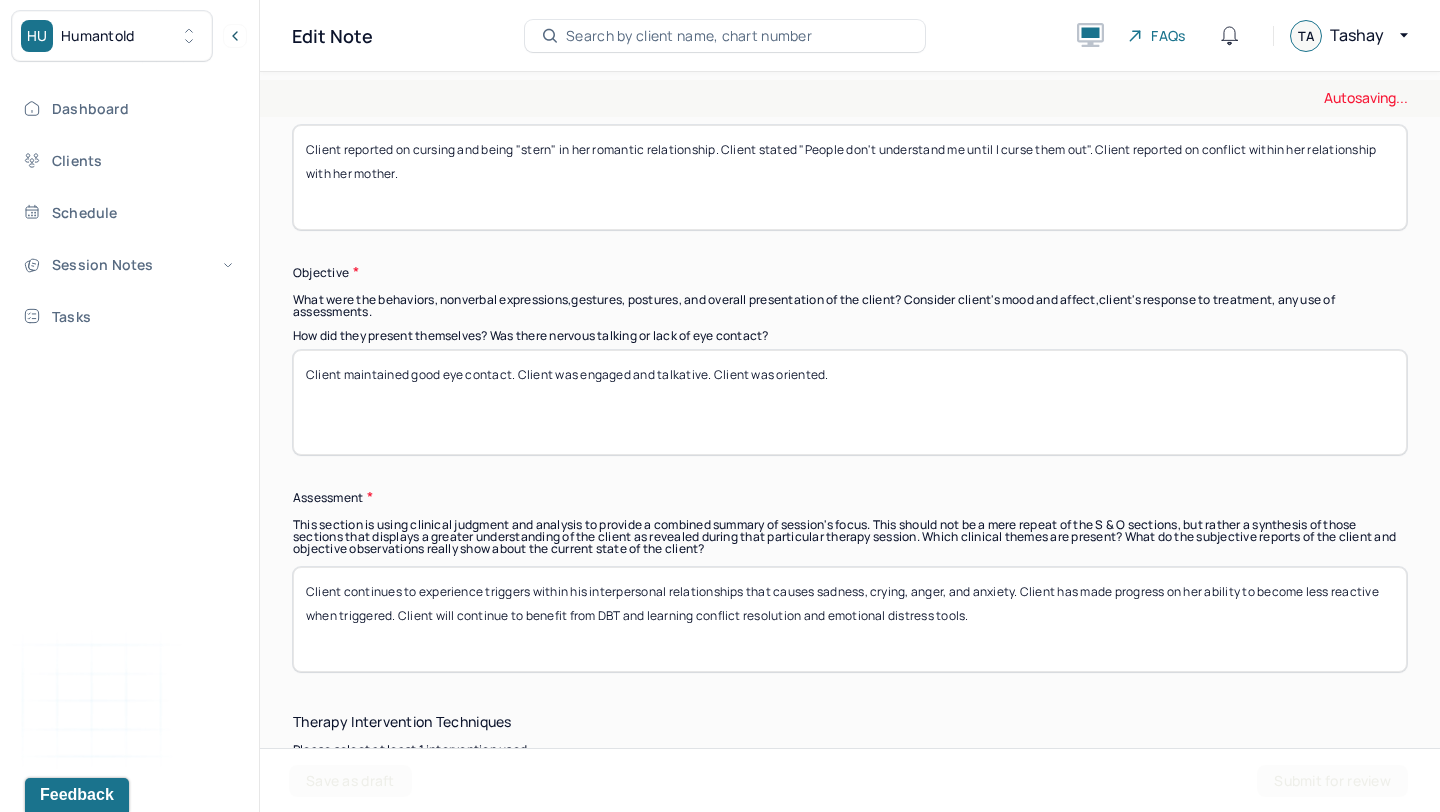 type on "Client reported on cursing and being "stern" in her romantic relationship. Client stated "People don't understand me until I curse them out". Client reported on conflict within her relationship with her mother." 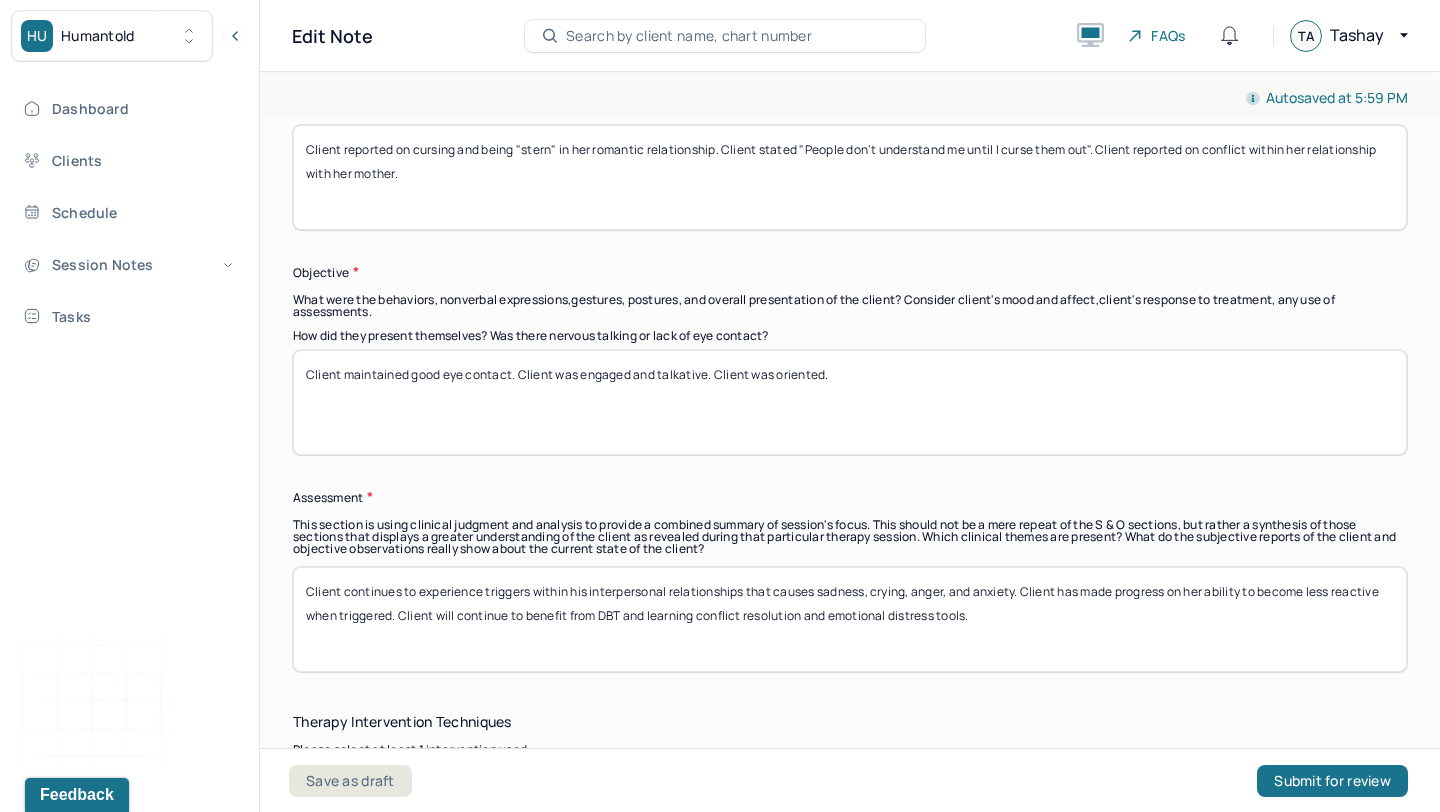 click on "Client maintained good eye contact. Client was engaged and talkative. Client was oriented." at bounding box center [850, 402] 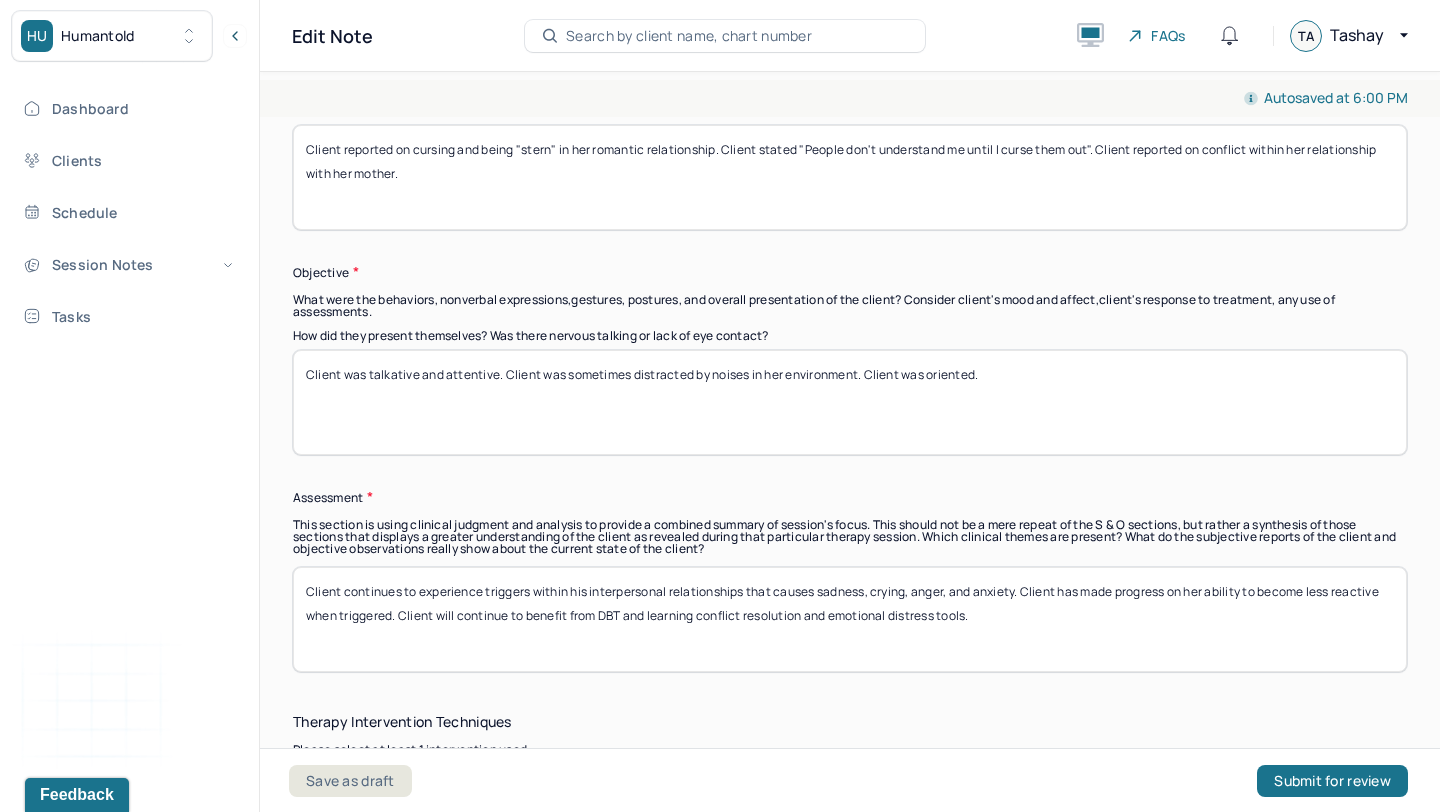 type on "Client was talkative and attentive. Client was sometimes distracted by noises in her environment. Client was oriented." 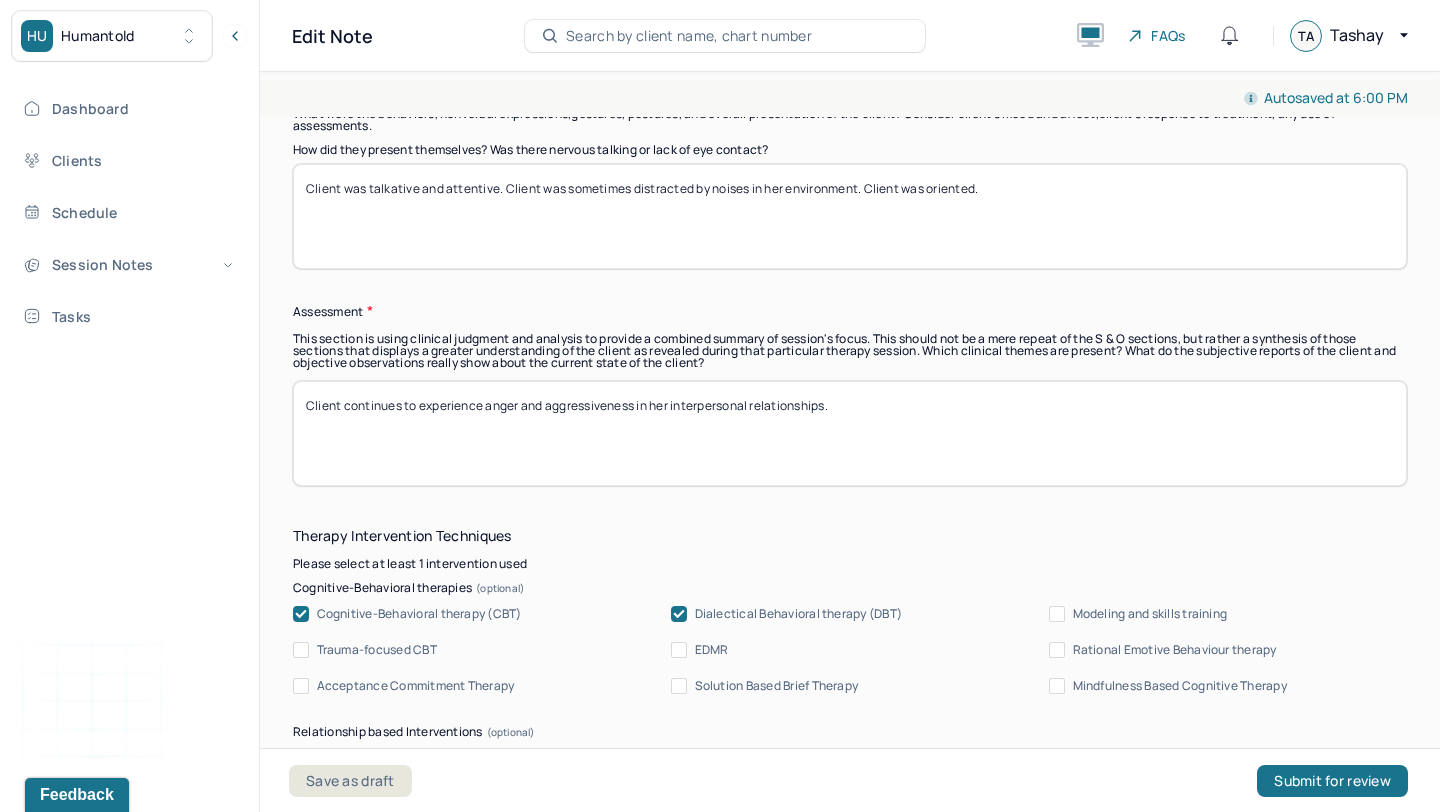 scroll, scrollTop: 1703, scrollLeft: 0, axis: vertical 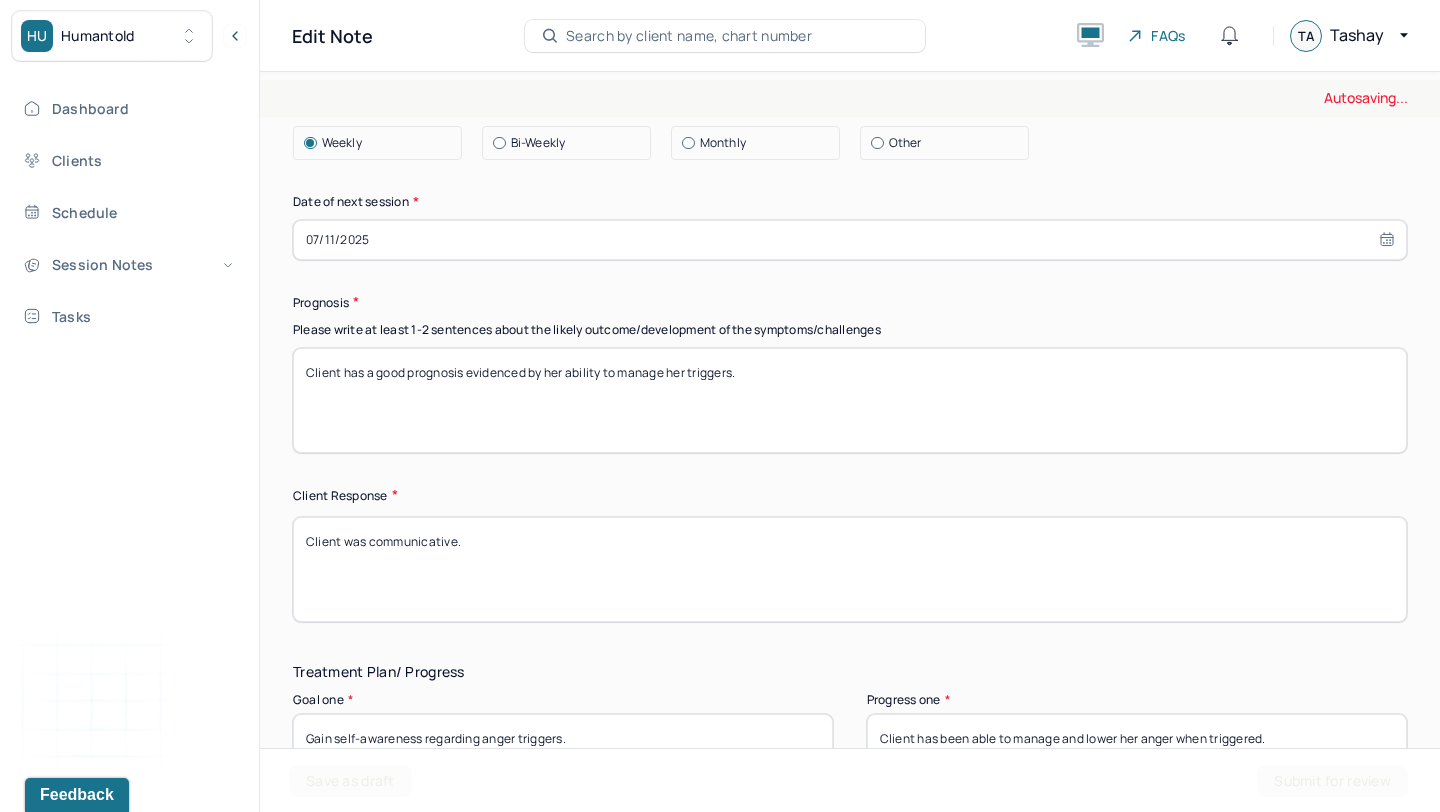 type on "Client continues to experience anger and aggressiveness in her interpersonal relationships. Skills training was used to teach client different communication styles. Client has difficulty feeling validated by others and believes aggressiveness will help her achieve validation and respect from others. Client will continue to benefit from DBT." 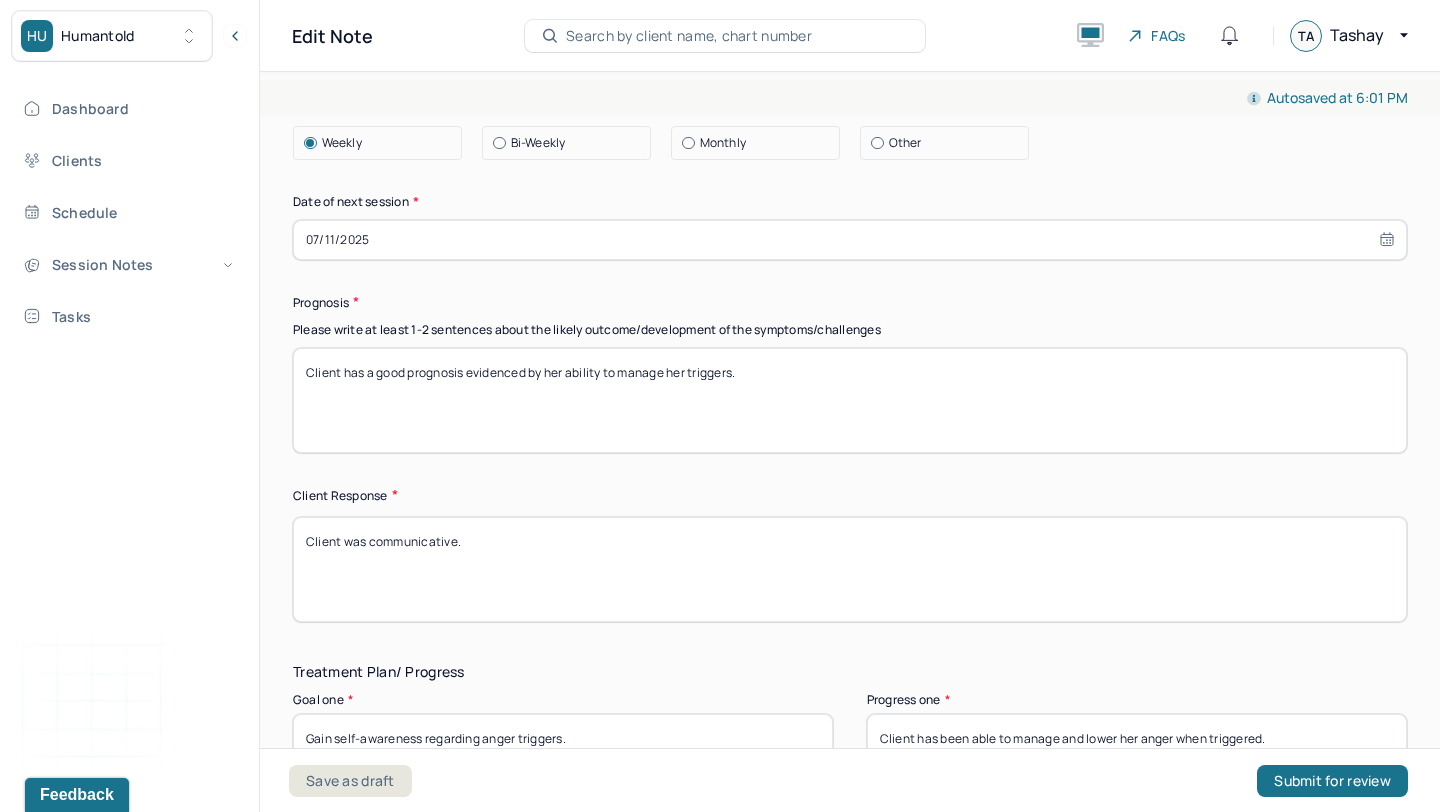 click on "Client has a good prognosis evidenced by her ability to manage her triggers." at bounding box center (850, 400) 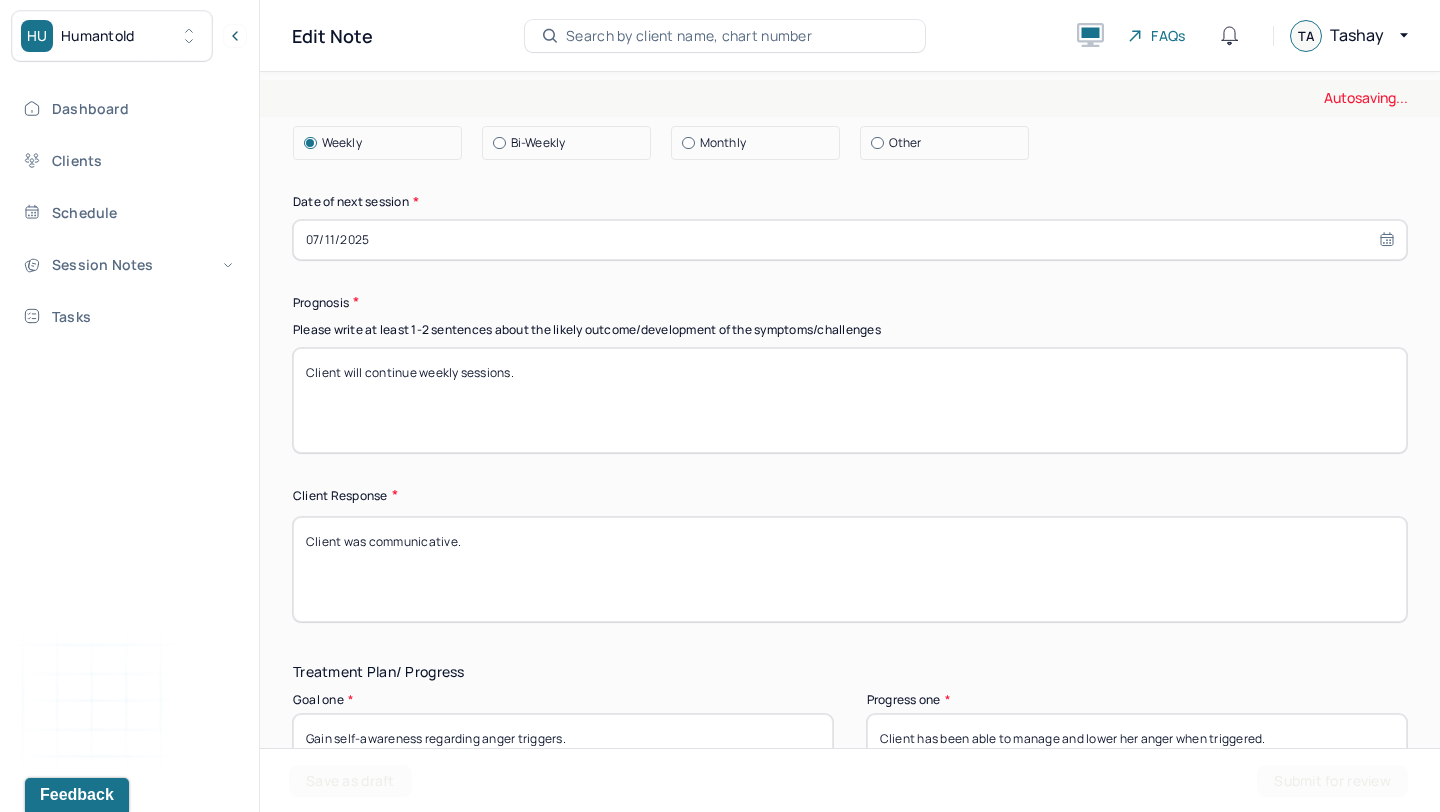 type on "Client will continue weekly sessions." 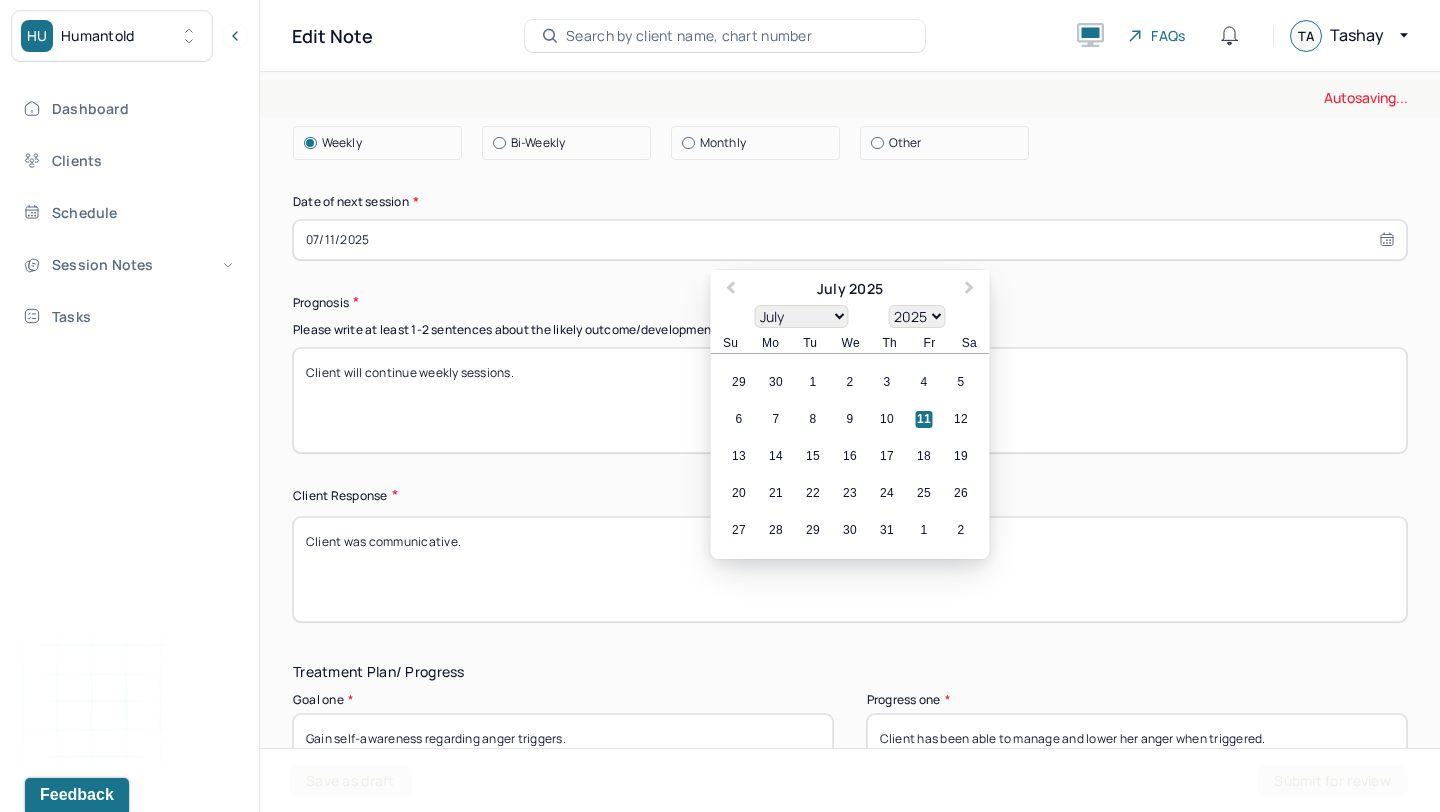 click on "07/11/2025" at bounding box center [850, 240] 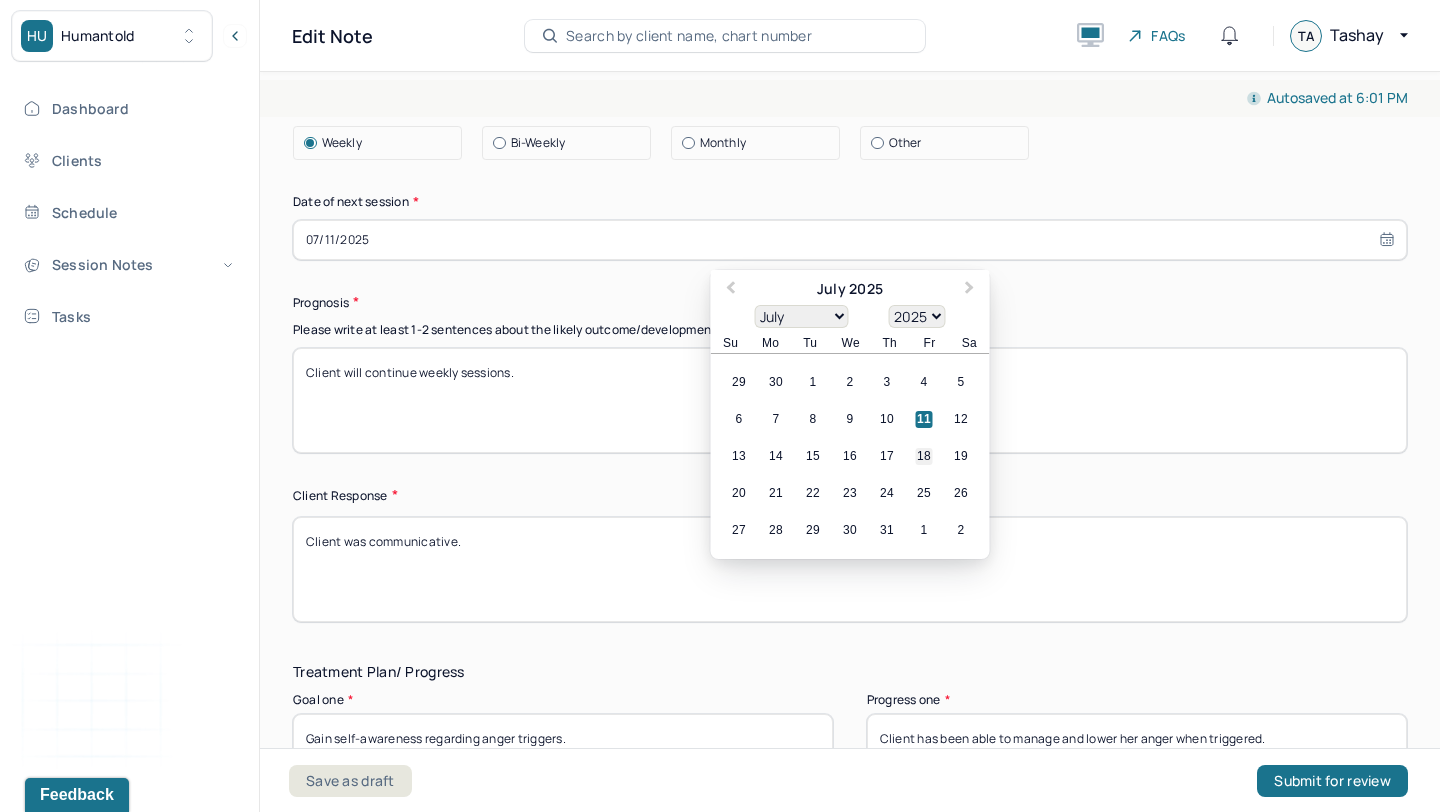 click on "18" at bounding box center [924, 456] 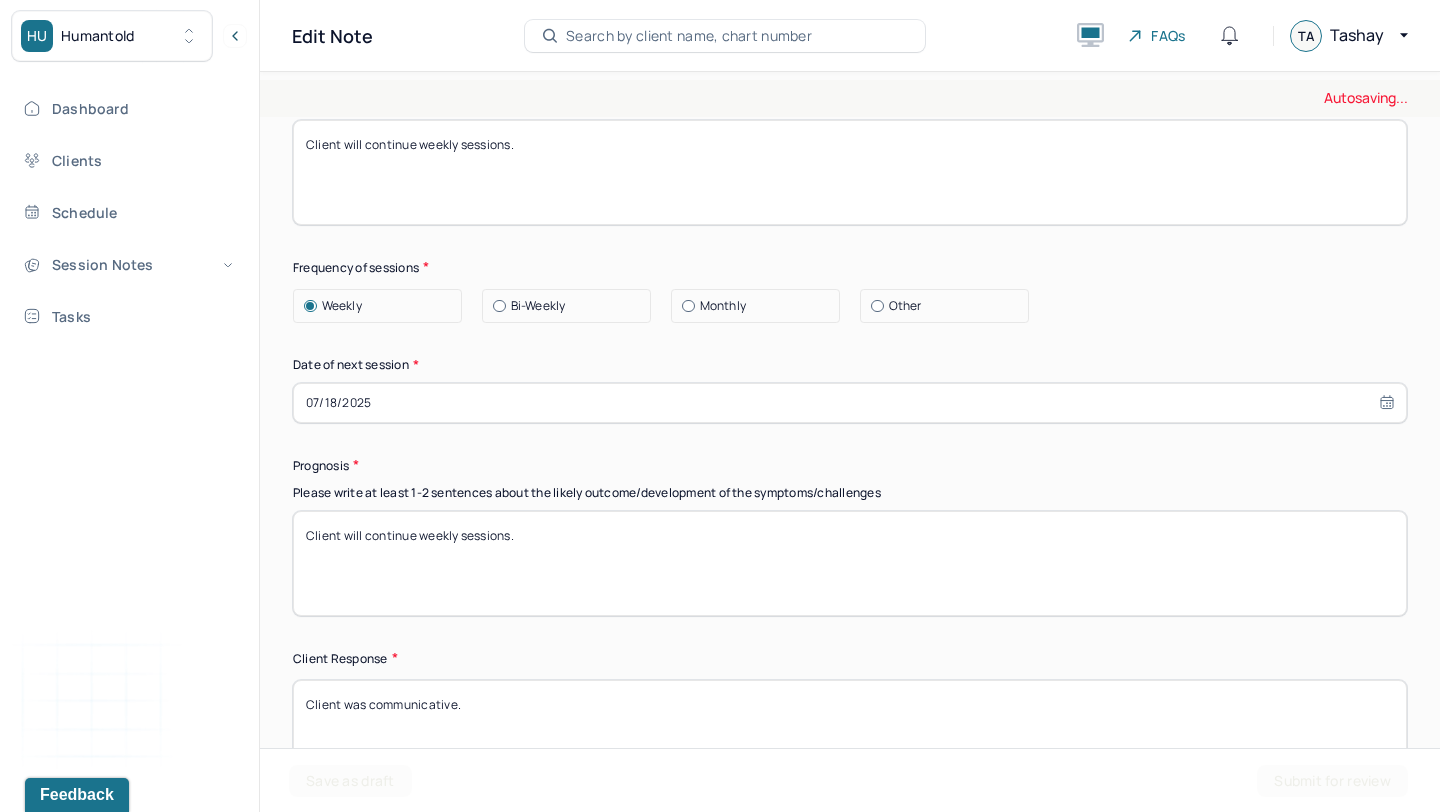 scroll, scrollTop: 2539, scrollLeft: 0, axis: vertical 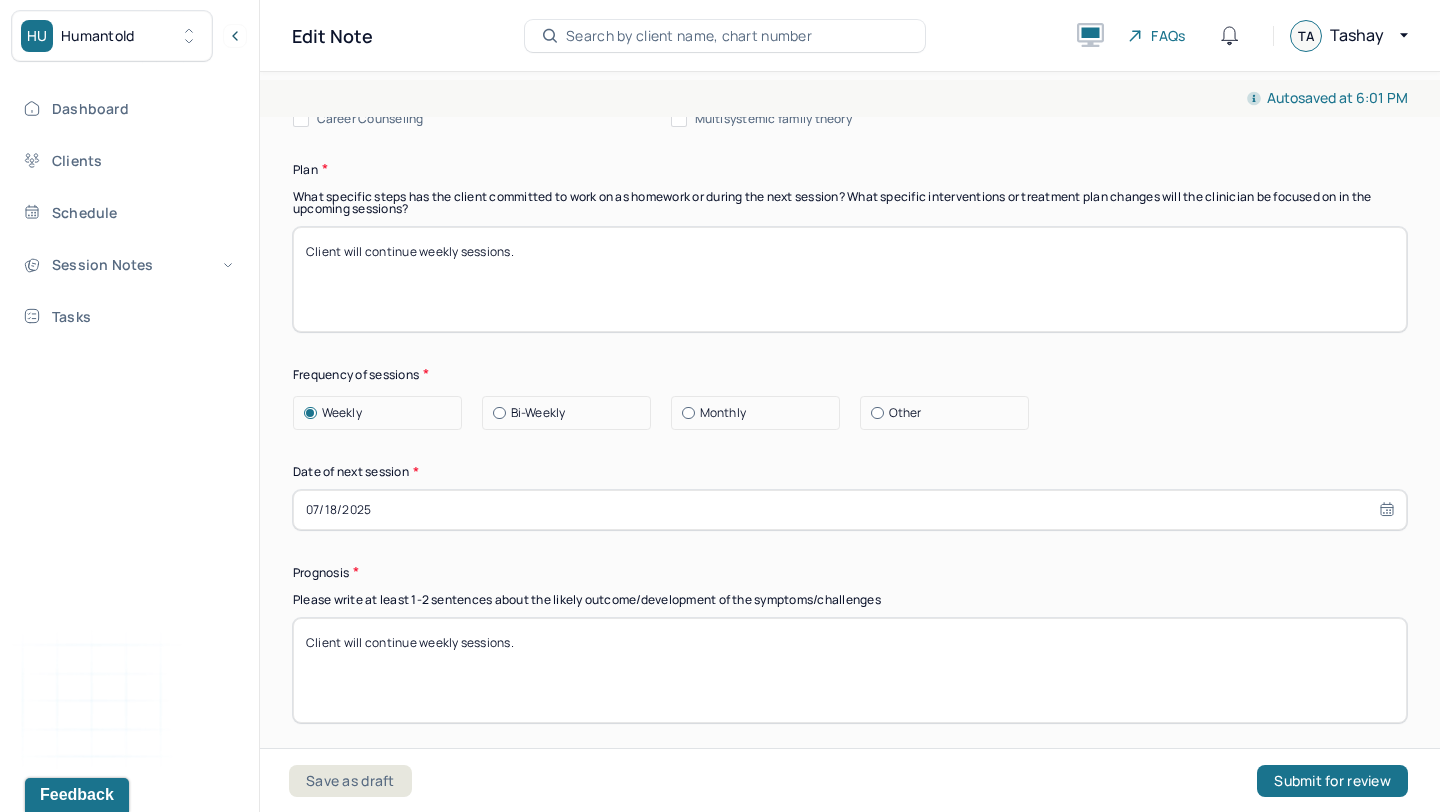 click on "Client will continue weekly sessions." at bounding box center [850, 279] 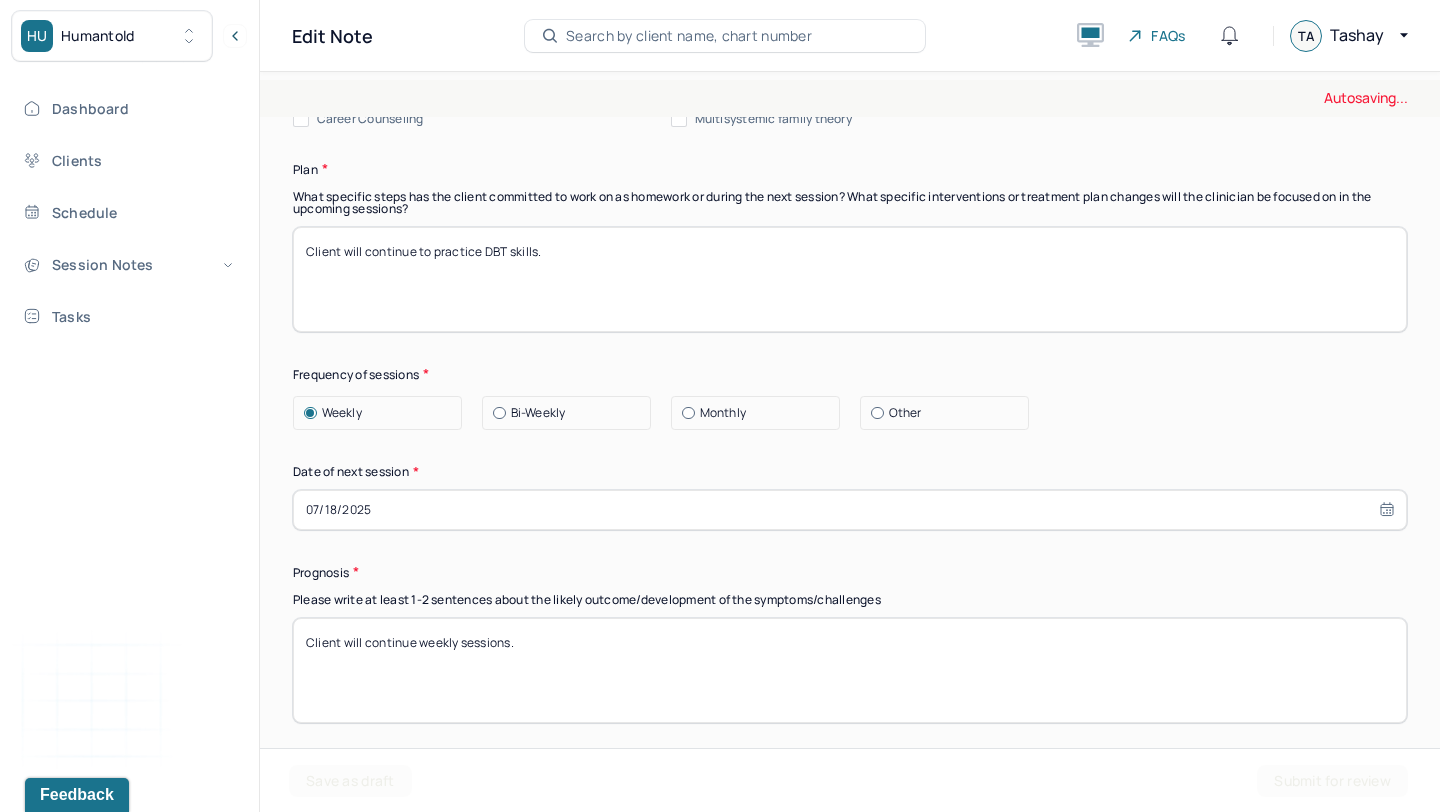 type on "Client will continue to practice DBT skills." 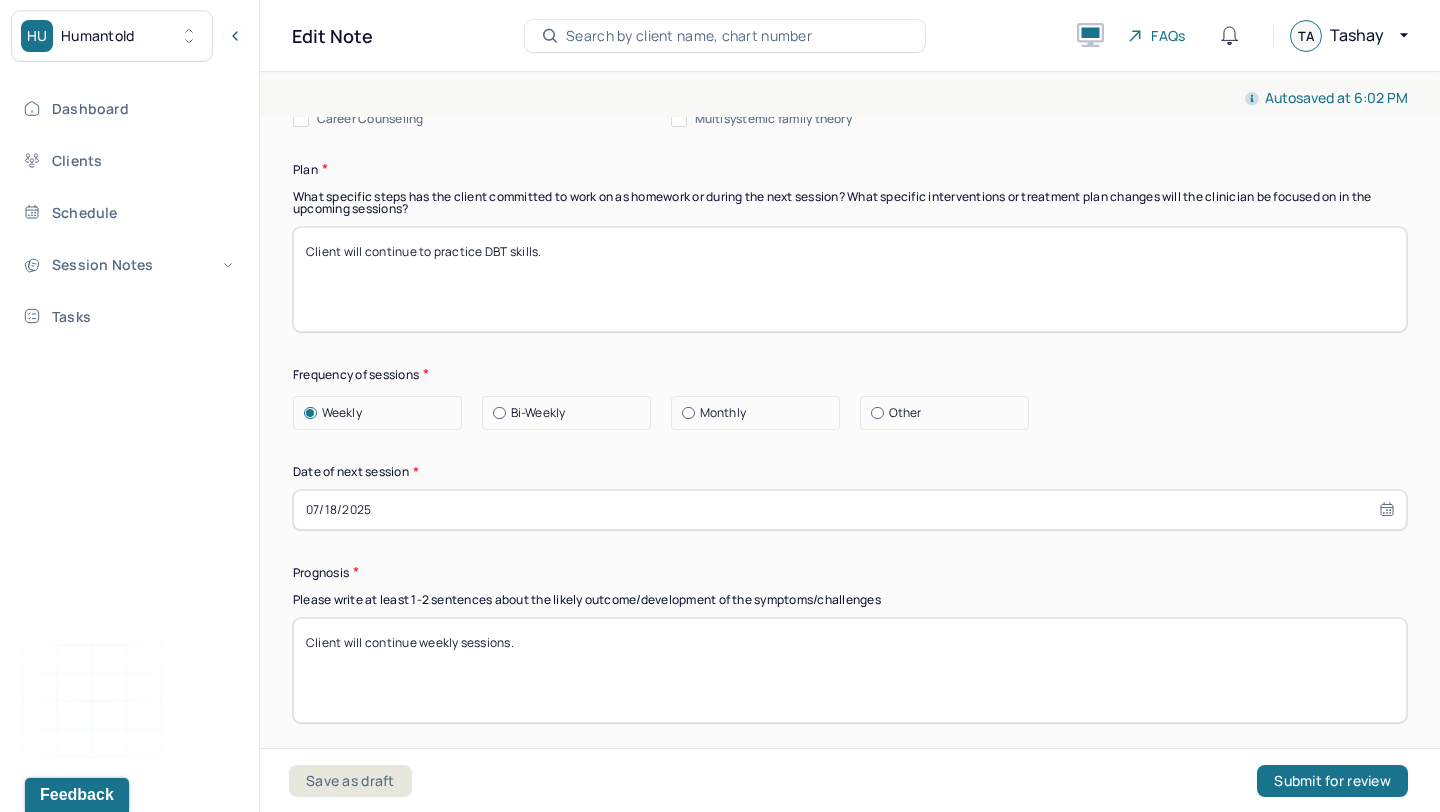 drag, startPoint x: 546, startPoint y: 640, endPoint x: 341, endPoint y: 634, distance: 205.08778 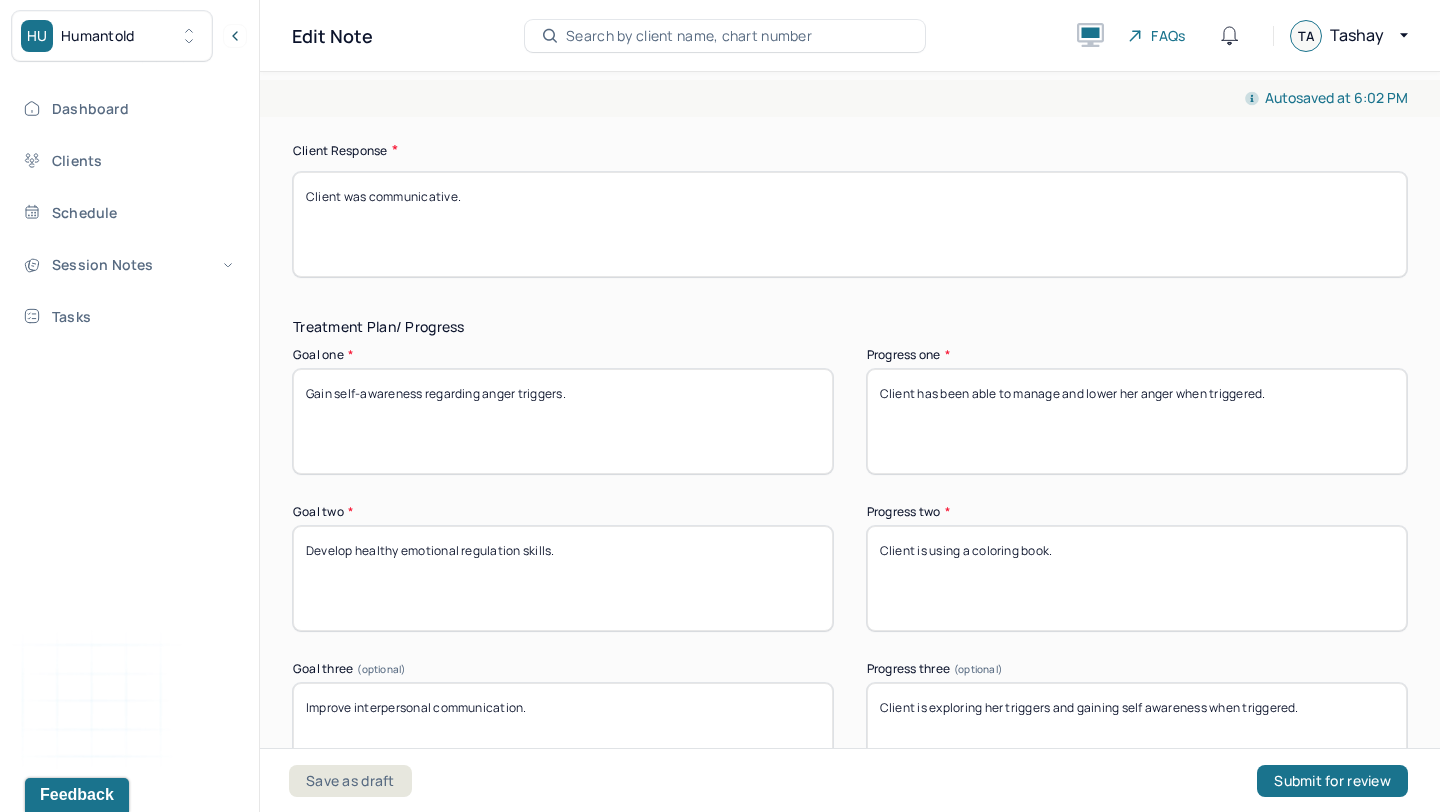 scroll, scrollTop: 3174, scrollLeft: 0, axis: vertical 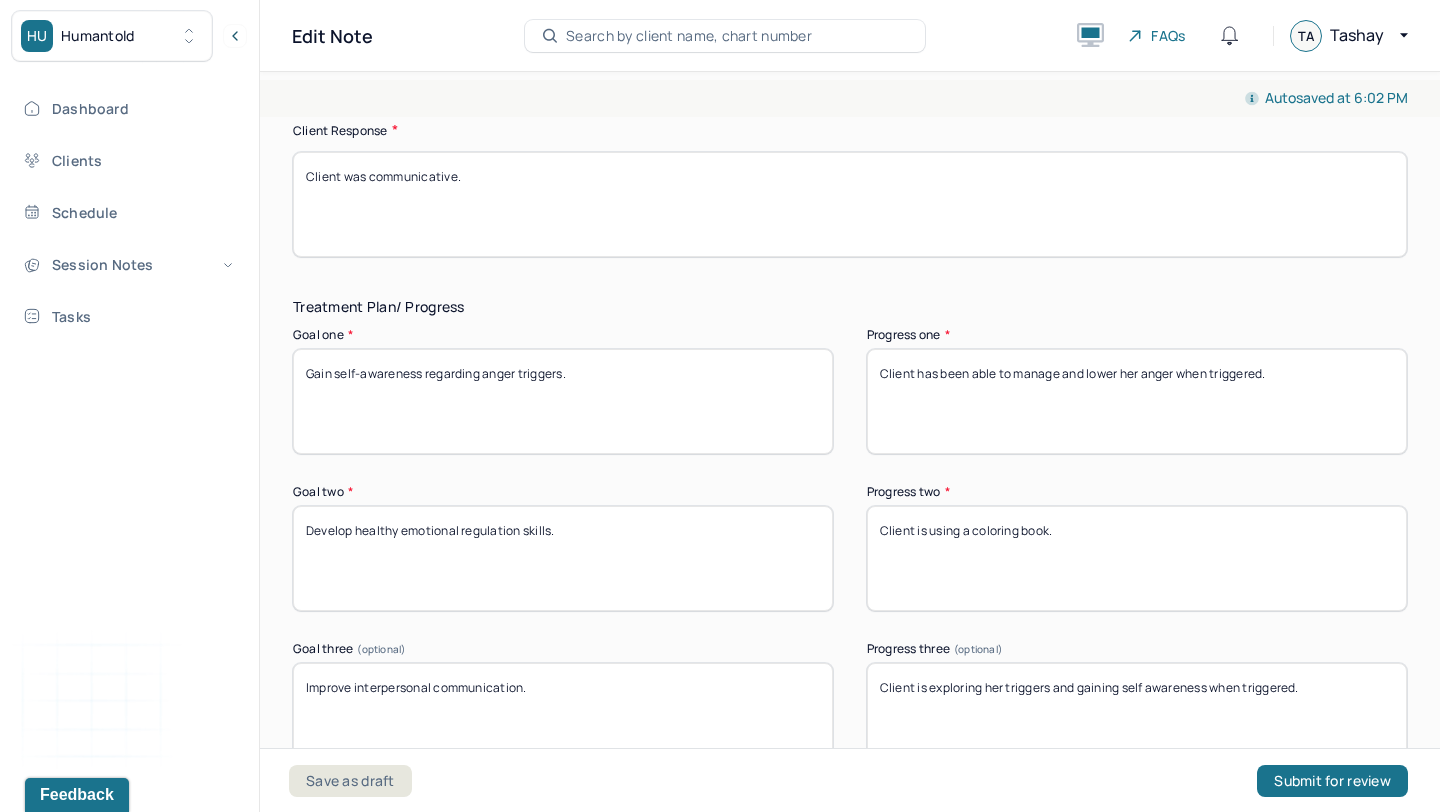 type on "Client has a good prognosis evidenced by her ability to recognize her maladaptive behaviors." 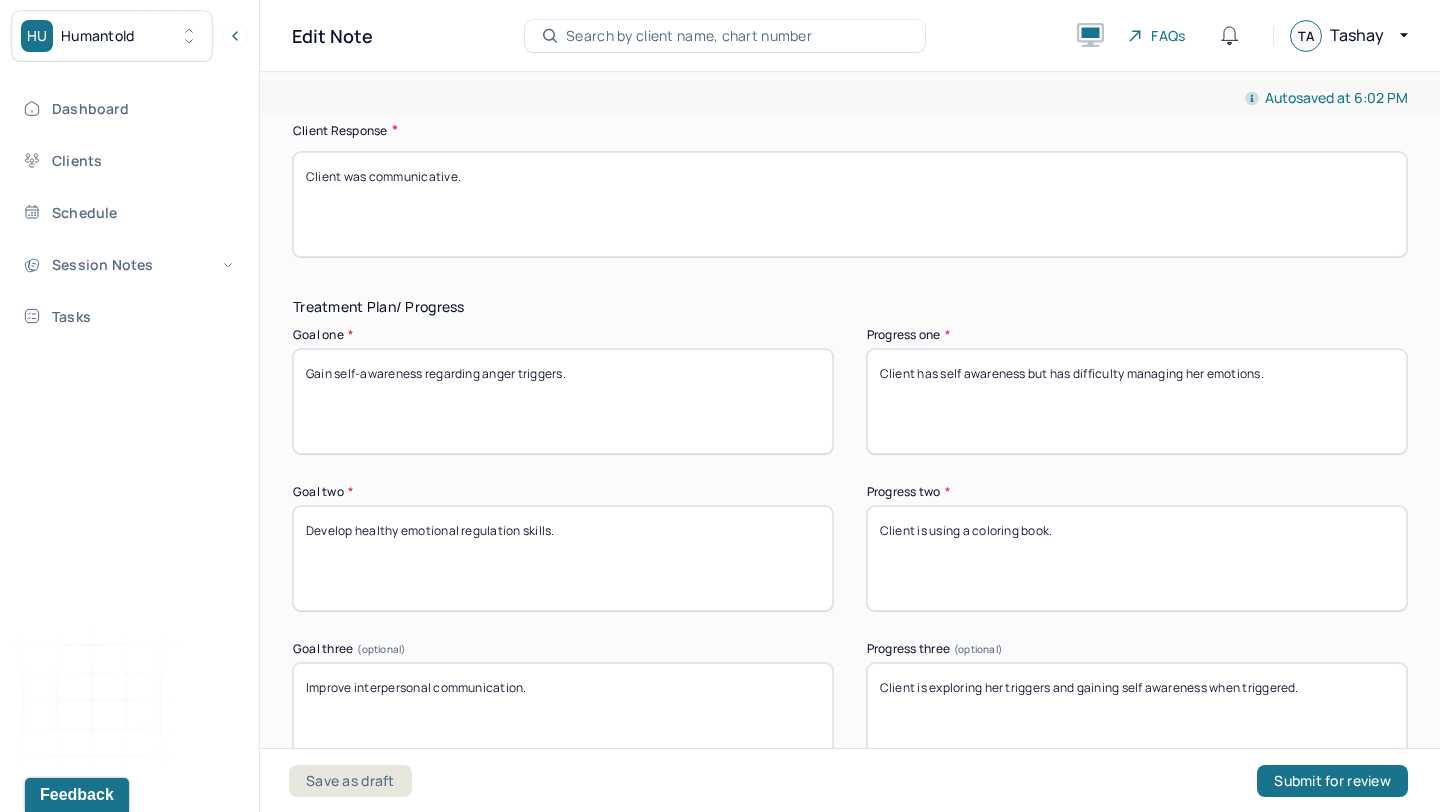 type on "Client has self awareness but has difficulty managing her emotions." 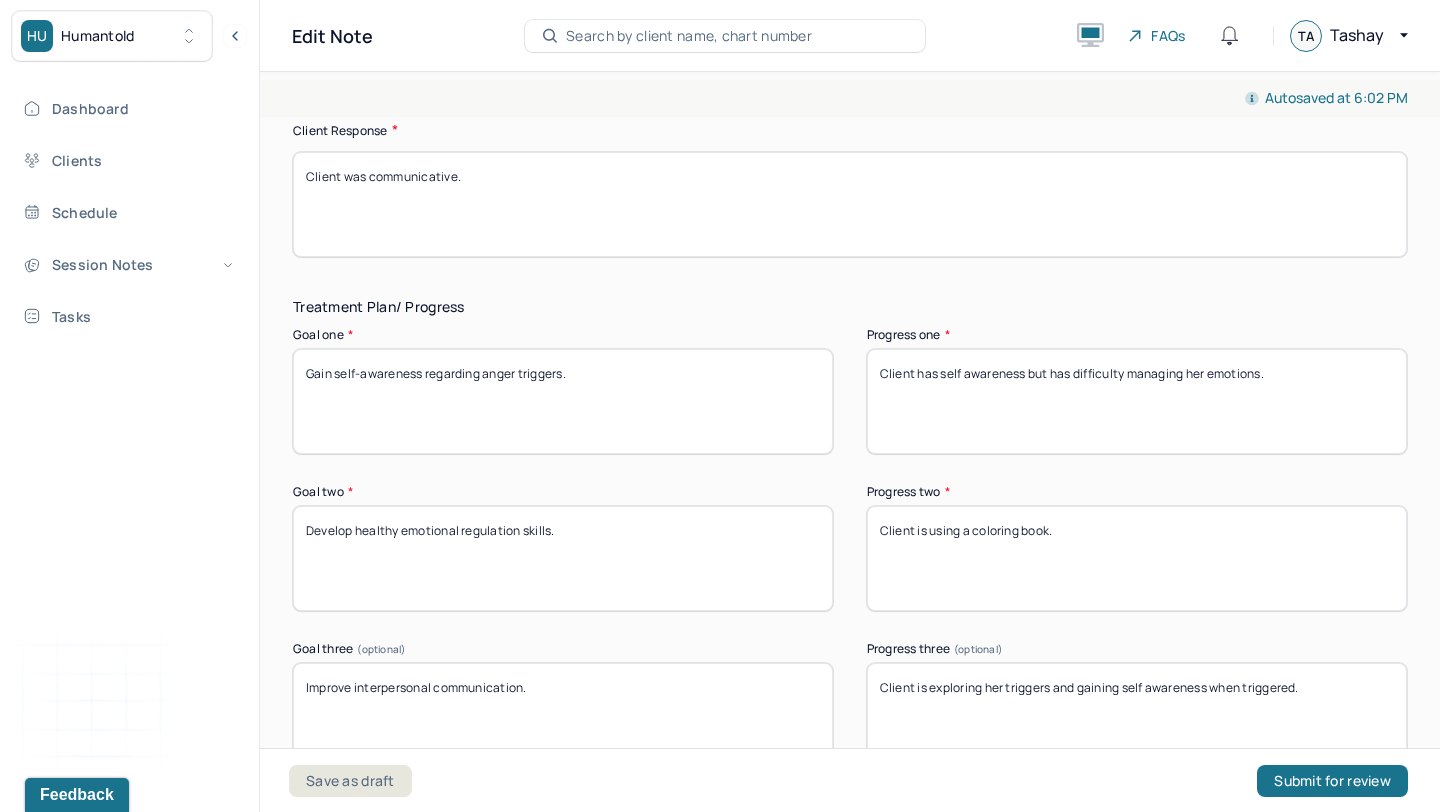 drag, startPoint x: 1099, startPoint y: 530, endPoint x: 961, endPoint y: 517, distance: 138.61096 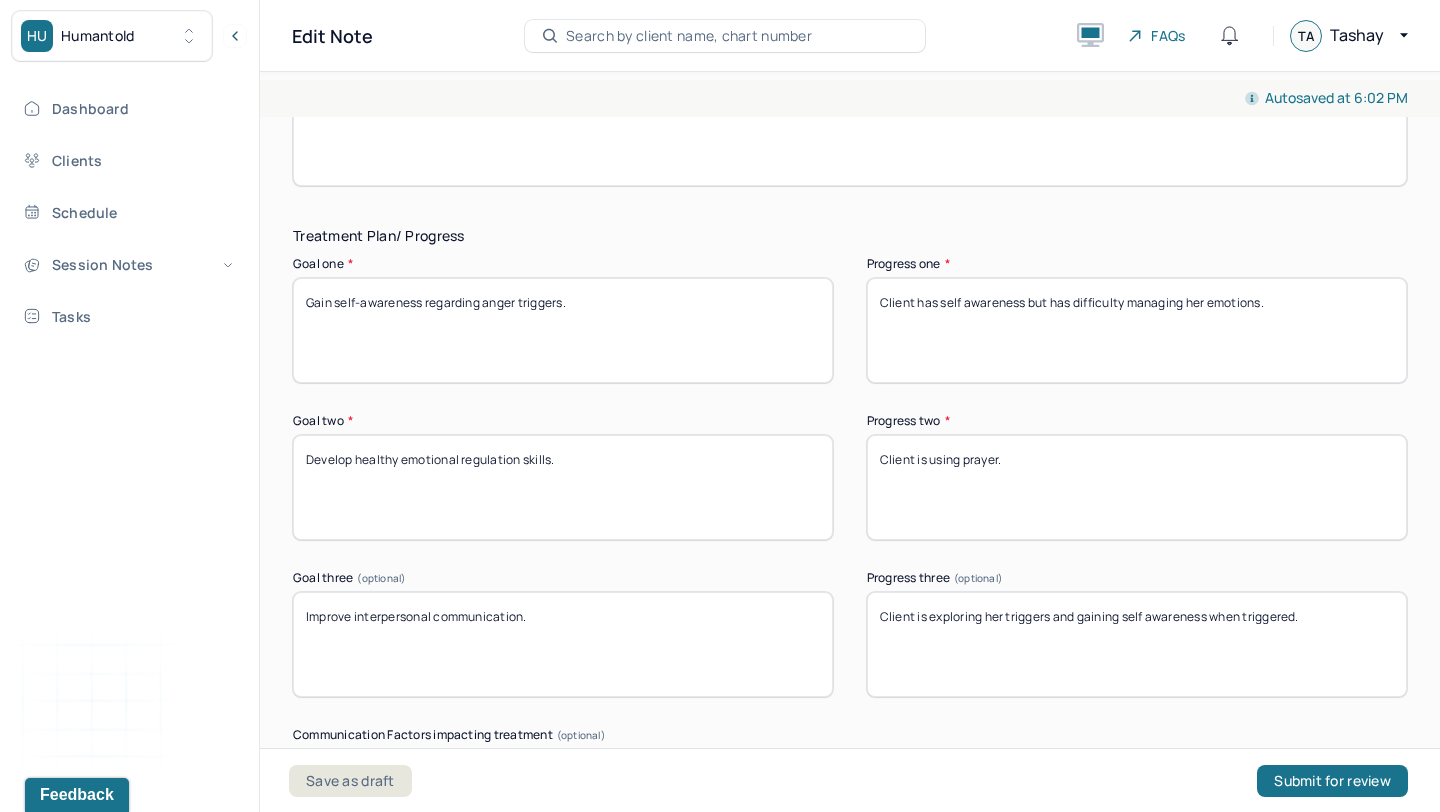 scroll, scrollTop: 3250, scrollLeft: 0, axis: vertical 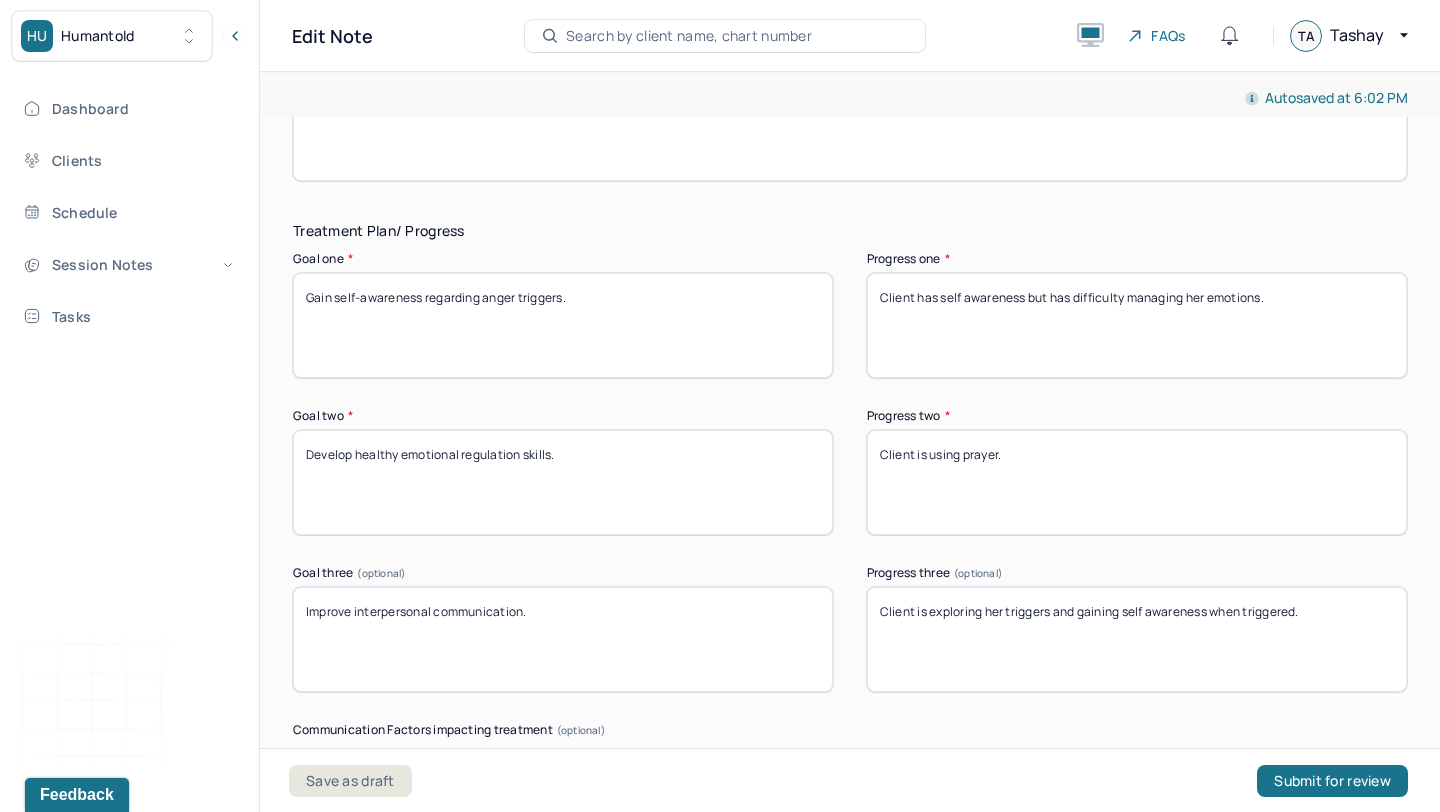 type on "Client is using prayer." 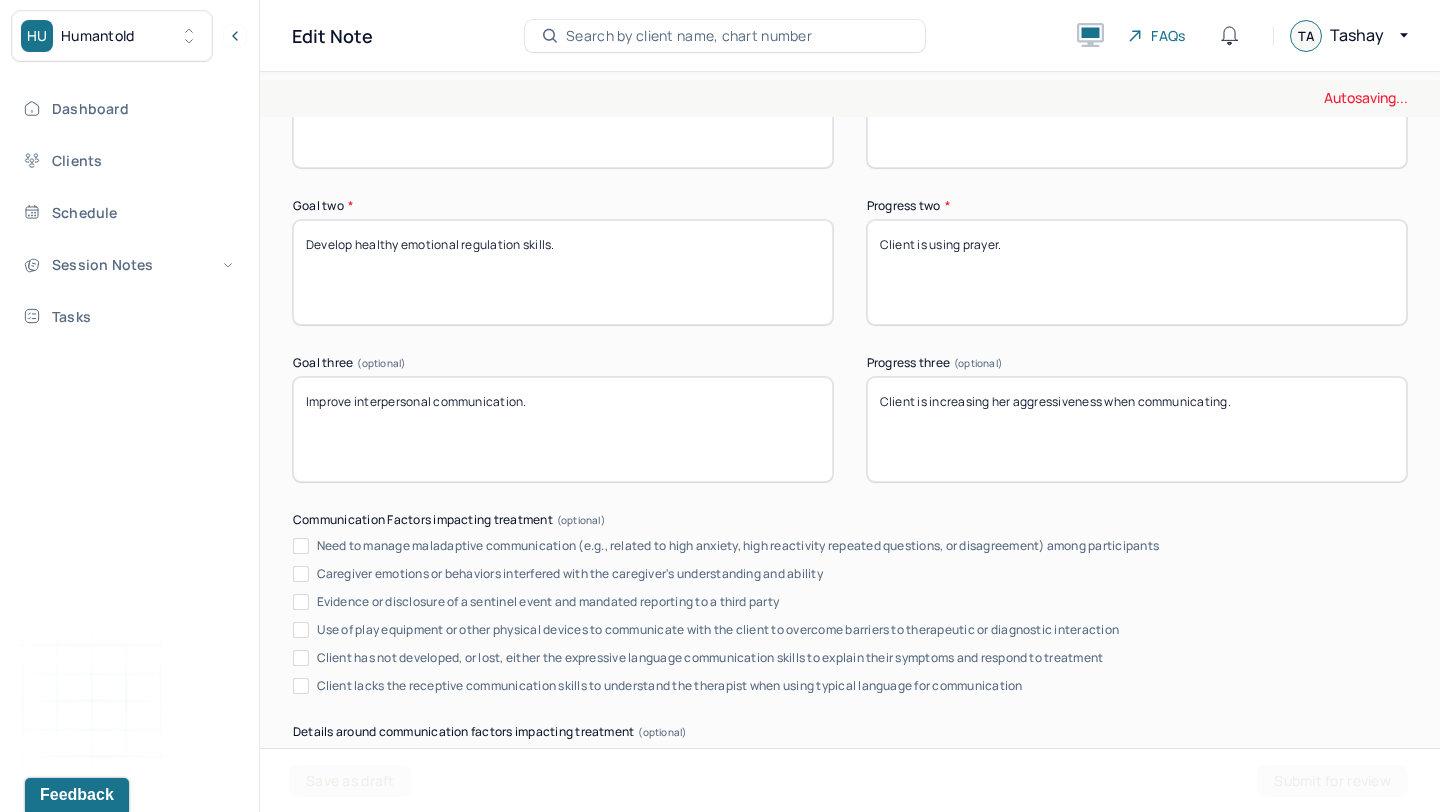 scroll, scrollTop: 3847, scrollLeft: 0, axis: vertical 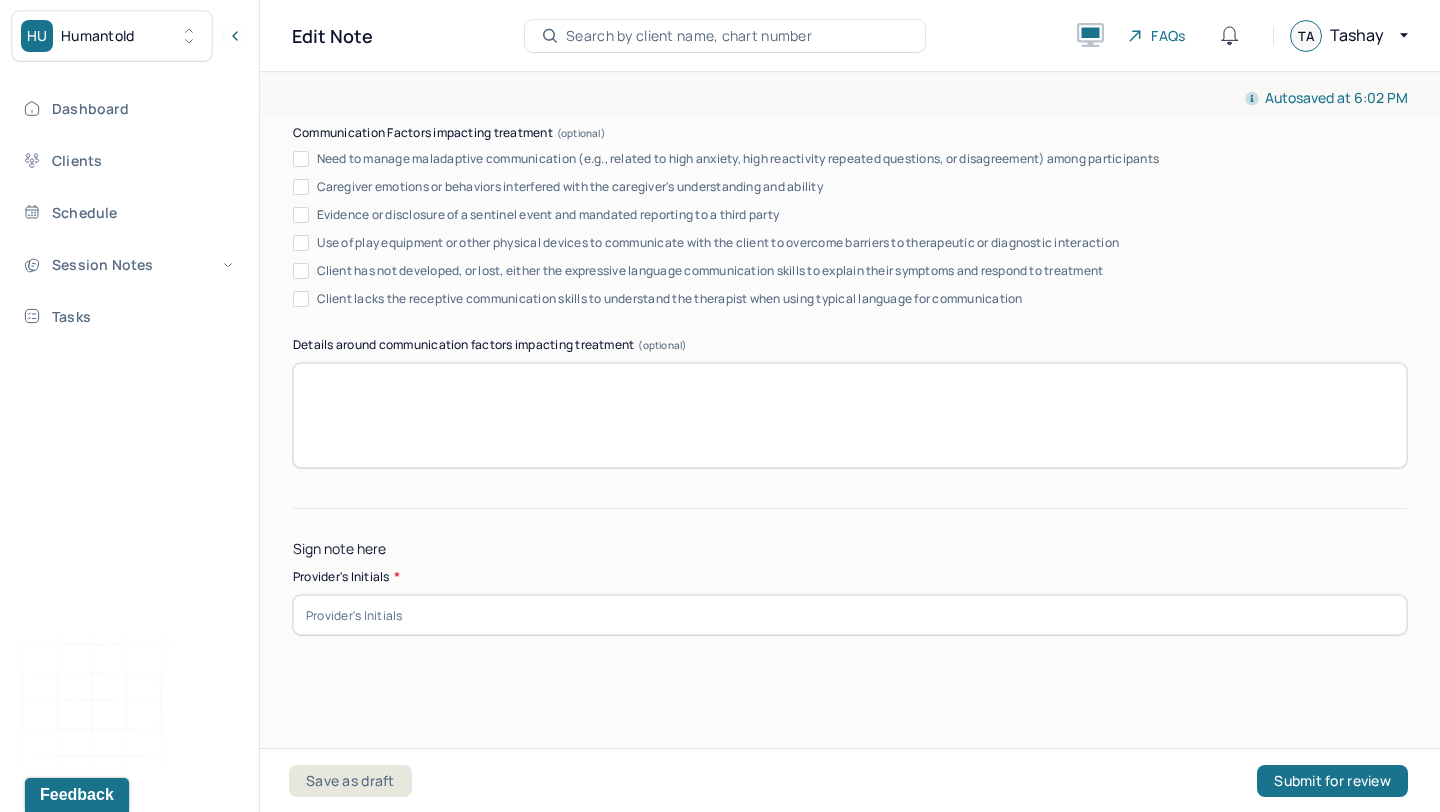 type on "Client is increasing her aggressiveness when communicating." 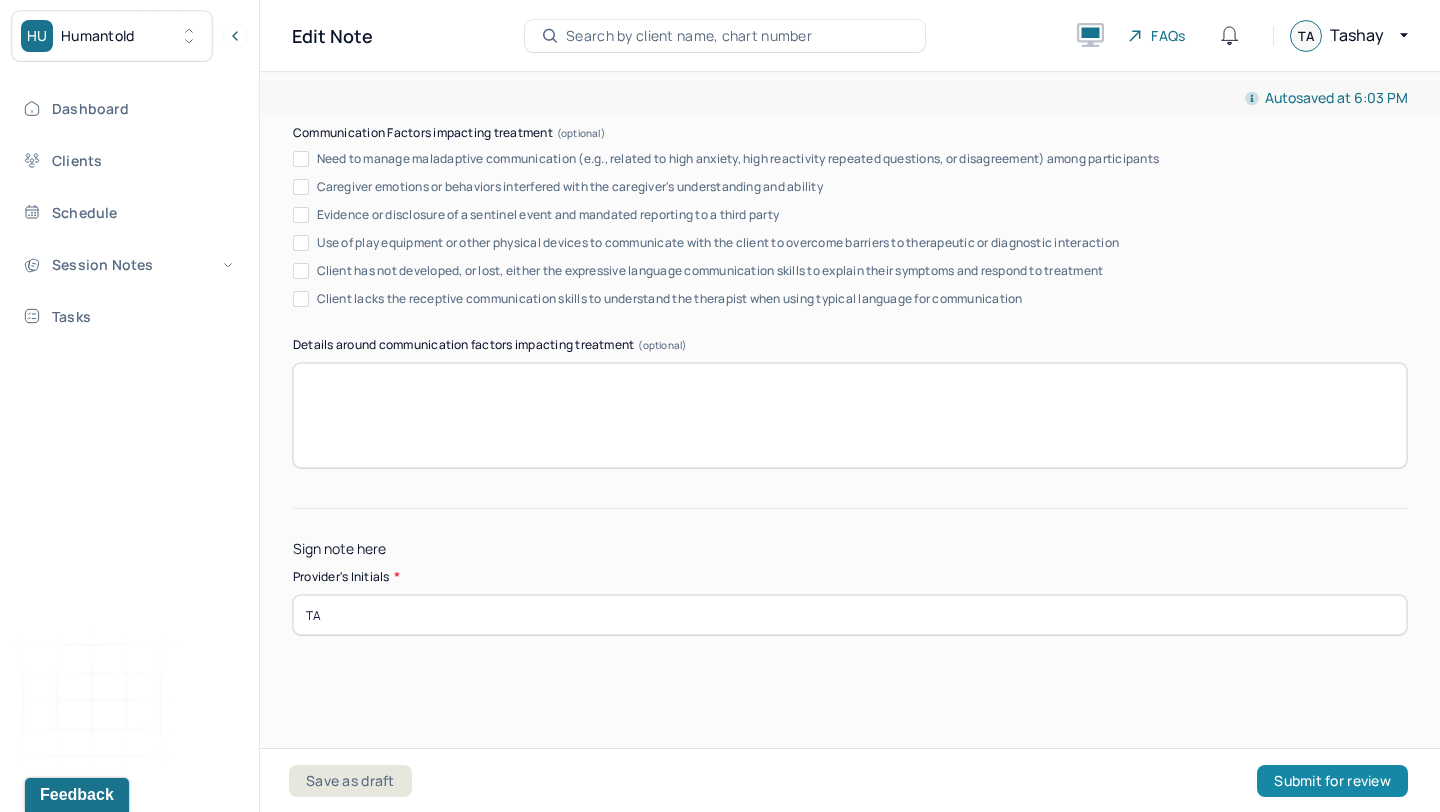 type on "TA" 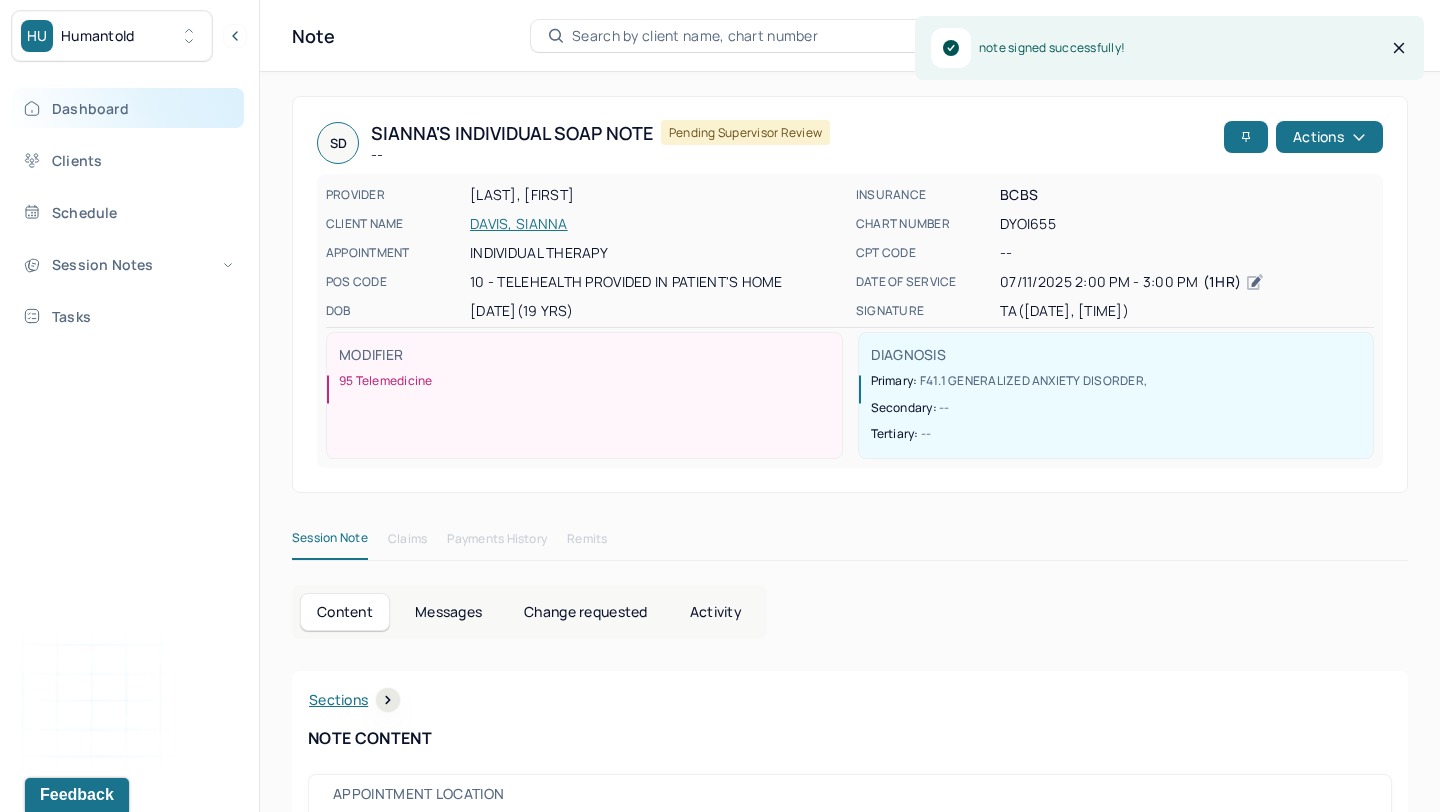 click on "Dashboard" at bounding box center [128, 108] 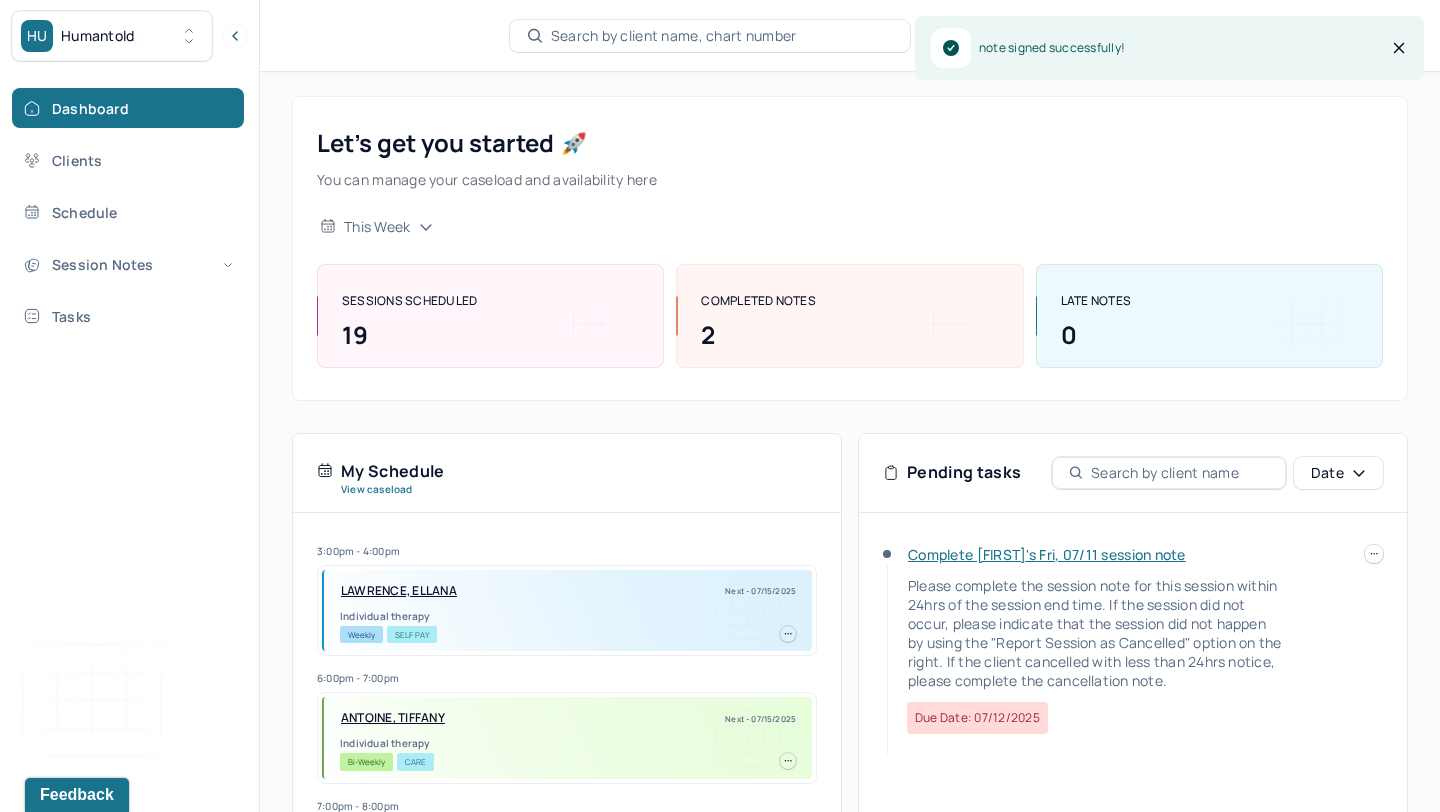 click on "Complete [FIRST]'s Fri, 07/11 session note" at bounding box center (1047, 554) 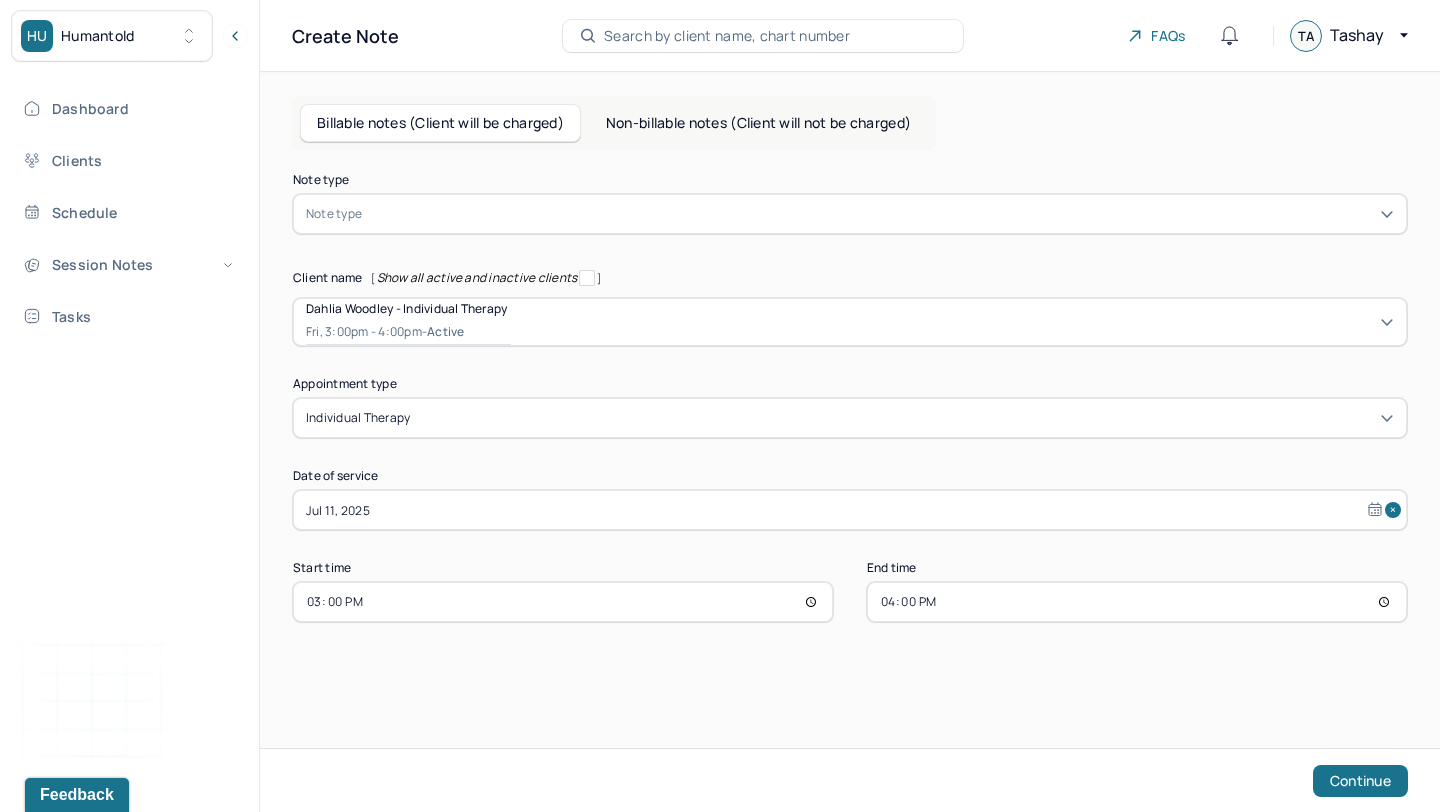 click at bounding box center [880, 214] 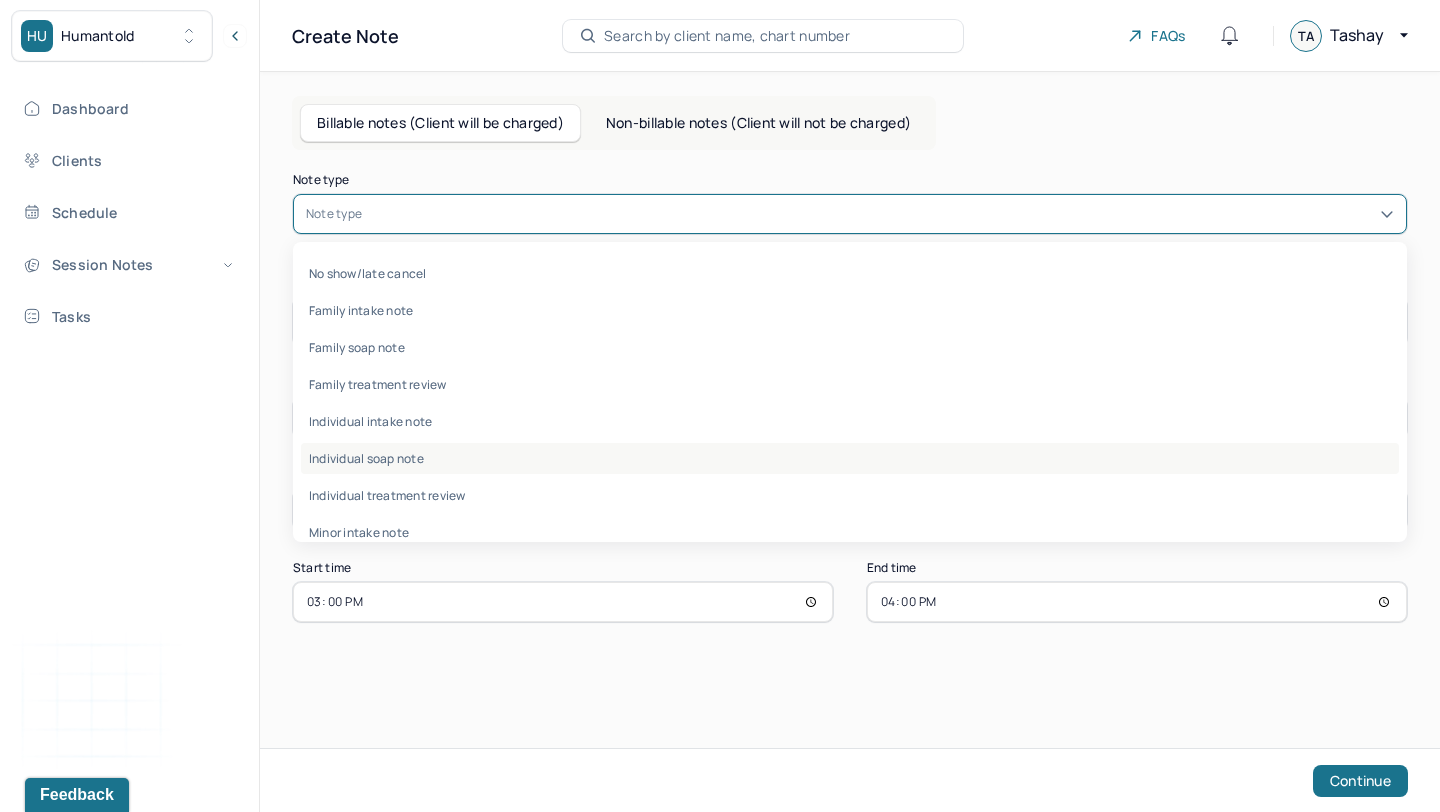 click on "Individual soap note" at bounding box center [850, 458] 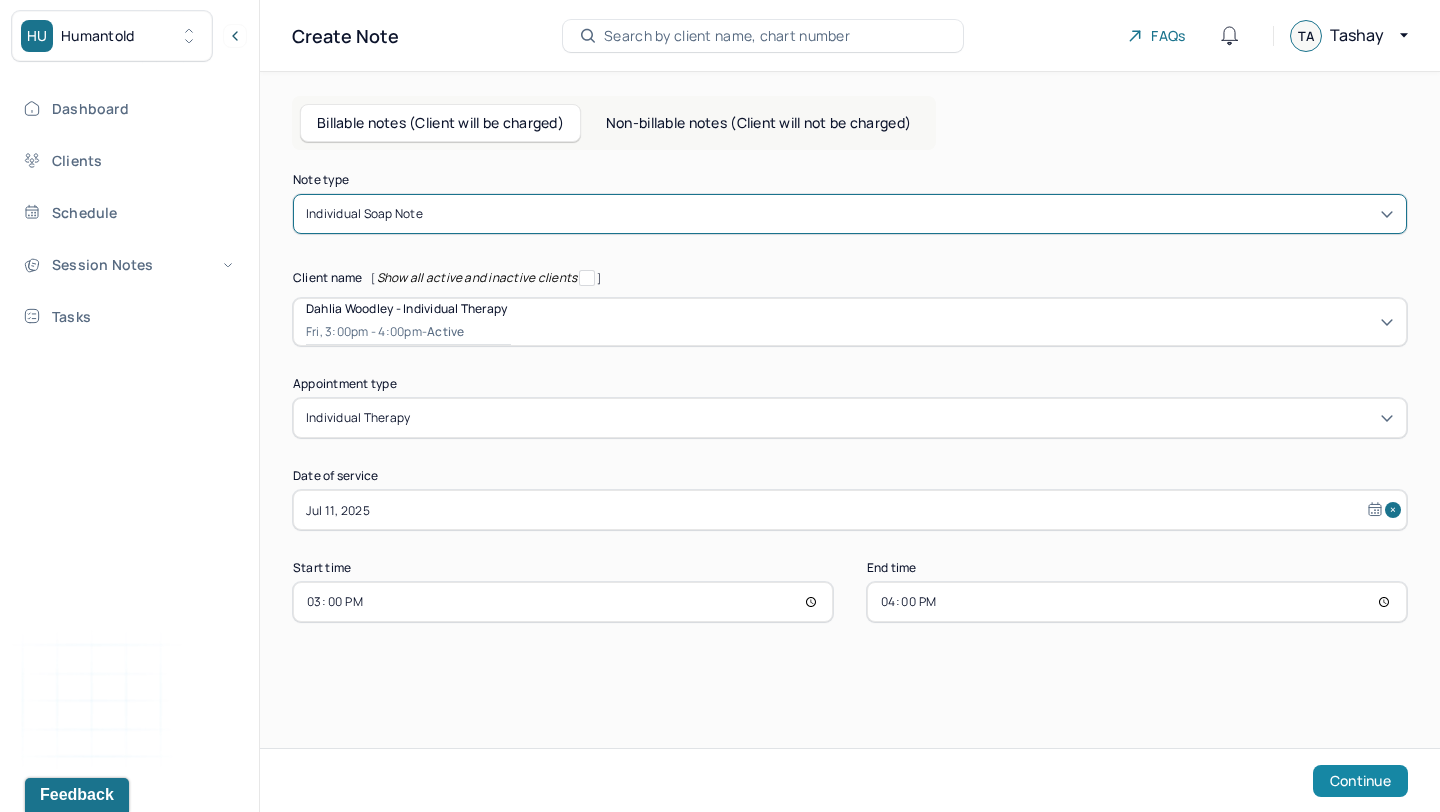 click on "Continue" at bounding box center (1360, 781) 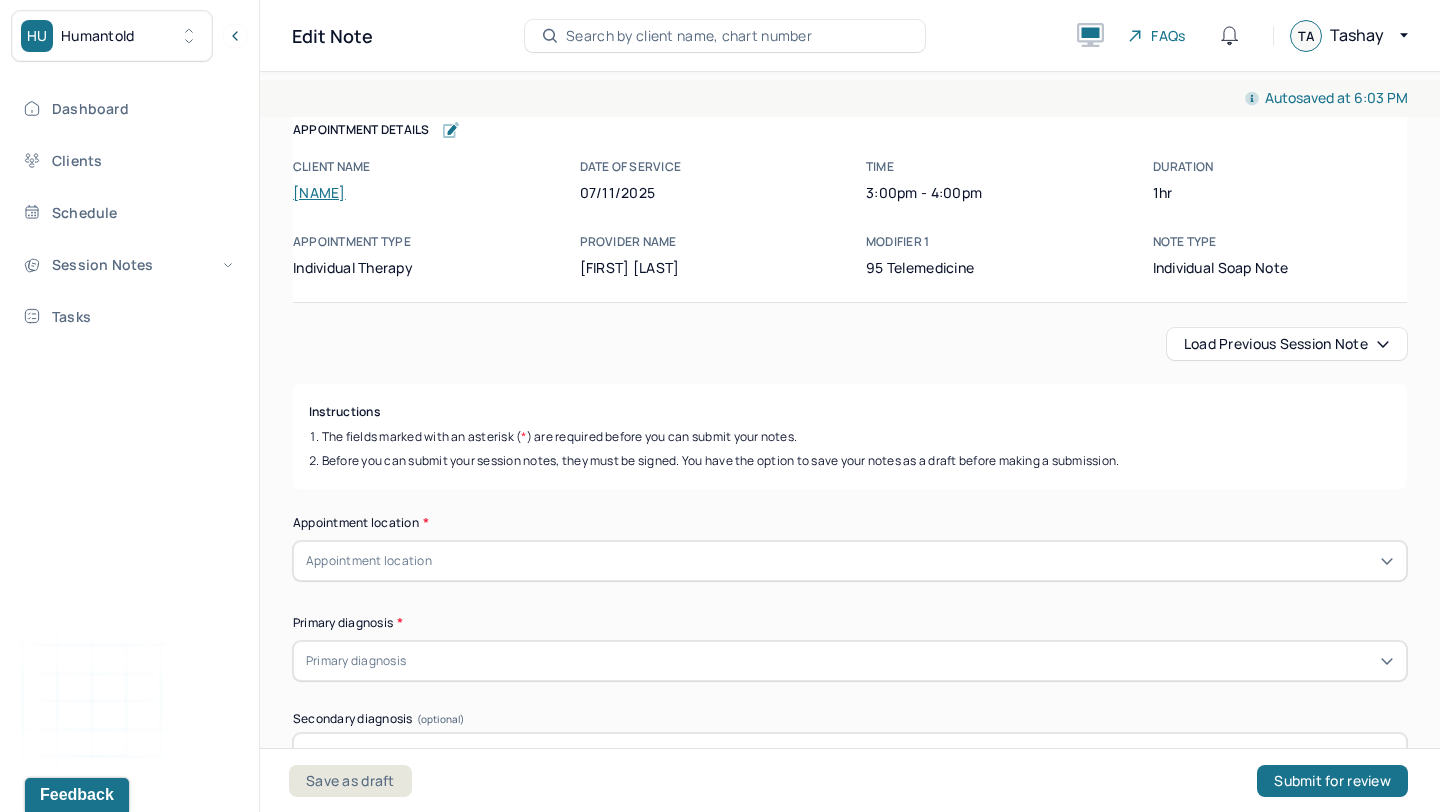 click on "Load previous session note" at bounding box center [1287, 344] 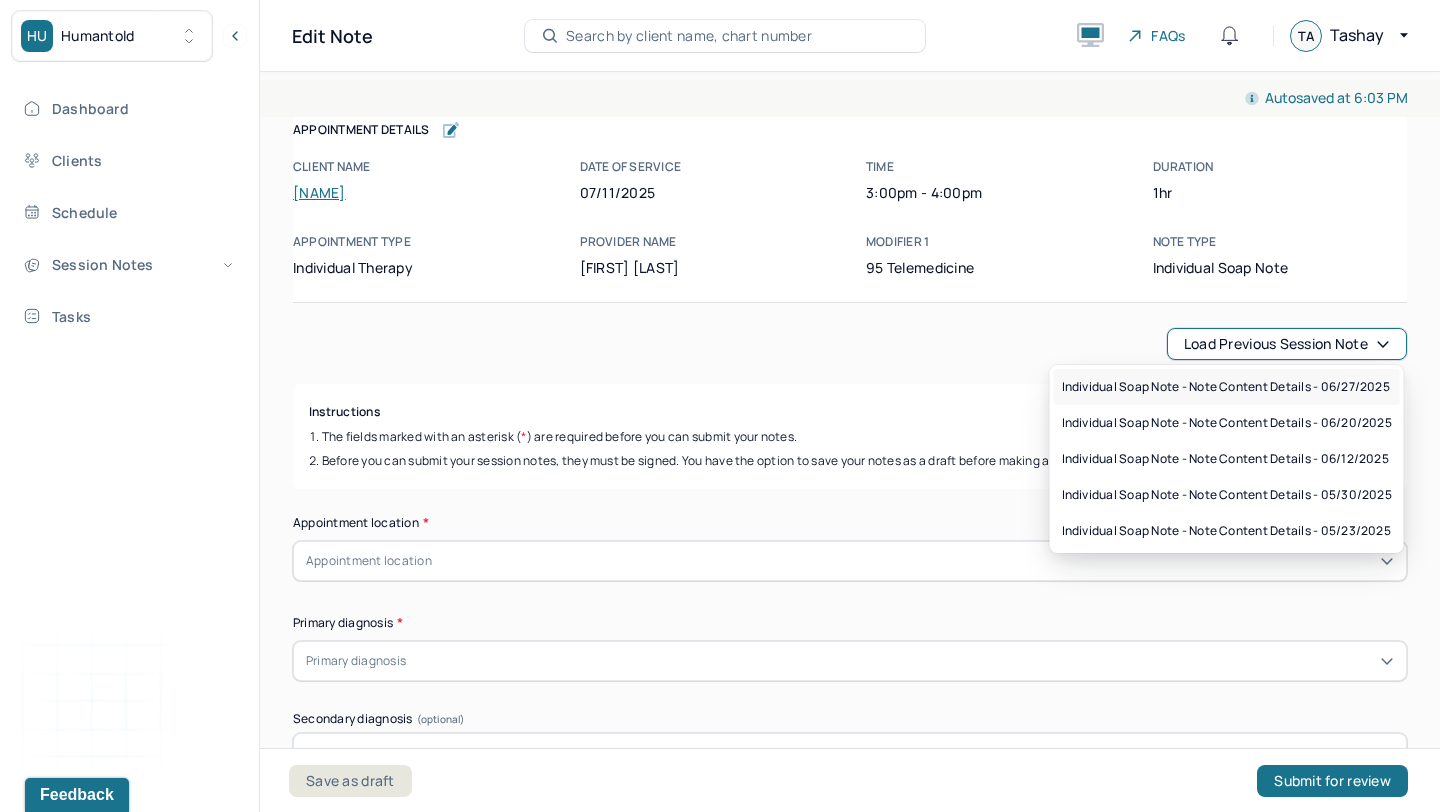 click on "Individual soap note   - Note content Details -   06/27/2025" at bounding box center (1226, 387) 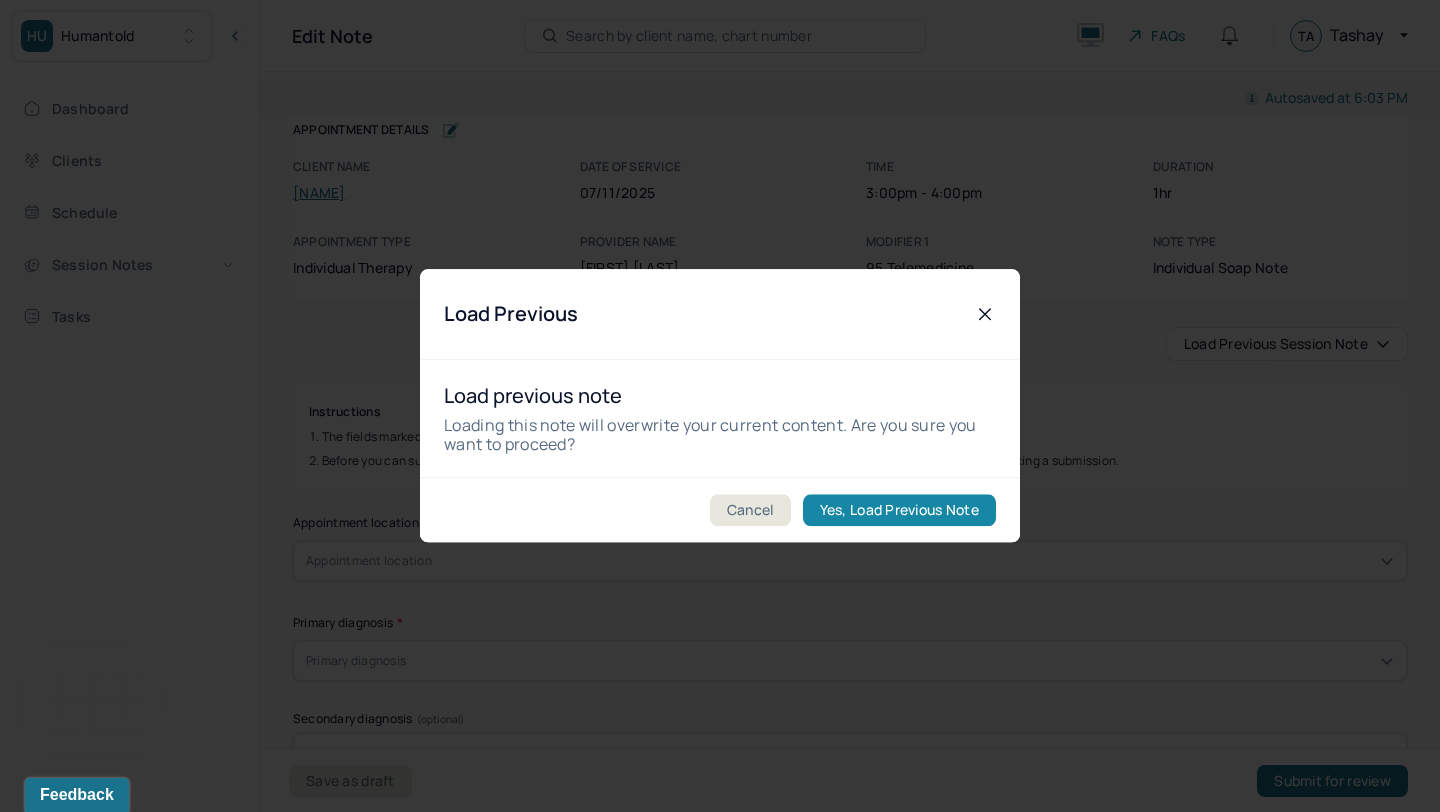 click on "Yes, Load Previous Note" at bounding box center (899, 511) 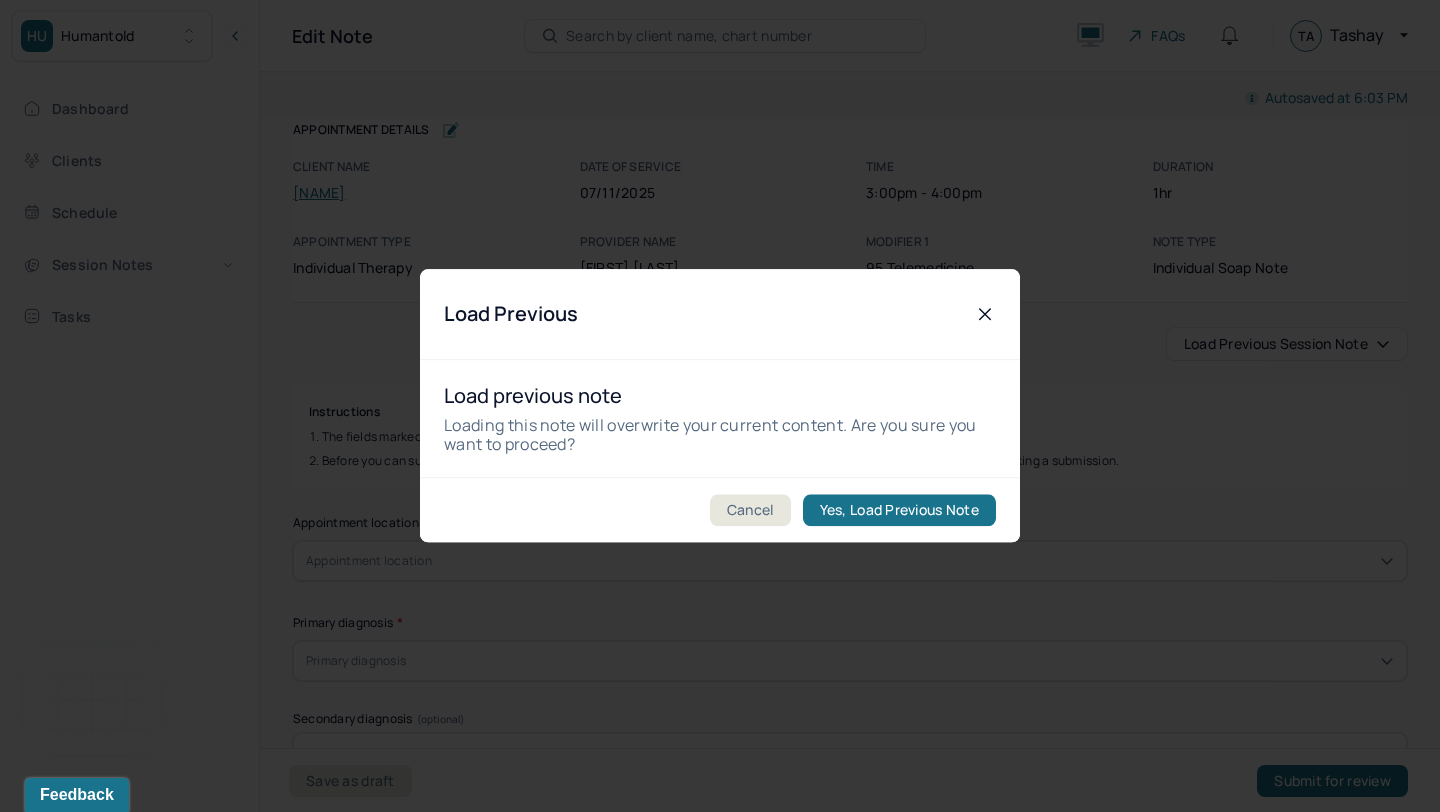 type on "depression low mood, negative self talk" 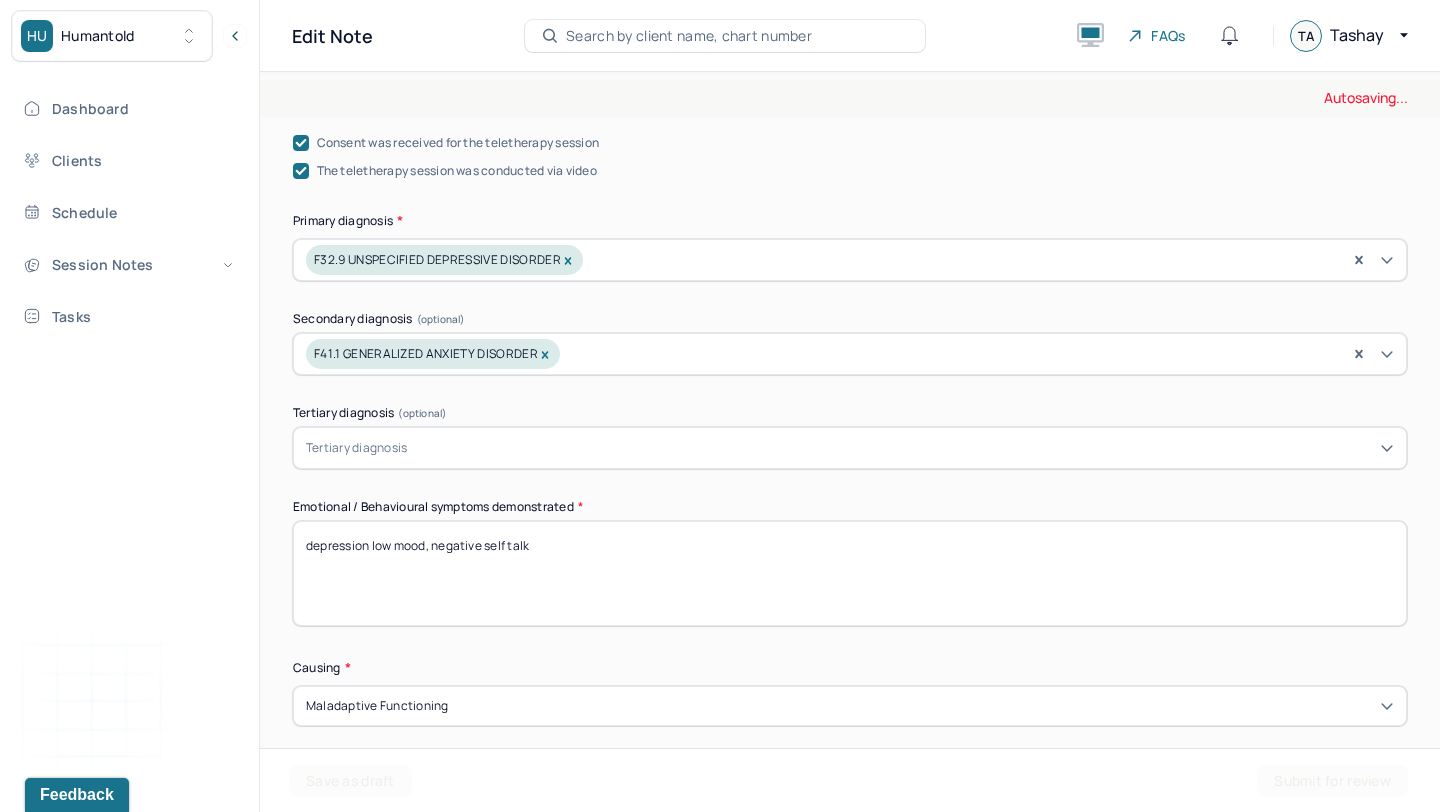 scroll, scrollTop: 660, scrollLeft: 0, axis: vertical 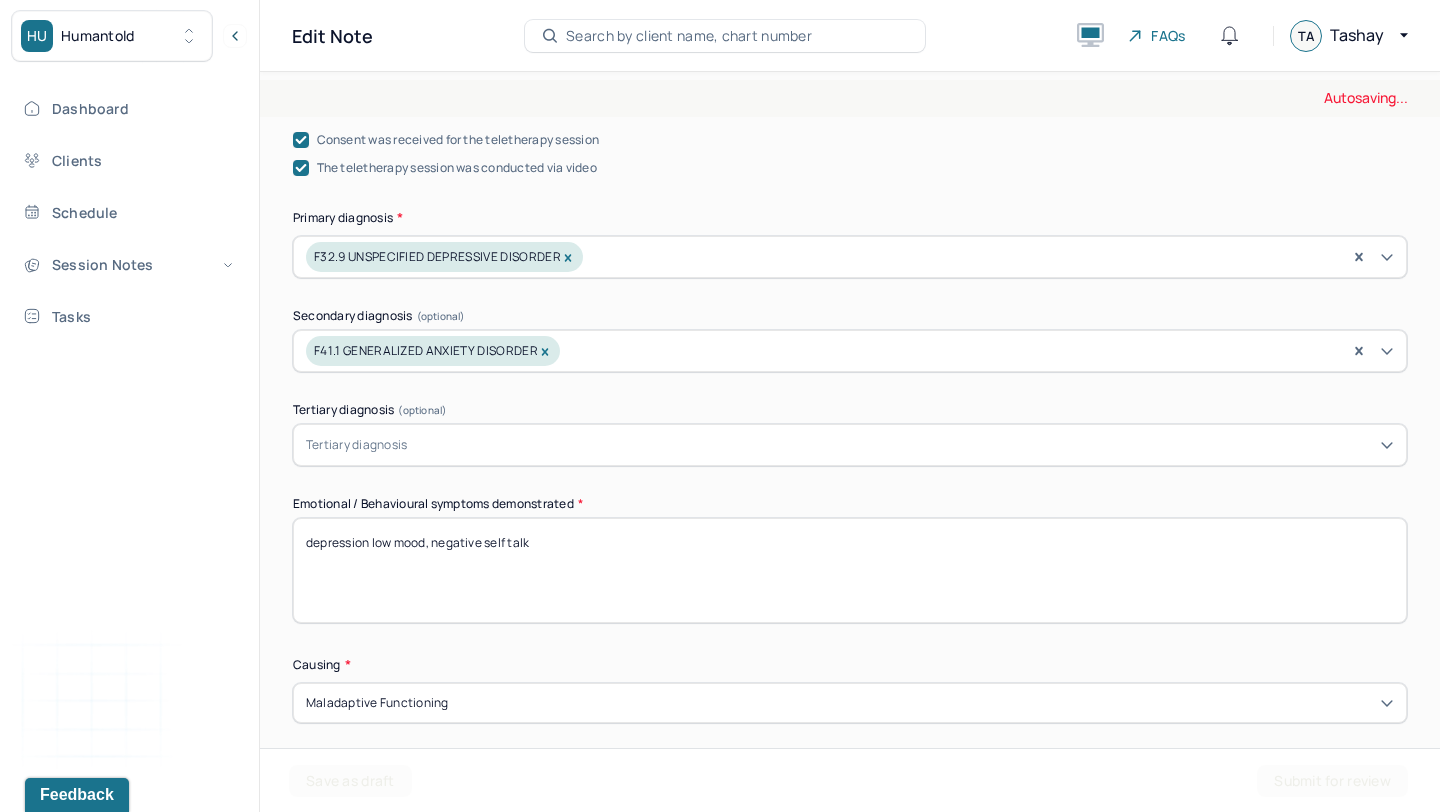 click on "Emotional / Behavioural symptoms demonstrated * depression low mood, negative self talk" at bounding box center [850, 560] 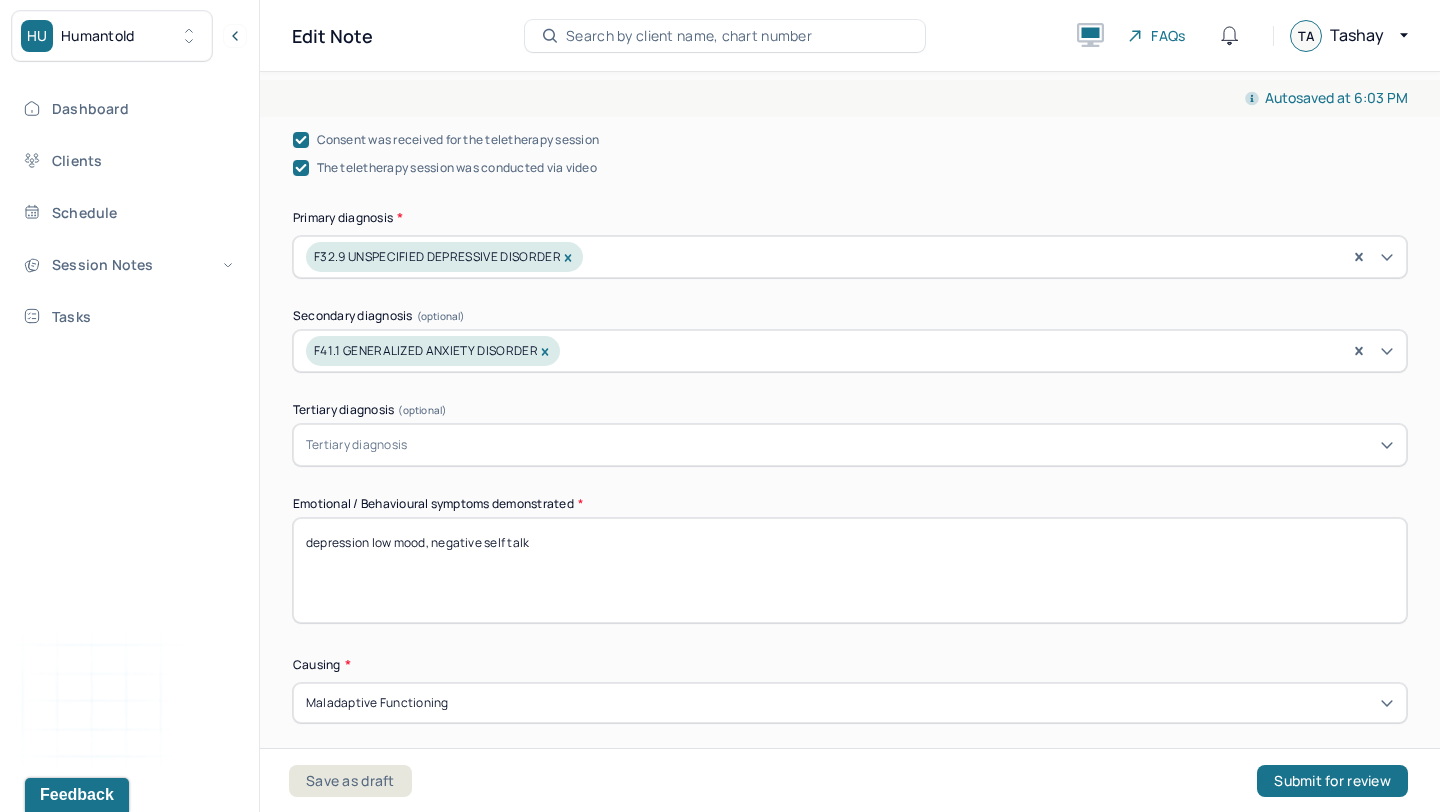 click on "Emotional / Behavioural symptoms demonstrated * depression low mood, negative self talk" at bounding box center (850, 560) 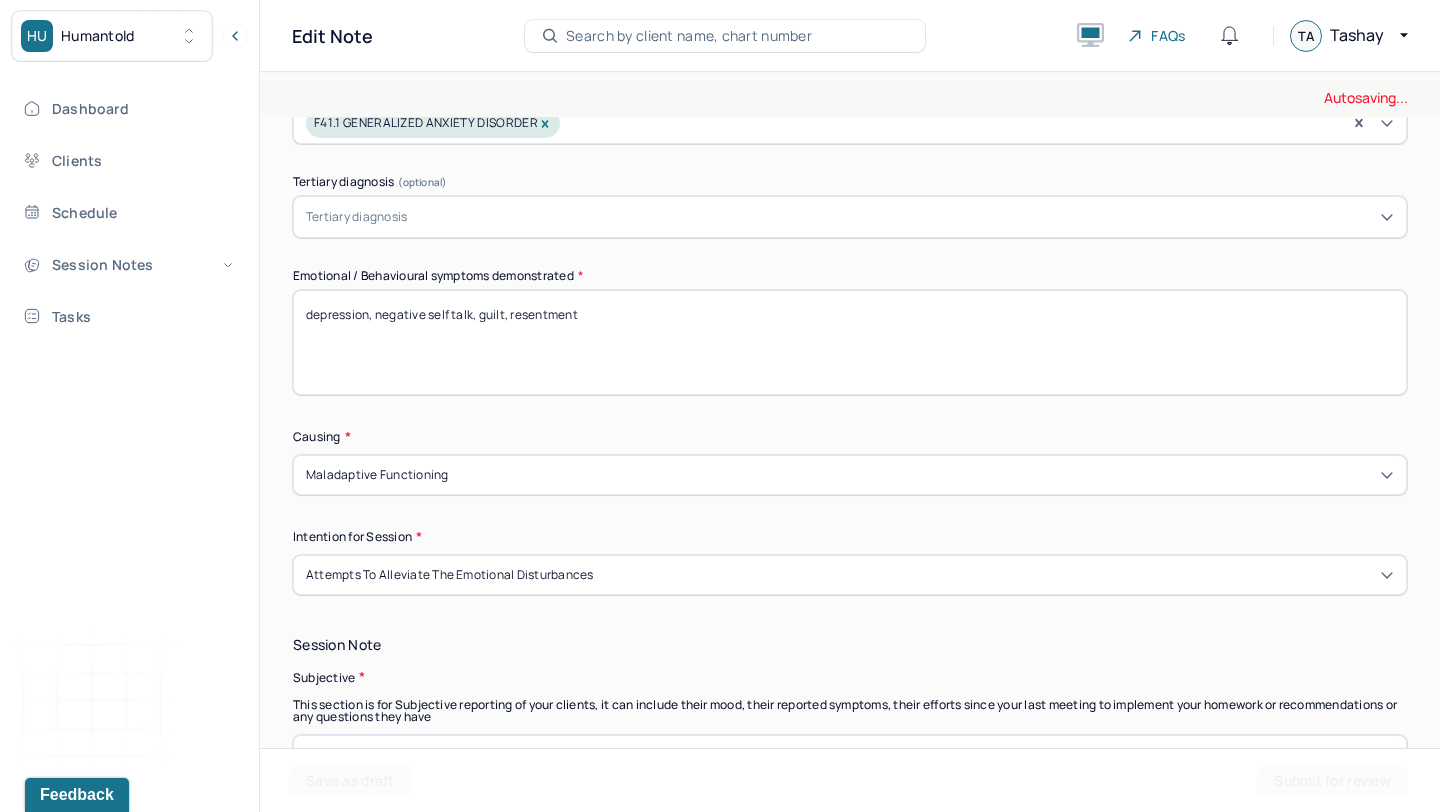 scroll, scrollTop: 1034, scrollLeft: 0, axis: vertical 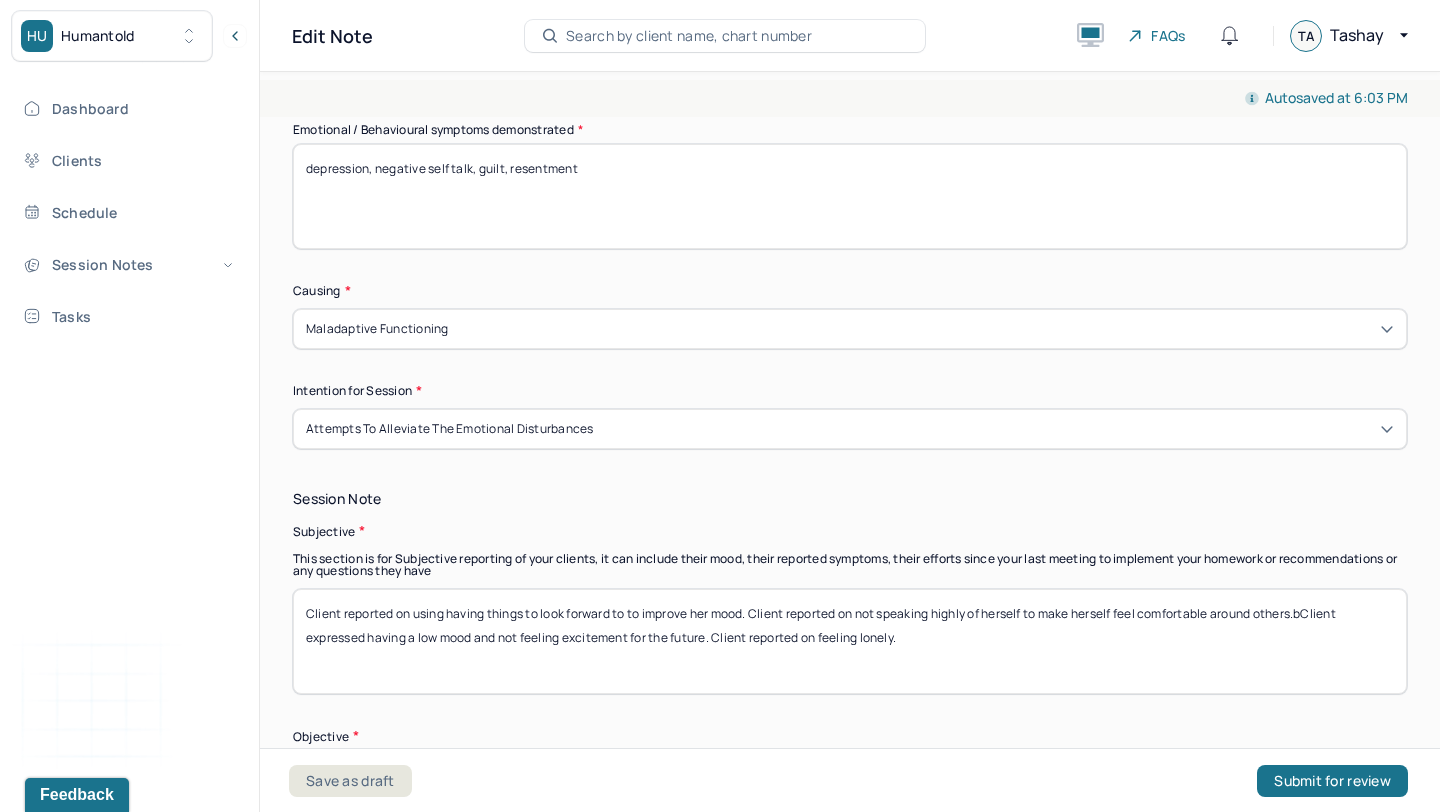 type on "depression, negative self talk, guilt, resentment" 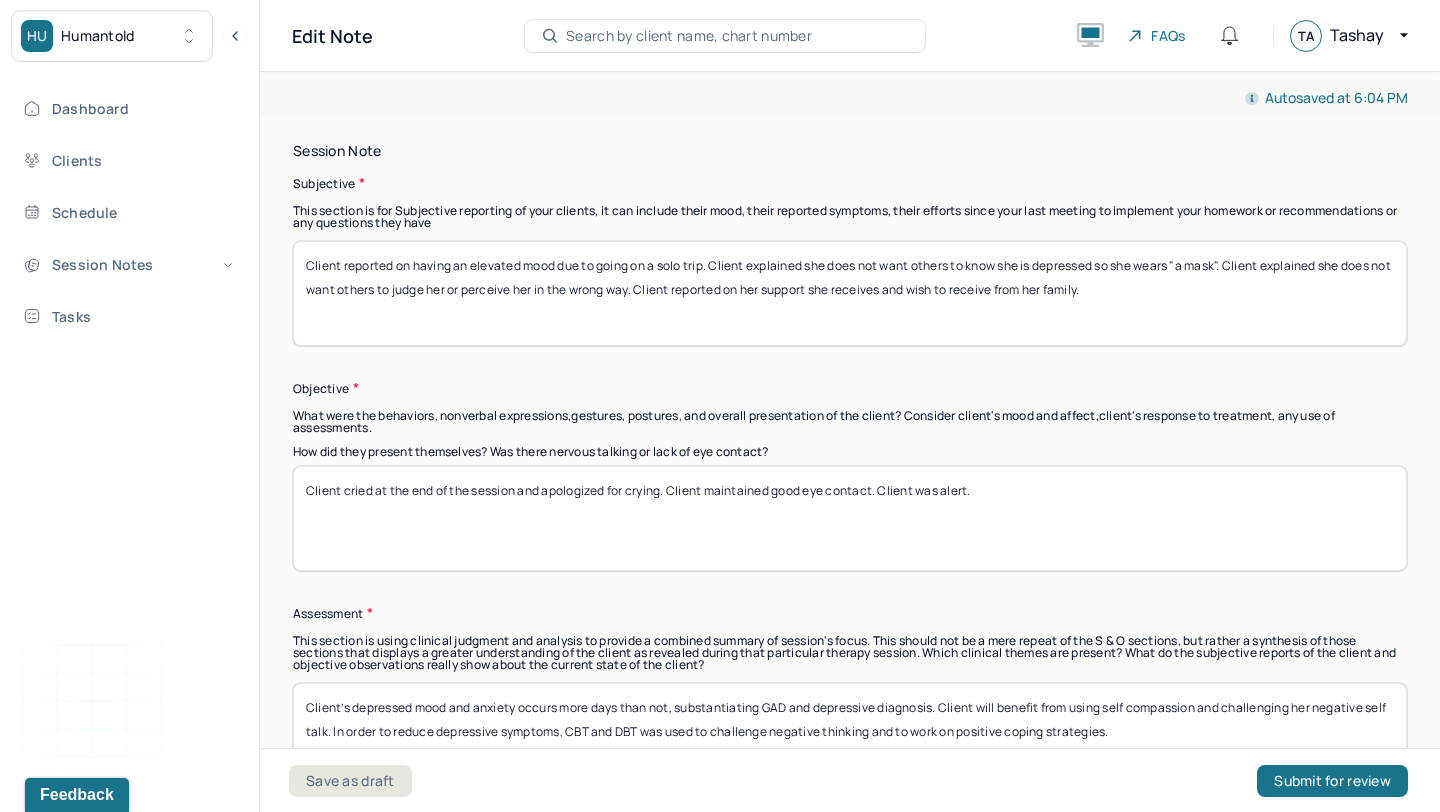scroll, scrollTop: 1651, scrollLeft: 0, axis: vertical 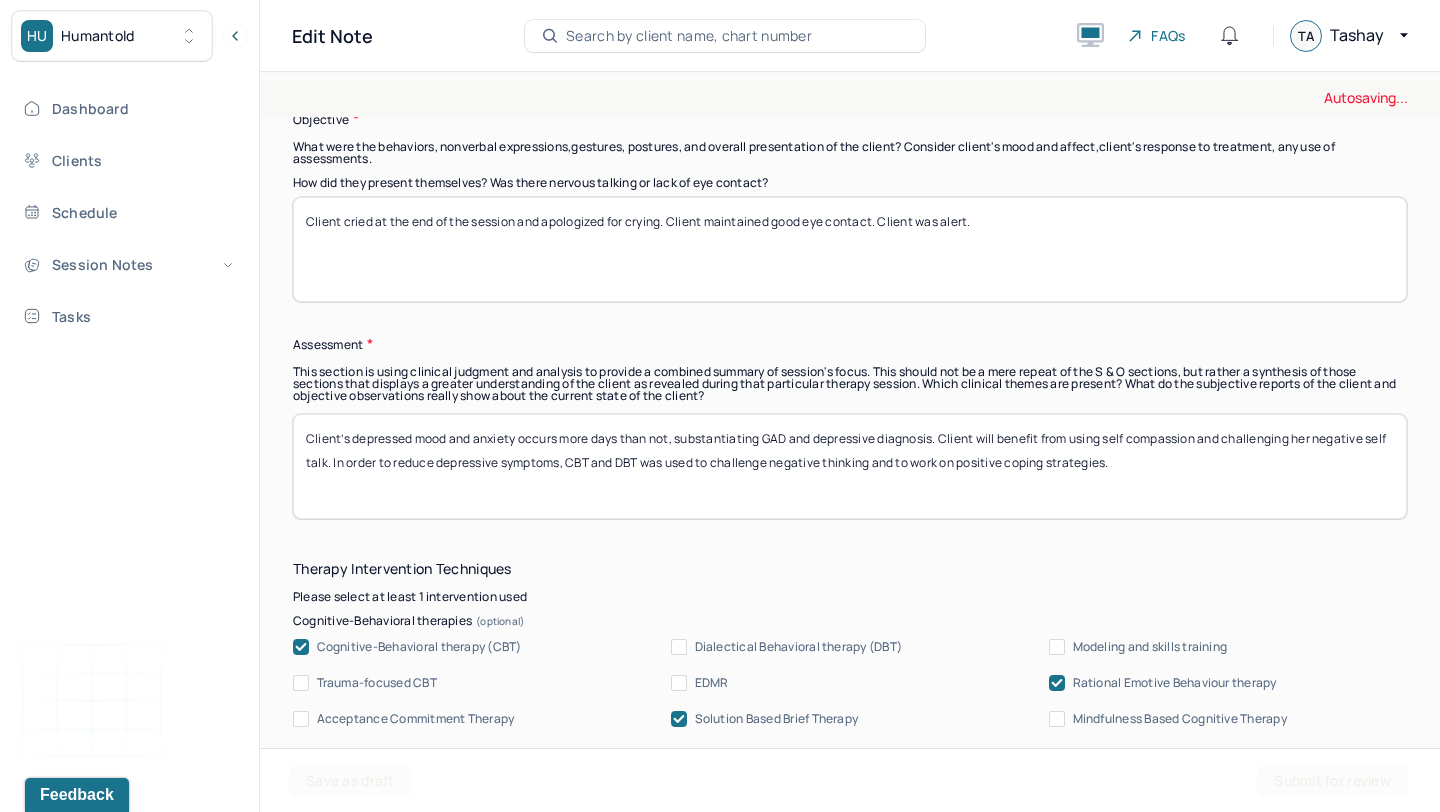 type on "Client reported on having an elevated mood due to going on a solo trip. Client explained she does not want others to know she is depressed so she wears "a mask". Client explained she does not want others to judge her or perceive her in the wrong way. Client reported on her support she receives and wish to receive from her family." 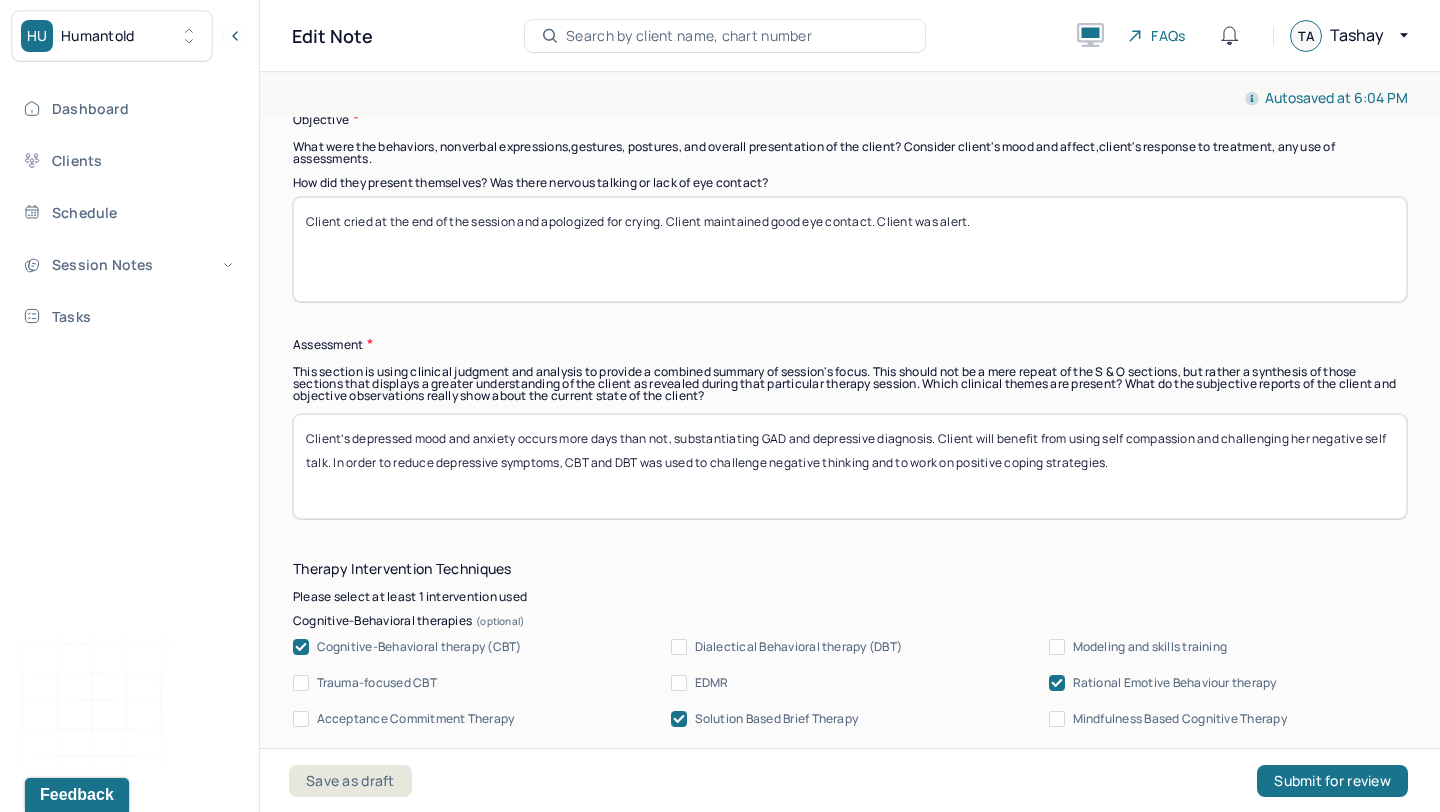 click on "Client cried at the end of the session and apologized for crying. Client maintained good eye contact. Client was alert." at bounding box center (850, 249) 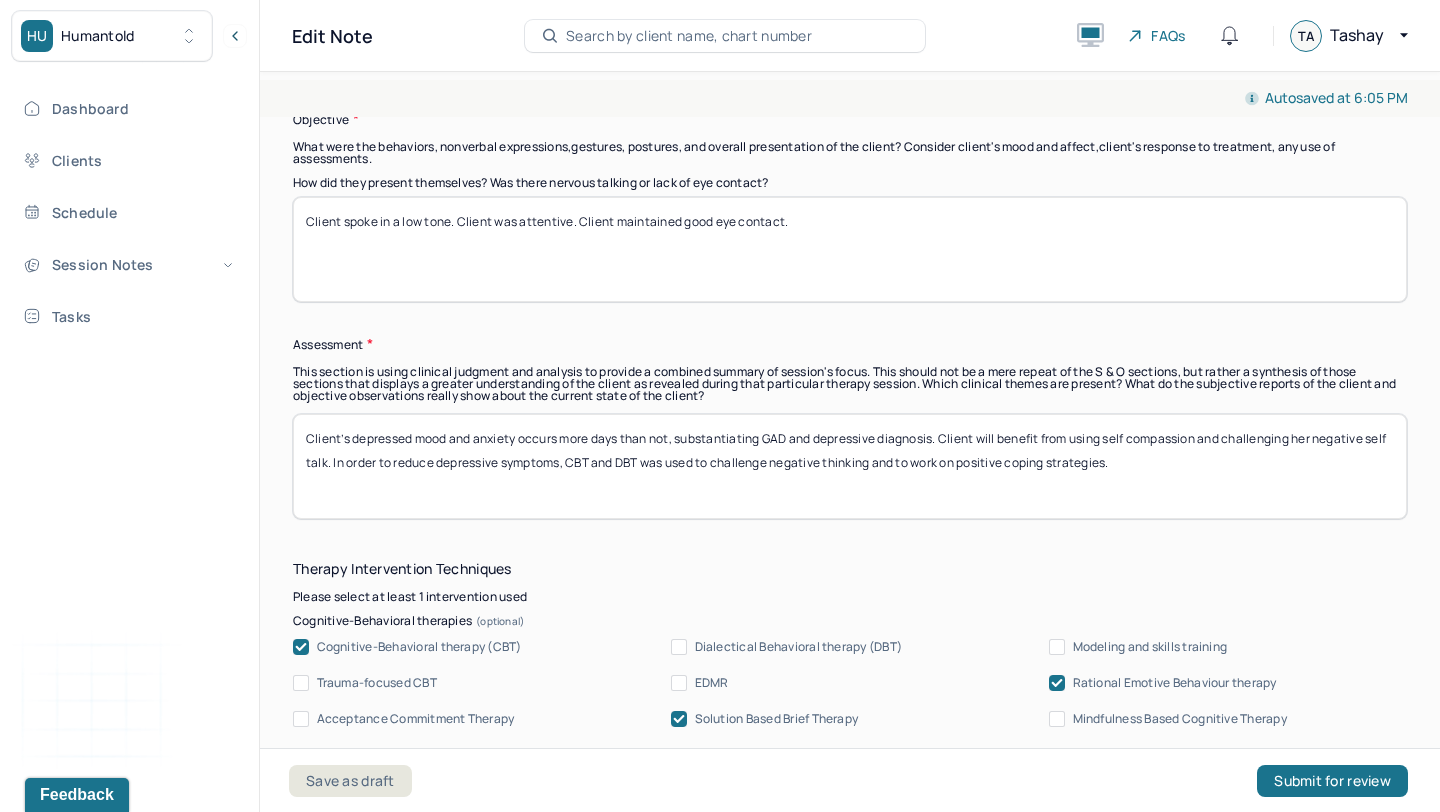 type on "Client spoke in a low tone. Client was attentive. Client maintained good eye contact." 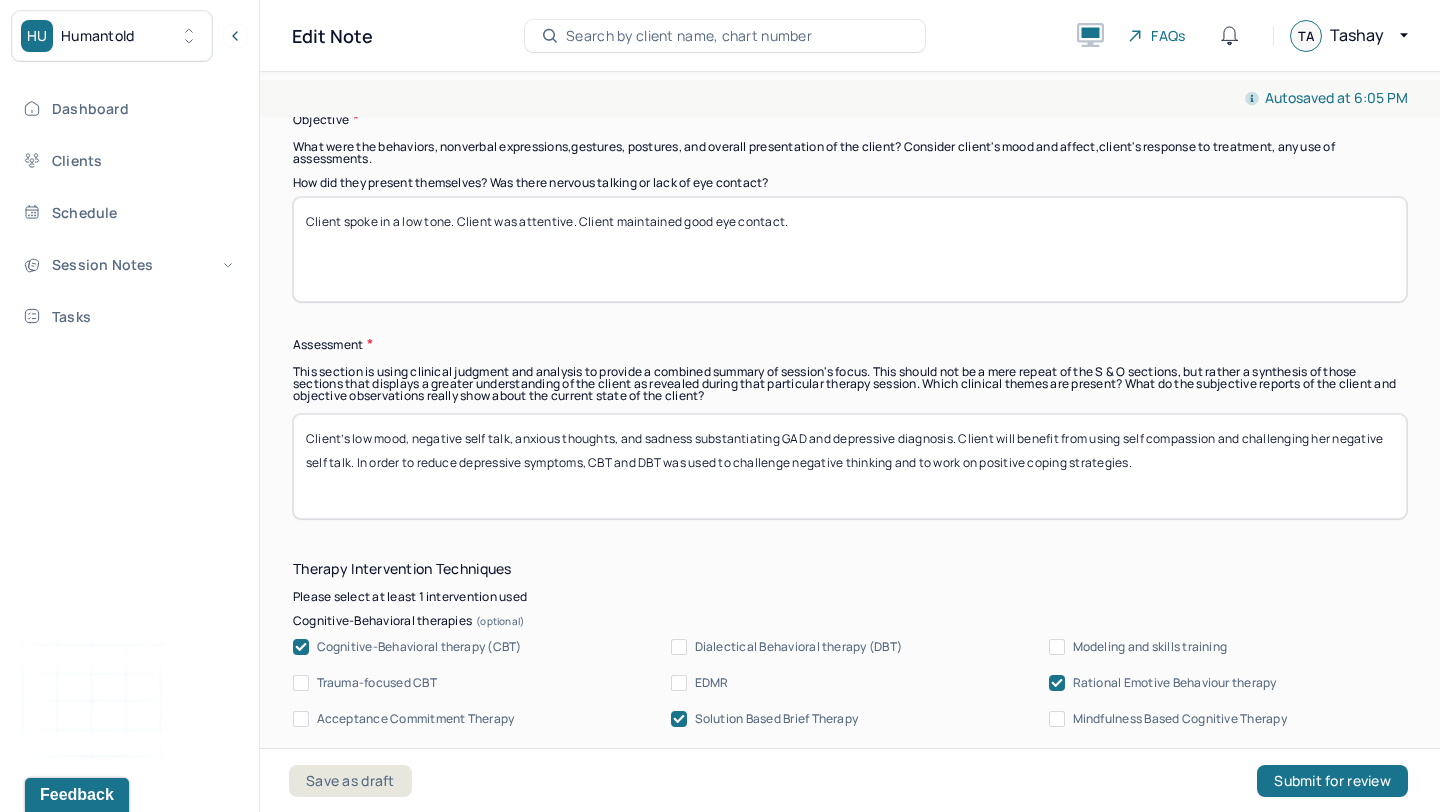 drag, startPoint x: 1003, startPoint y: 434, endPoint x: 351, endPoint y: 454, distance: 652.3067 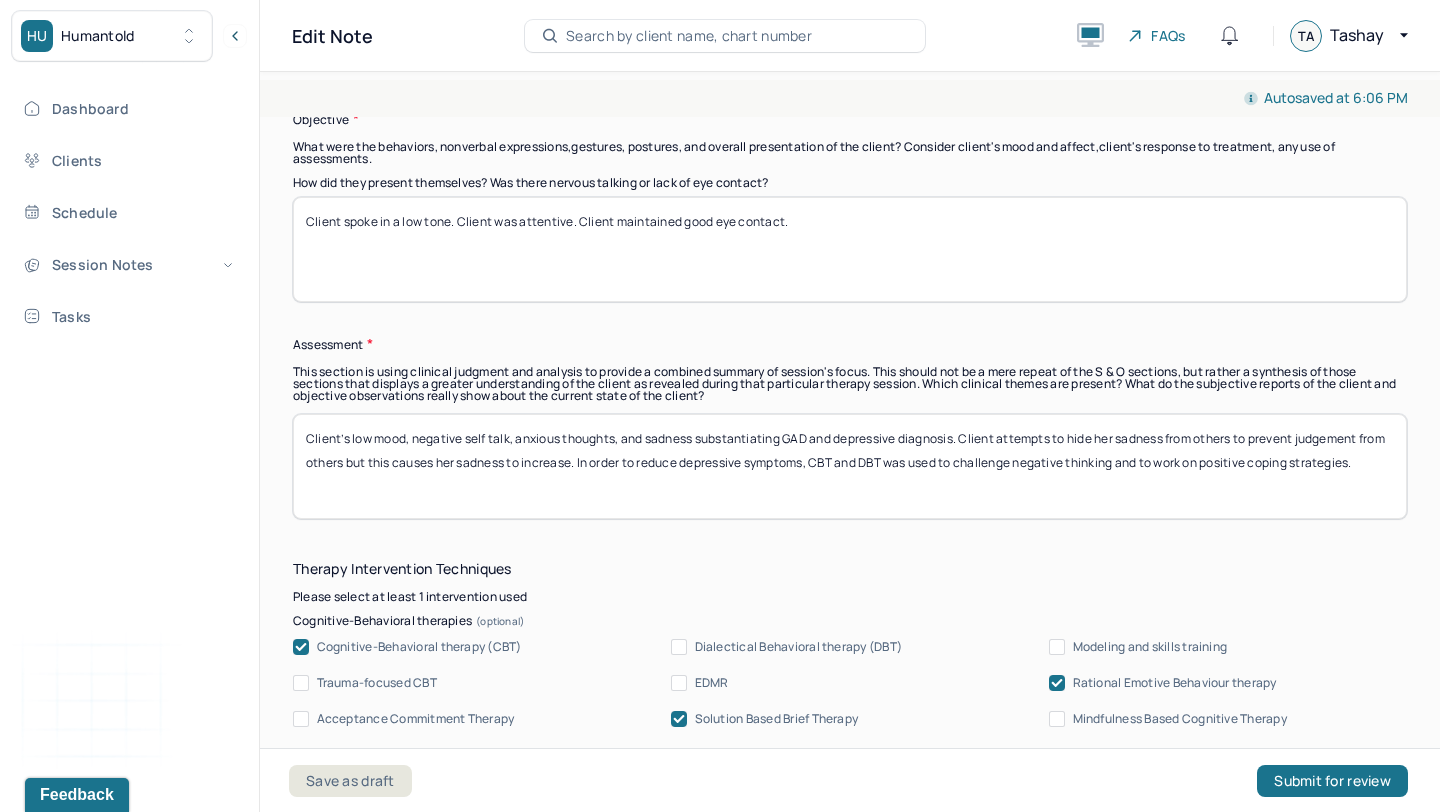 drag, startPoint x: 846, startPoint y: 459, endPoint x: 1430, endPoint y: 503, distance: 585.6552 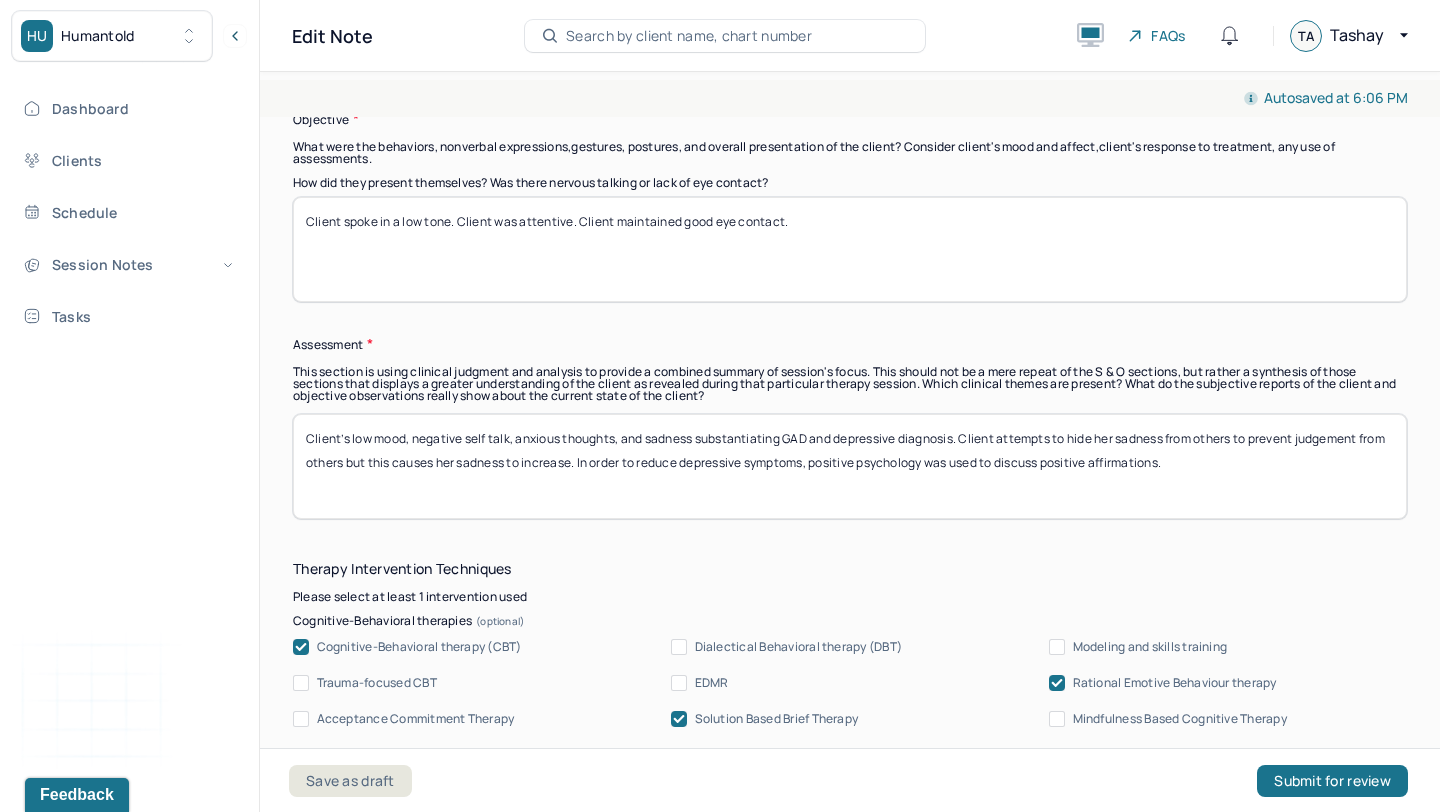 type on "Client’s low mood, negative self talk, anxious thoughts, and sadness substantiating GAD and depressive diagnosis. Client attempts to hide her sadness from others to prevent judgement from others but this causes her sadness to increase. In order to reduce depressive symptoms, positive psychology was used to discuss positive affirmations." 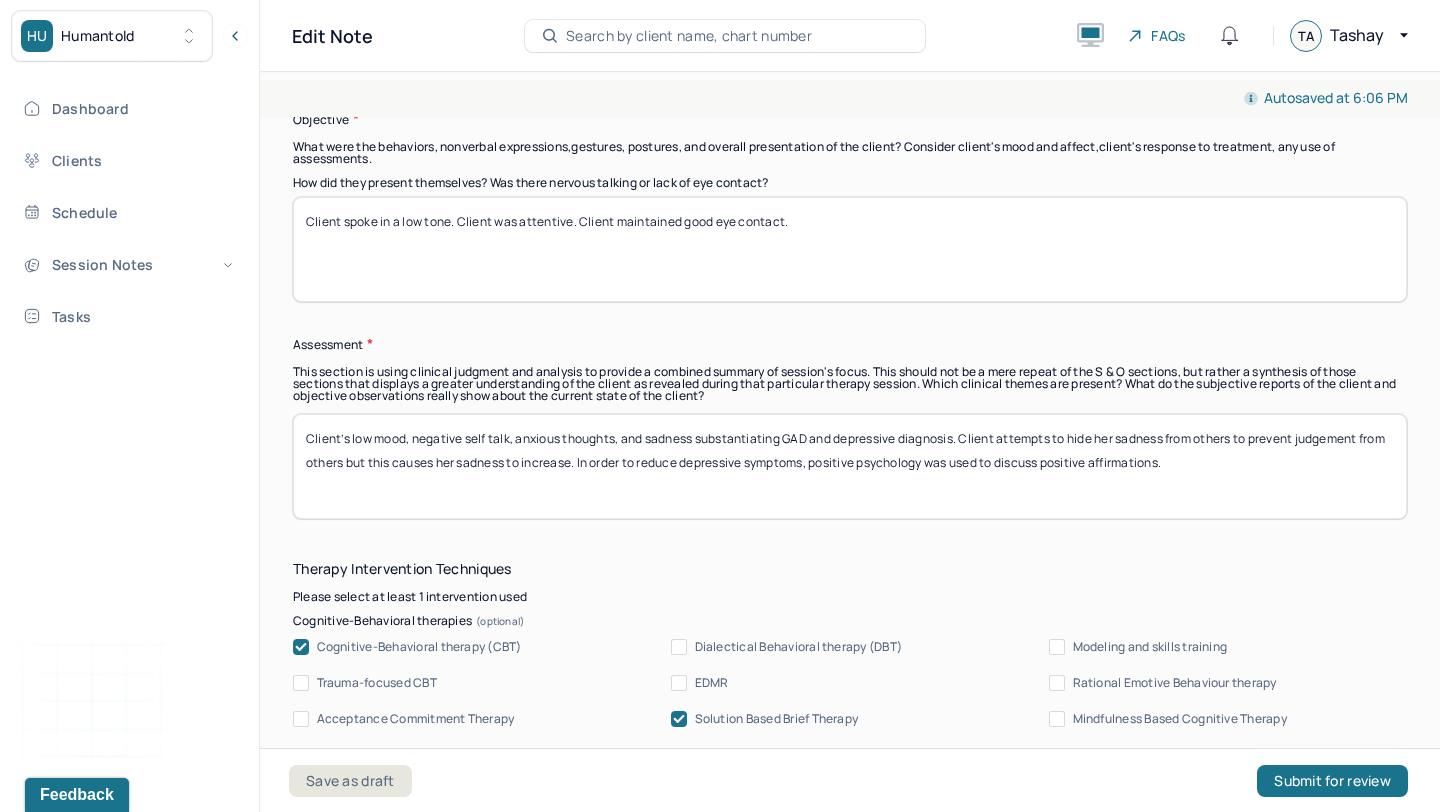 click on "Solution Based Brief Therapy" at bounding box center (777, 719) 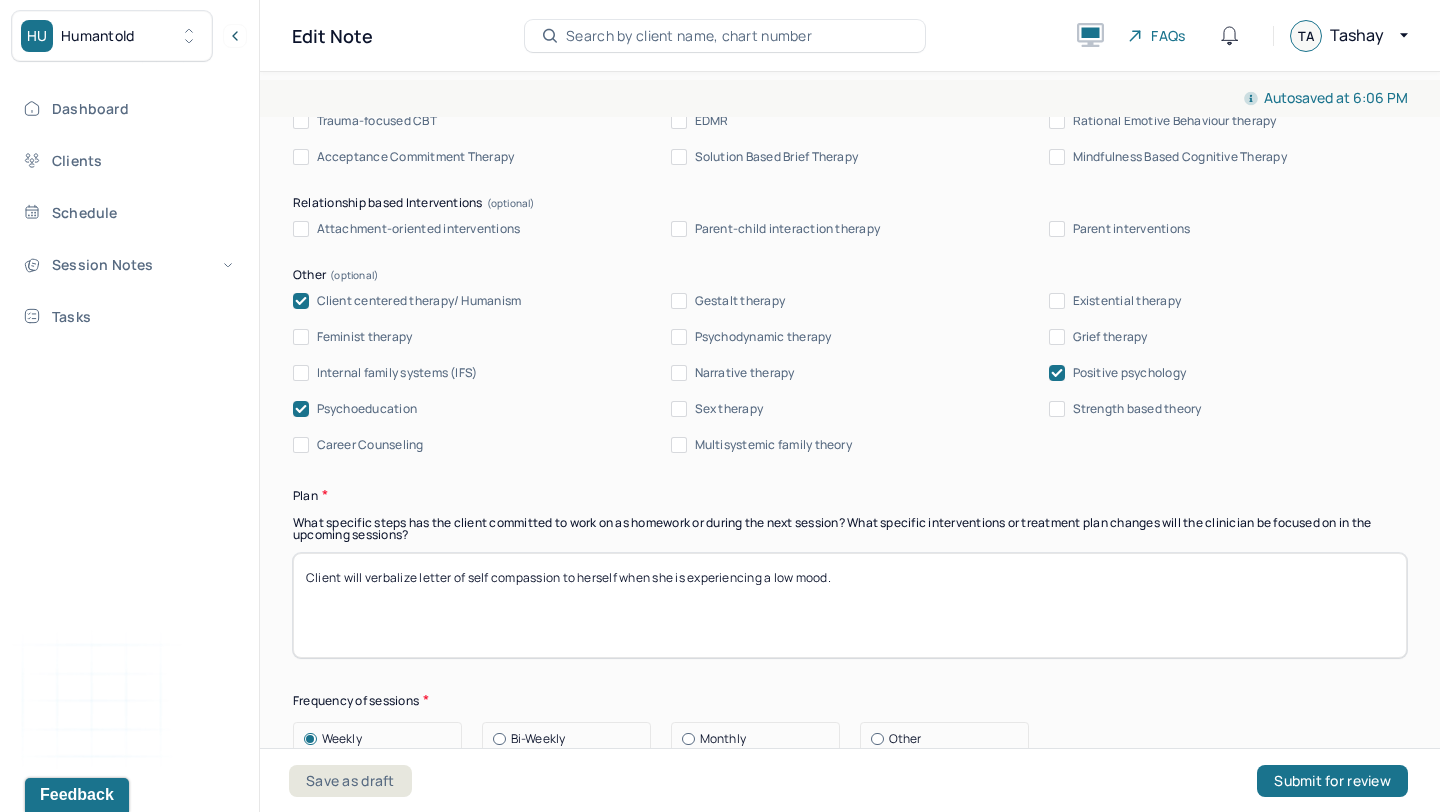 scroll, scrollTop: 2216, scrollLeft: 0, axis: vertical 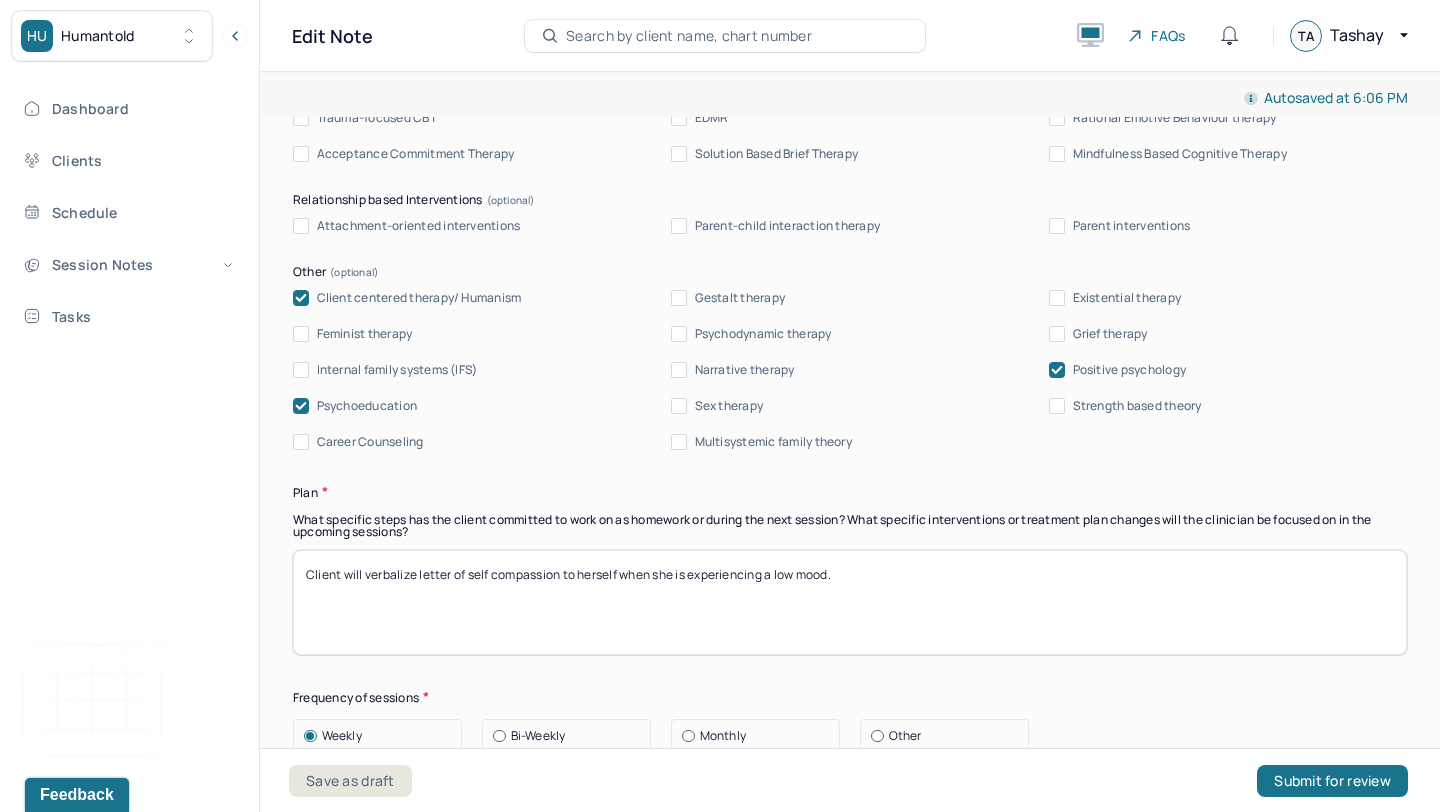 click on "Psychoeducation" at bounding box center (367, 406) 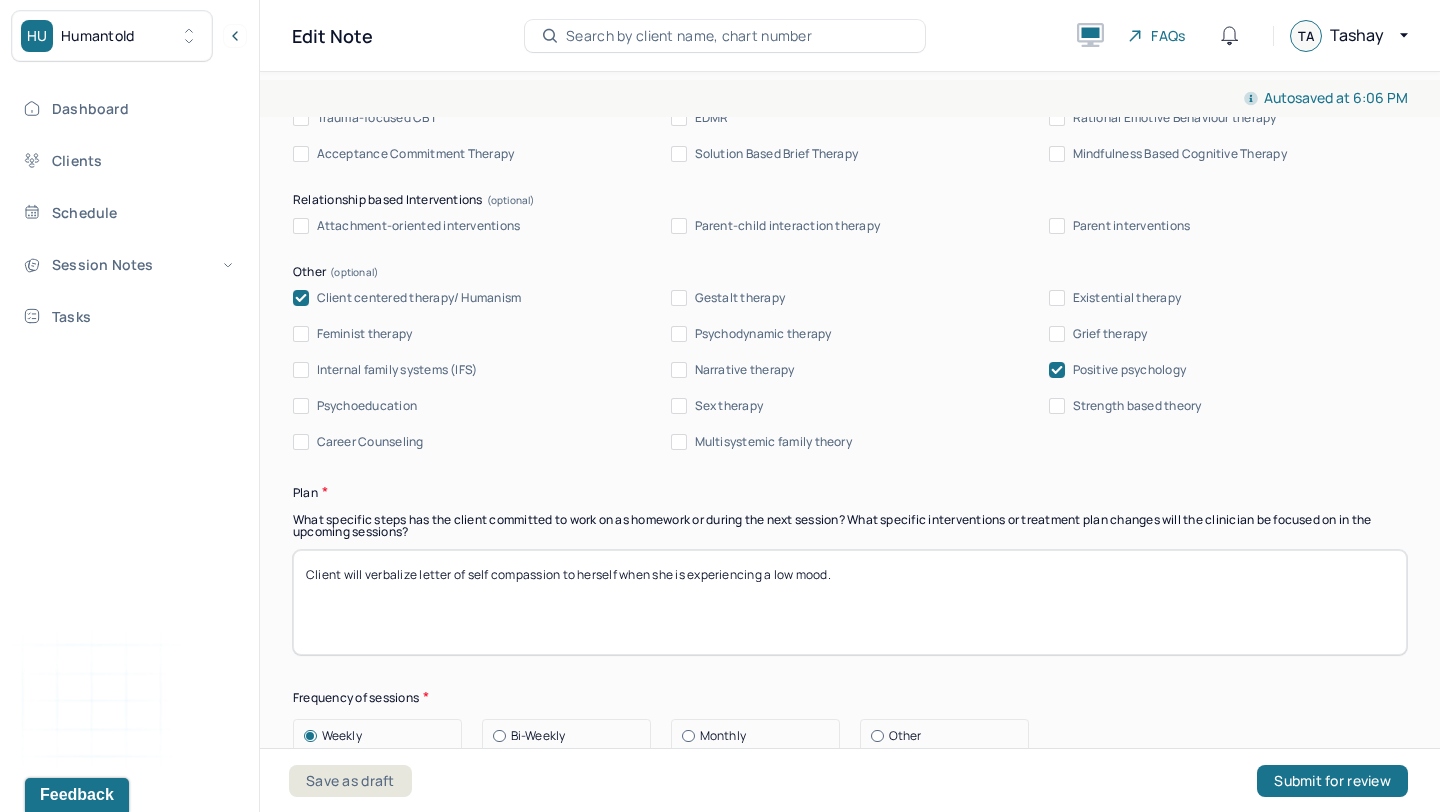 click on "Therapy Intervention Techniques Please select at least 1 intervention used Cognitive-Behavioral therapies Cognitive-Behavioral therapy (CBT) Dialectical Behavioral therapy (DBT) Modeling and skills training Trauma-focused CBT EDMR Rational Emotive Behaviour therapy Acceptance Commitment Therapy Solution Based Brief Therapy Mindfulness Based Cognitive Therapy Relationship based Interventions Attachment-oriented interventions Parent-child interaction therapy Parent interventions Other Client centered therapy/ Humanism Gestalt therapy Existential therapy Feminist therapy Psychodynamic therapy Grief therapy Internal family systems (IFS) Narrative therapy Positive psychology Psychoeducation Sex therapy Strength based theory Career Counseling Multisystemic family theory Plan What specific steps has the client committed to work on as homework or during the next session? What specific interventions or treatment plan changes will the clinician be focused on in the upcoming sessions? Frequency of sessions Weekly Other" at bounding box center (850, 604) 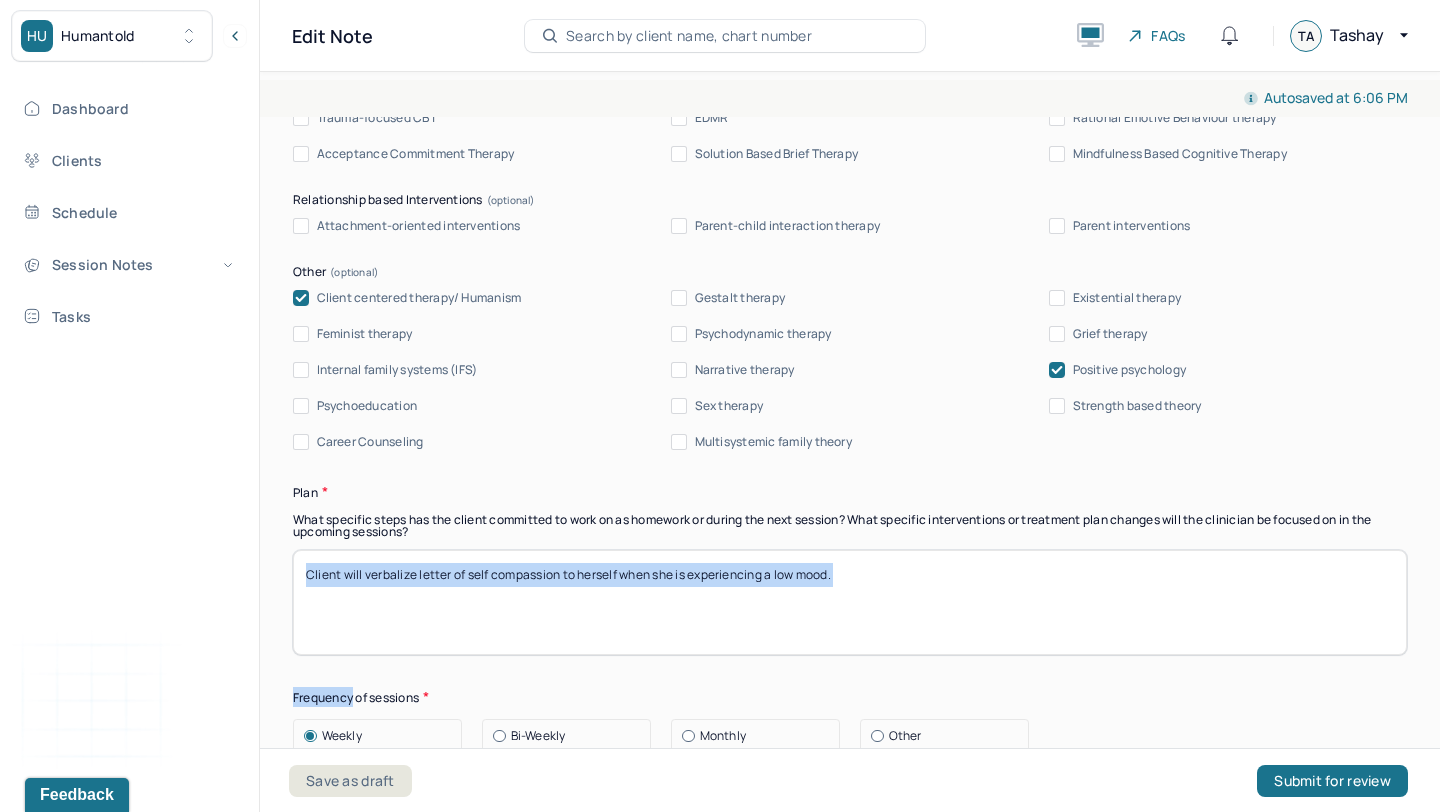 click on "Therapy Intervention Techniques Please select at least 1 intervention used Cognitive-Behavioral therapies Cognitive-Behavioral therapy (CBT) Dialectical Behavioral therapy (DBT) Modeling and skills training Trauma-focused CBT EDMR Rational Emotive Behaviour therapy Acceptance Commitment Therapy Solution Based Brief Therapy Mindfulness Based Cognitive Therapy Relationship based Interventions Attachment-oriented interventions Parent-child interaction therapy Parent interventions Other Client centered therapy/ Humanism Gestalt therapy Existential therapy Feminist therapy Psychodynamic therapy Grief therapy Internal family systems (IFS) Narrative therapy Positive psychology Psychoeducation Sex therapy Strength based theory Career Counseling Multisystemic family theory Plan What specific steps has the client committed to work on as homework or during the next session? What specific interventions or treatment plan changes will the clinician be focused on in the upcoming sessions? Frequency of sessions Weekly Other" at bounding box center (850, 604) 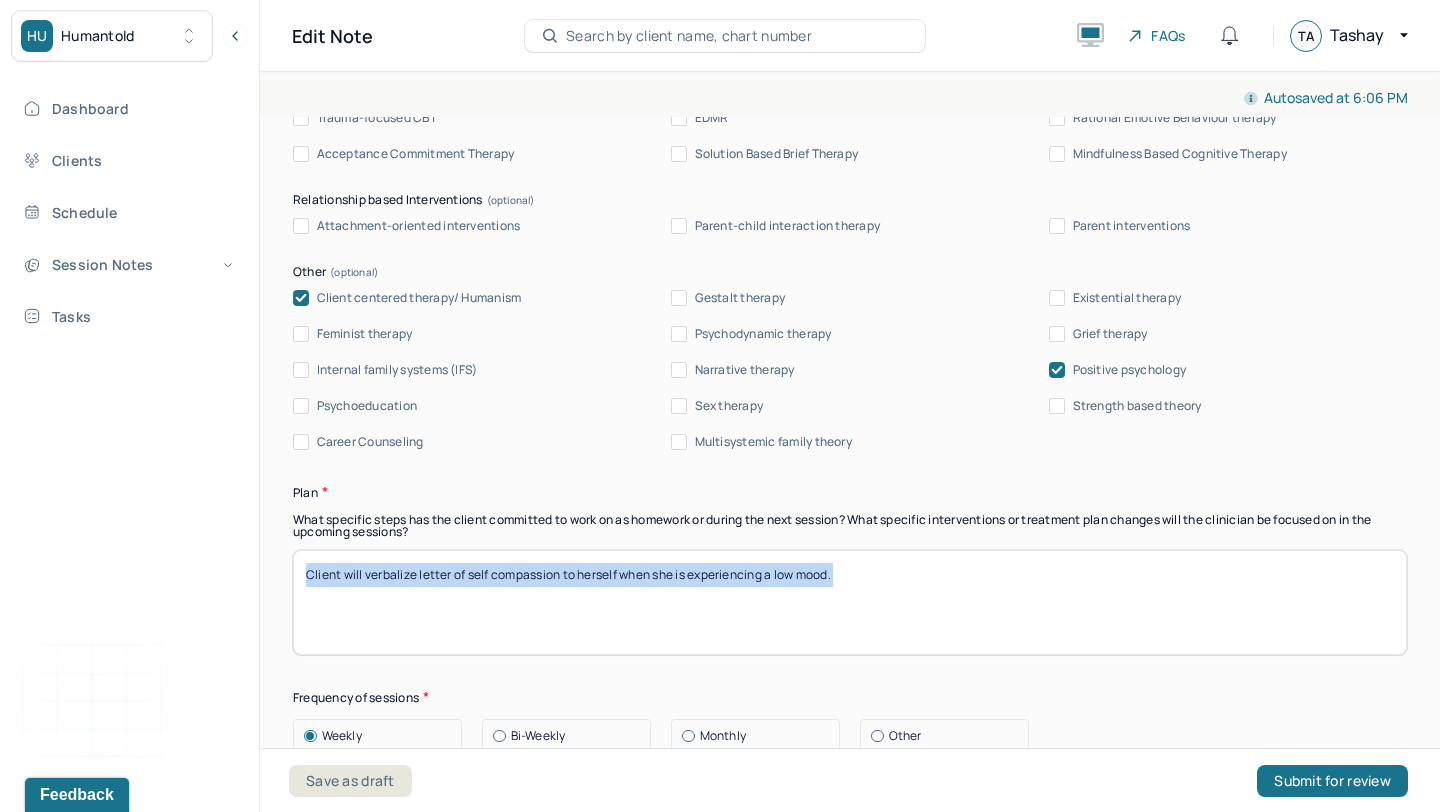 click on "Therapy Intervention Techniques Please select at least 1 intervention used Cognitive-Behavioral therapies Cognitive-Behavioral therapy (CBT) Dialectical Behavioral therapy (DBT) Modeling and skills training Trauma-focused CBT EDMR Rational Emotive Behaviour therapy Acceptance Commitment Therapy Solution Based Brief Therapy Mindfulness Based Cognitive Therapy Relationship based Interventions Attachment-oriented interventions Parent-child interaction therapy Parent interventions Other Client centered therapy/ Humanism Gestalt therapy Existential therapy Feminist therapy Psychodynamic therapy Grief therapy Internal family systems (IFS) Narrative therapy Positive psychology Psychoeducation Sex therapy Strength based theory Career Counseling Multisystemic family theory Plan What specific steps has the client committed to work on as homework or during the next session? What specific interventions or treatment plan changes will the clinician be focused on in the upcoming sessions? Frequency of sessions Weekly Other" at bounding box center [850, 604] 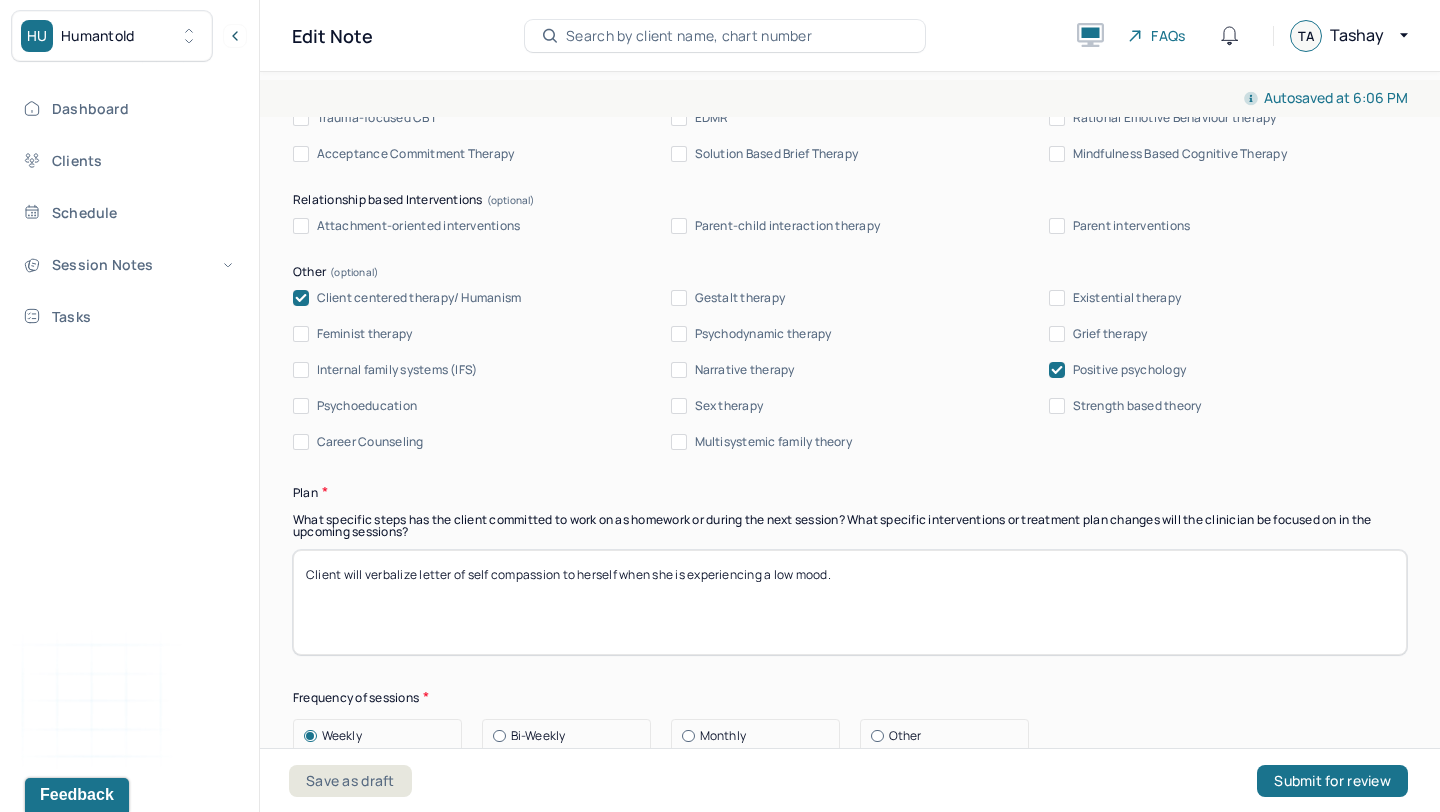 click on "Client will verbalize letter of self compassion to herself when she is experiencing a low mood." at bounding box center [850, 602] 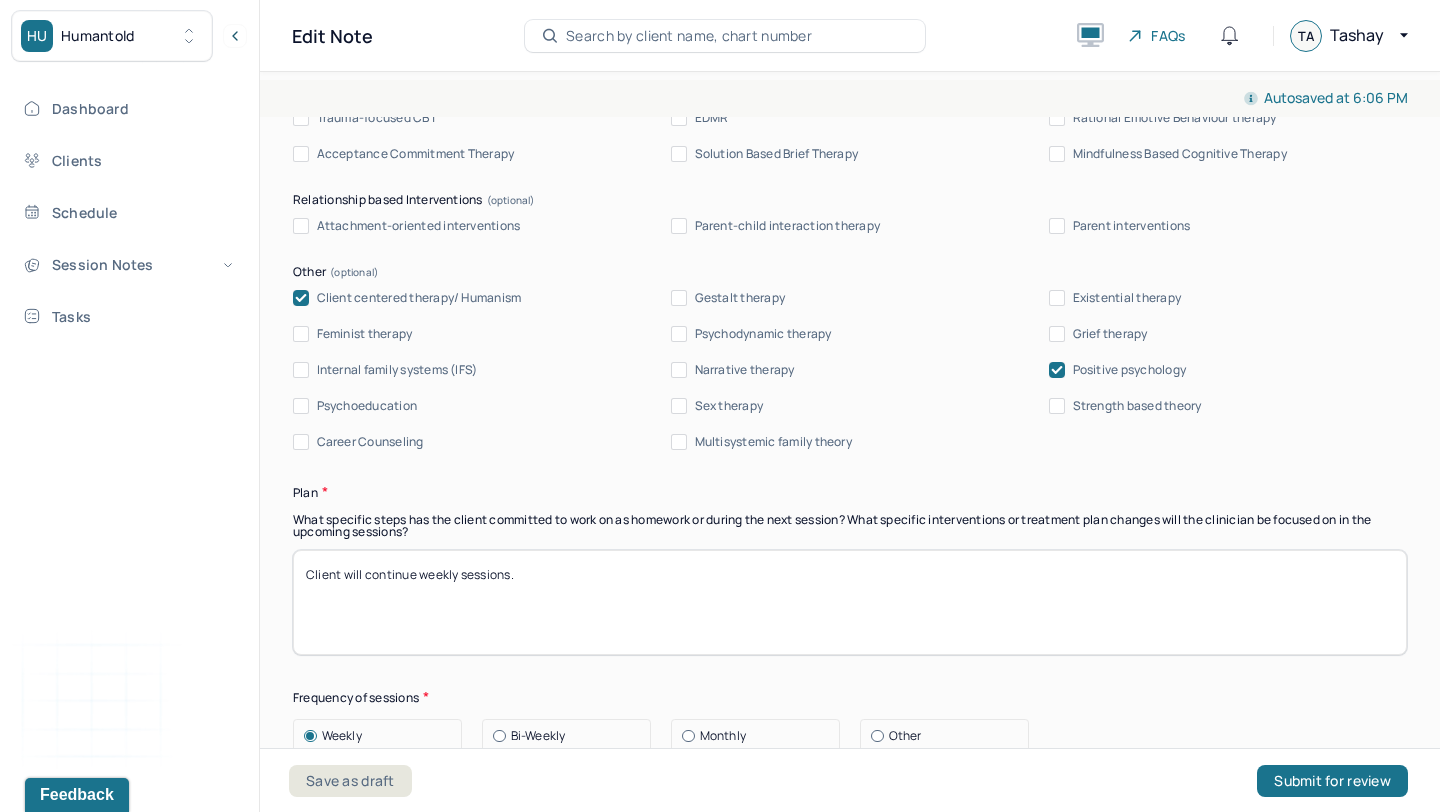 scroll, scrollTop: 2345, scrollLeft: 0, axis: vertical 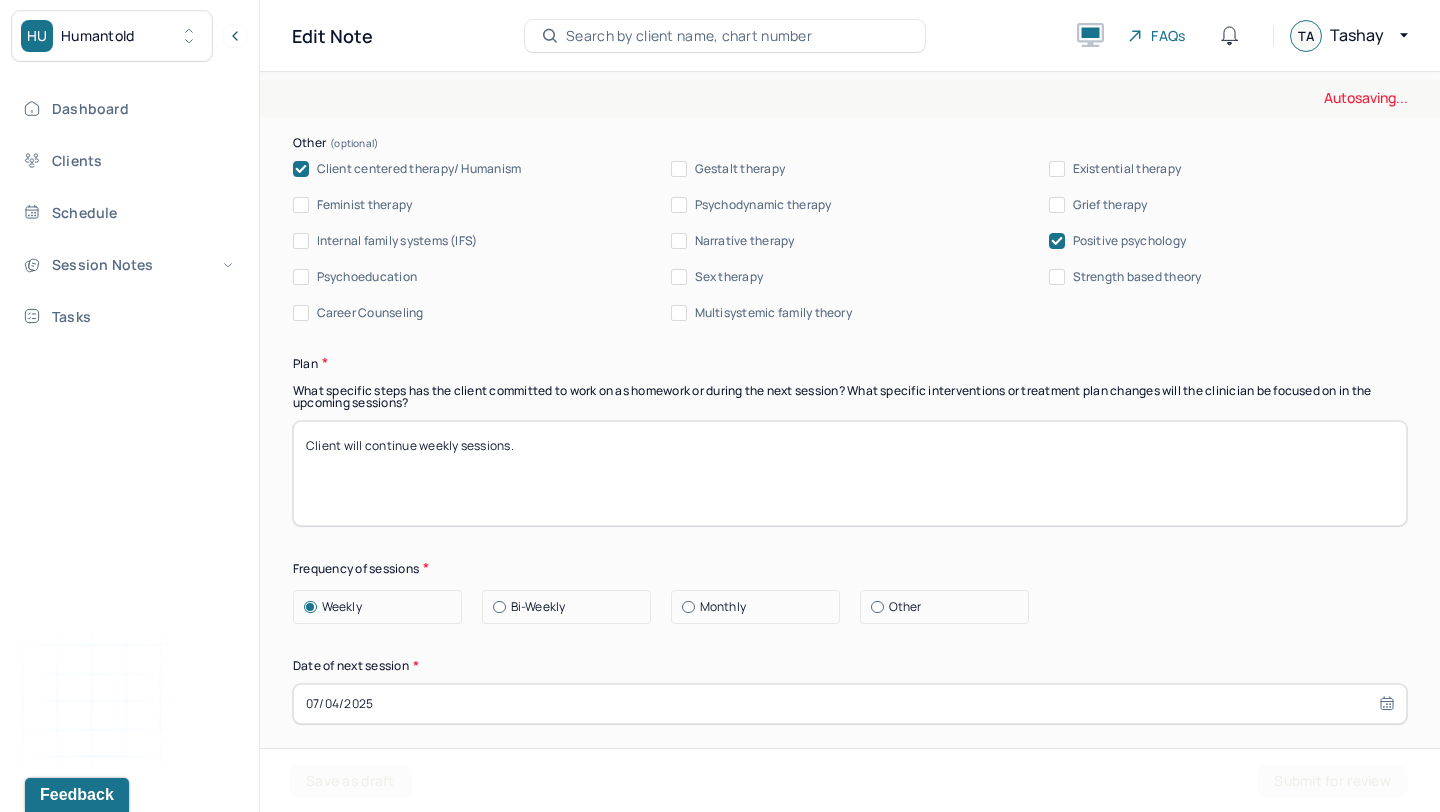 type on "Client will continue weekly sessions." 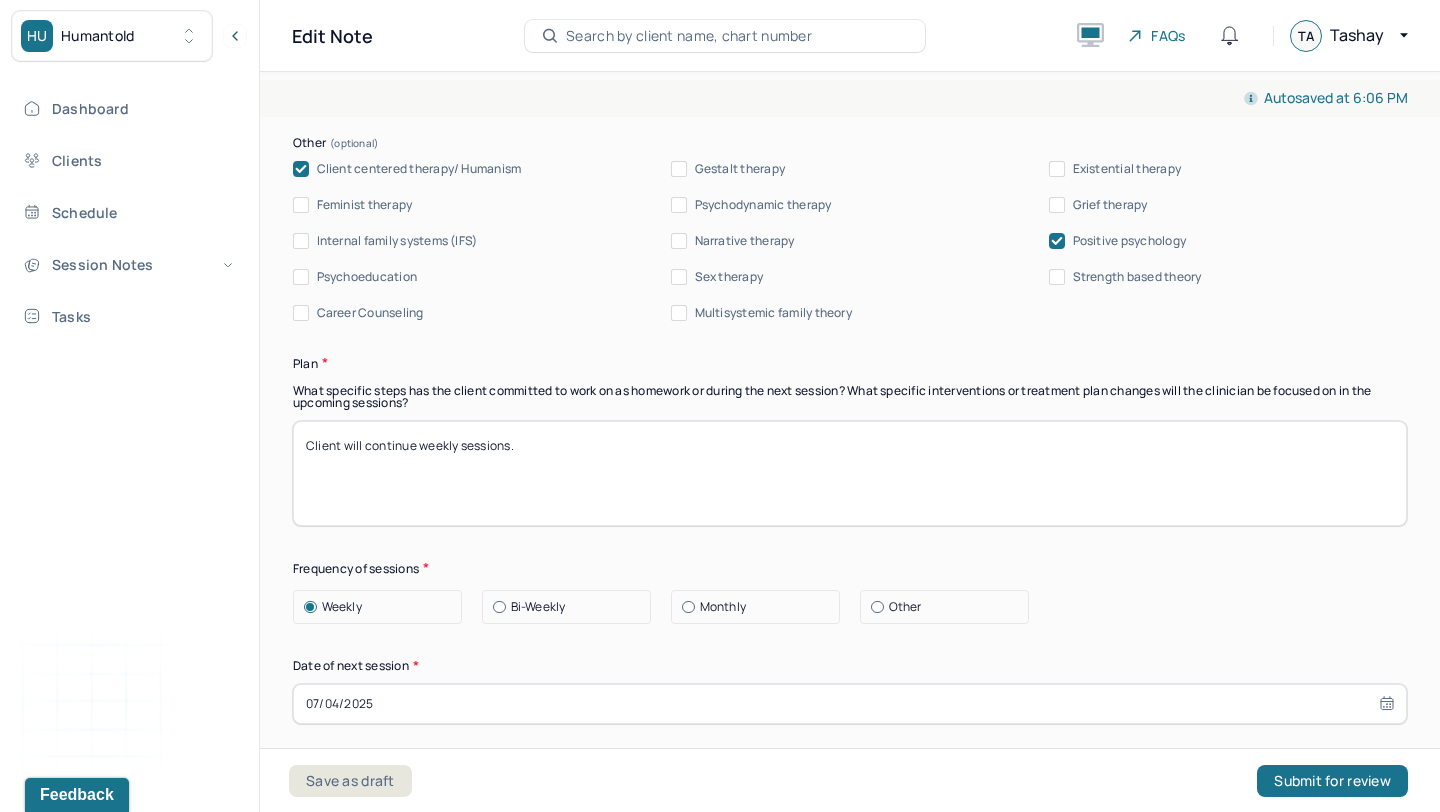 click on "07/04/2025" at bounding box center (850, 704) 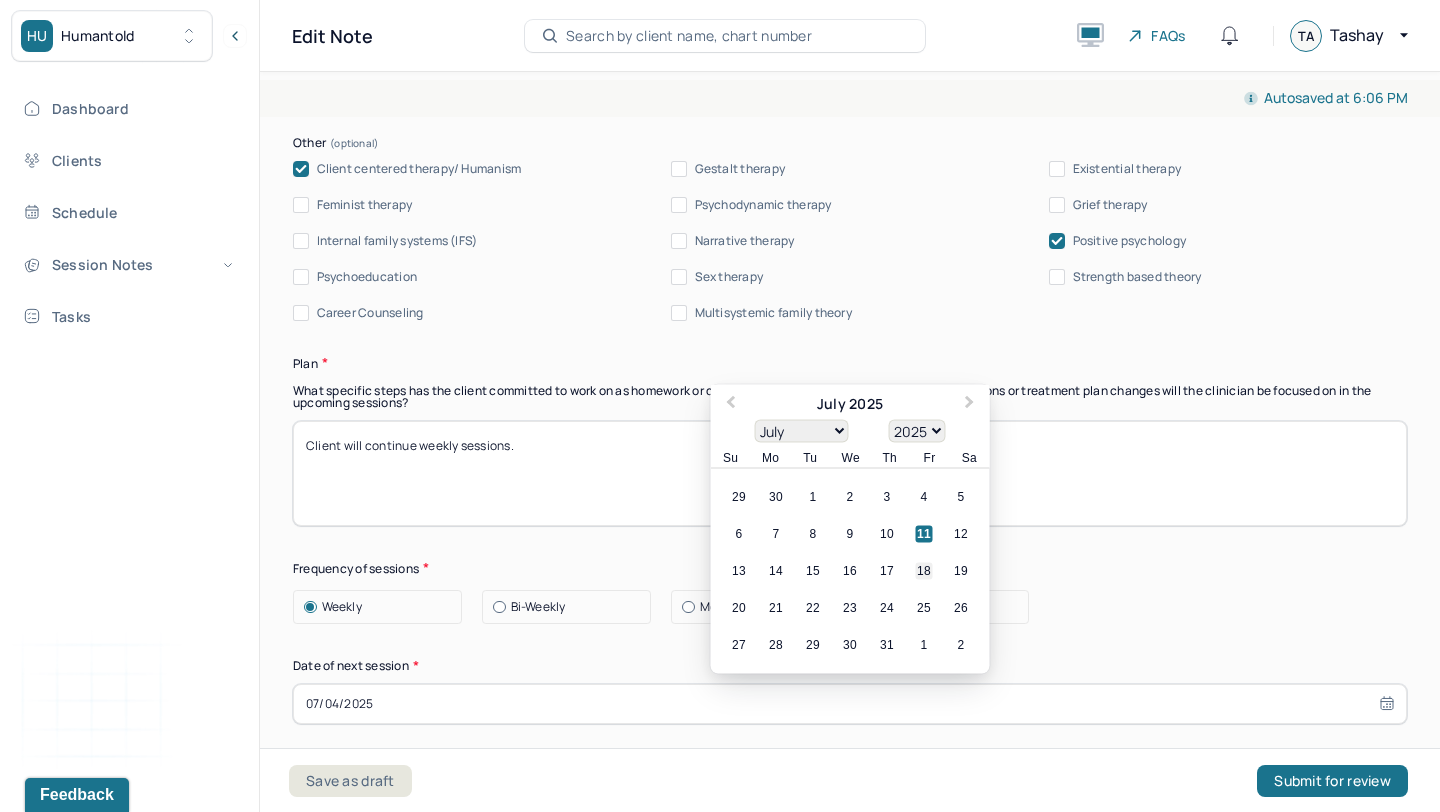 click on "18" at bounding box center (924, 570) 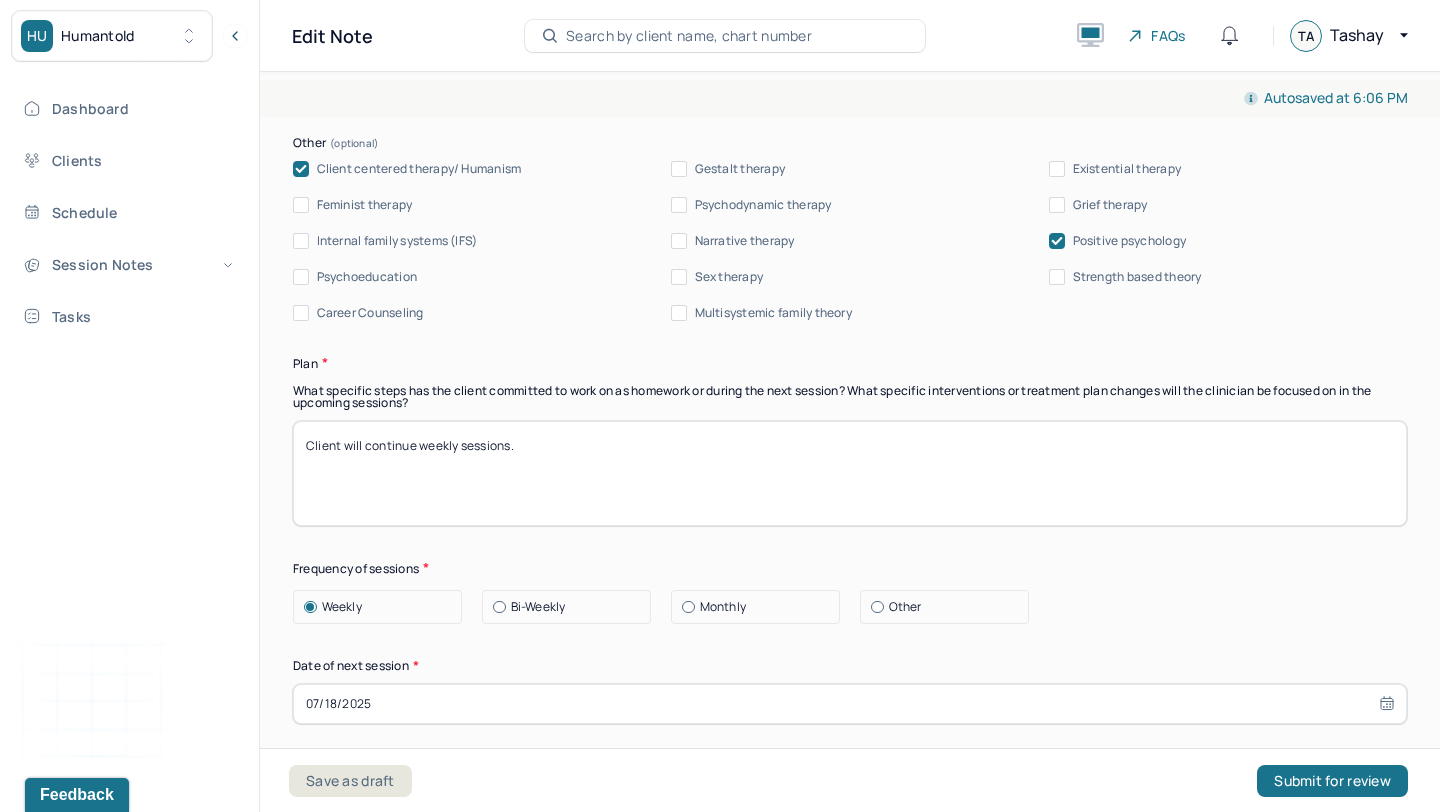 scroll, scrollTop: 2581, scrollLeft: 0, axis: vertical 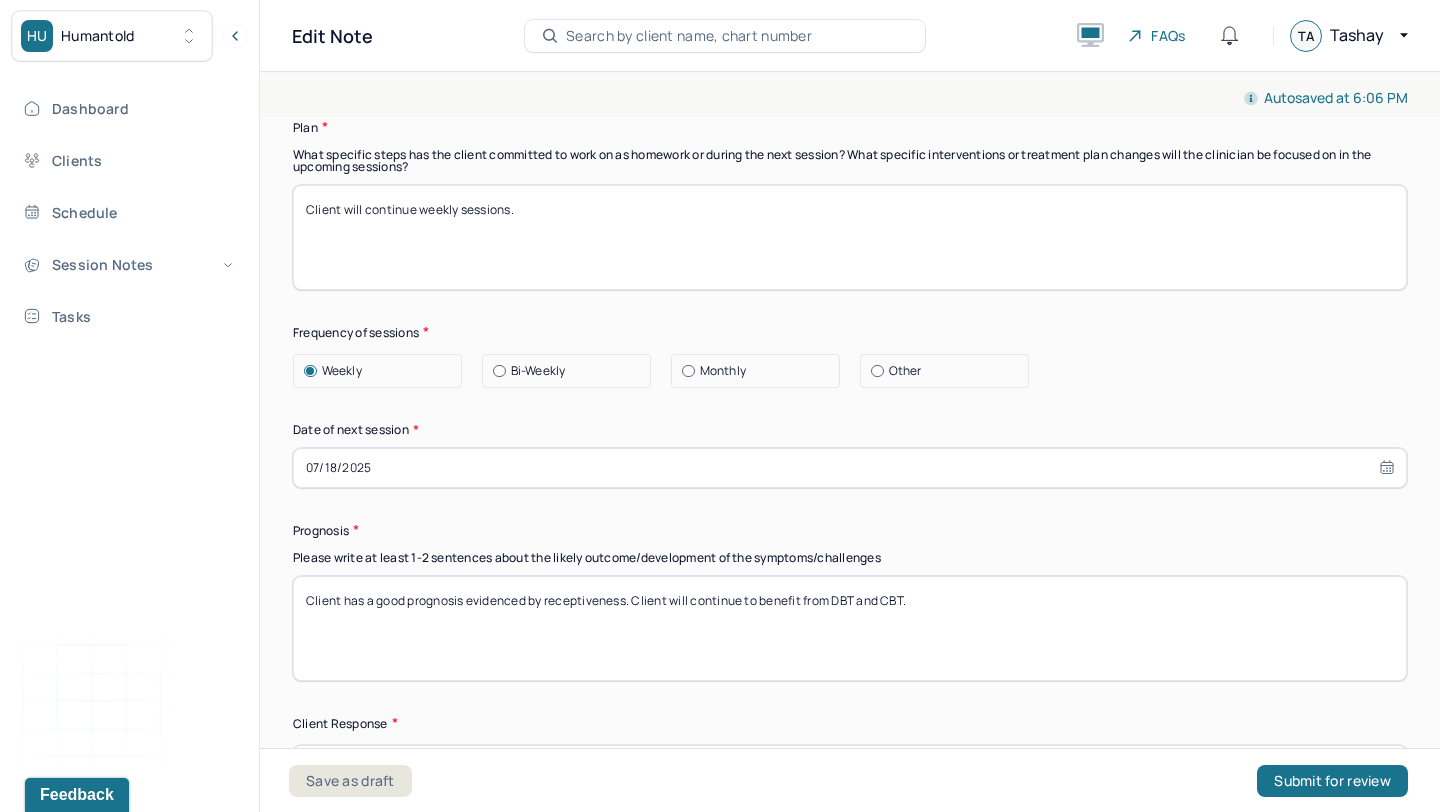 click on "Client has a good prognosis evidenced by receptiveness. Client will continue to benefit from DBT and CBT." at bounding box center [850, 628] 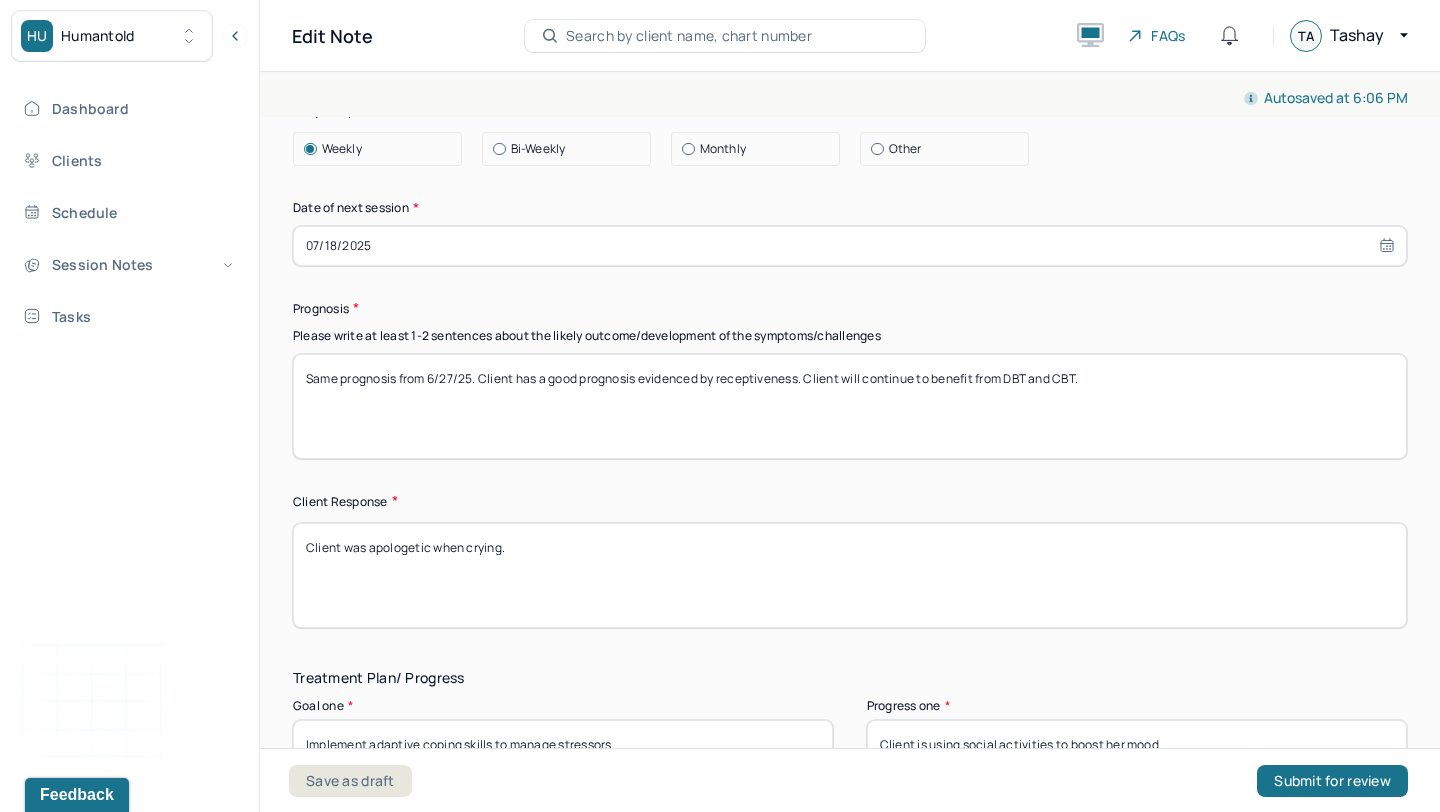 scroll, scrollTop: 2848, scrollLeft: 0, axis: vertical 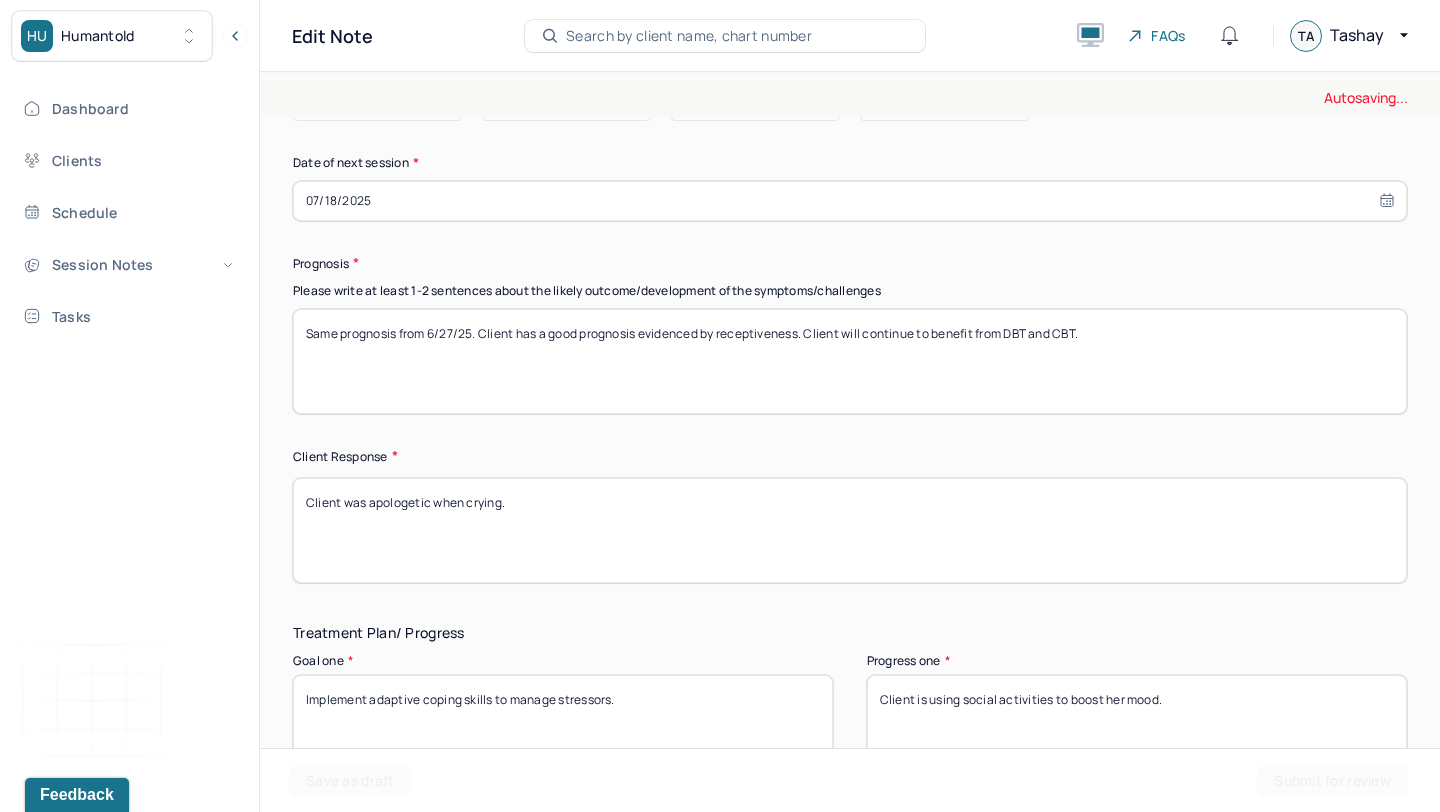 type on "Same prognosis from 6/27/25. Client has a good prognosis evidenced by receptiveness. Client will continue to benefit from DBT and CBT." 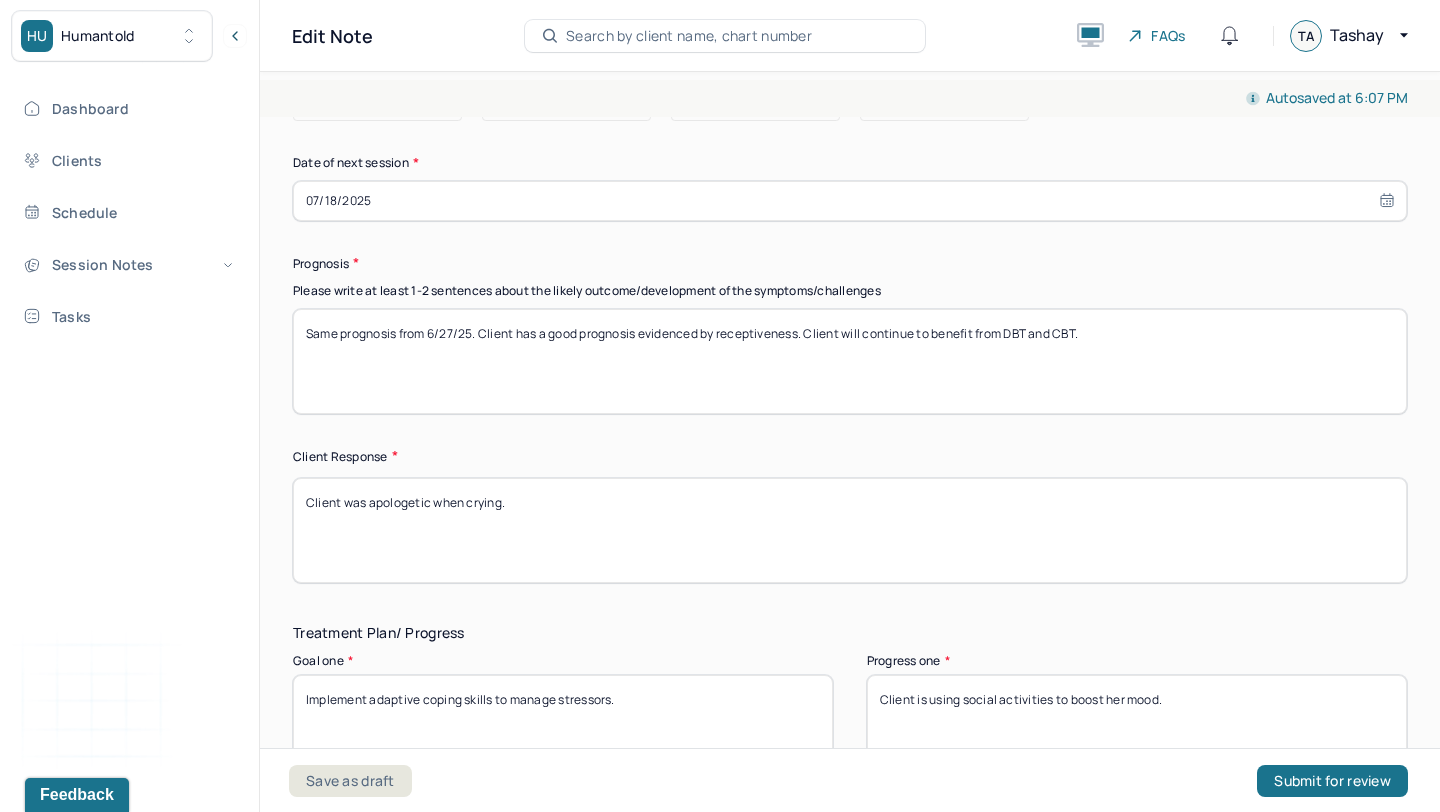 drag, startPoint x: 560, startPoint y: 521, endPoint x: 384, endPoint y: 494, distance: 178.05898 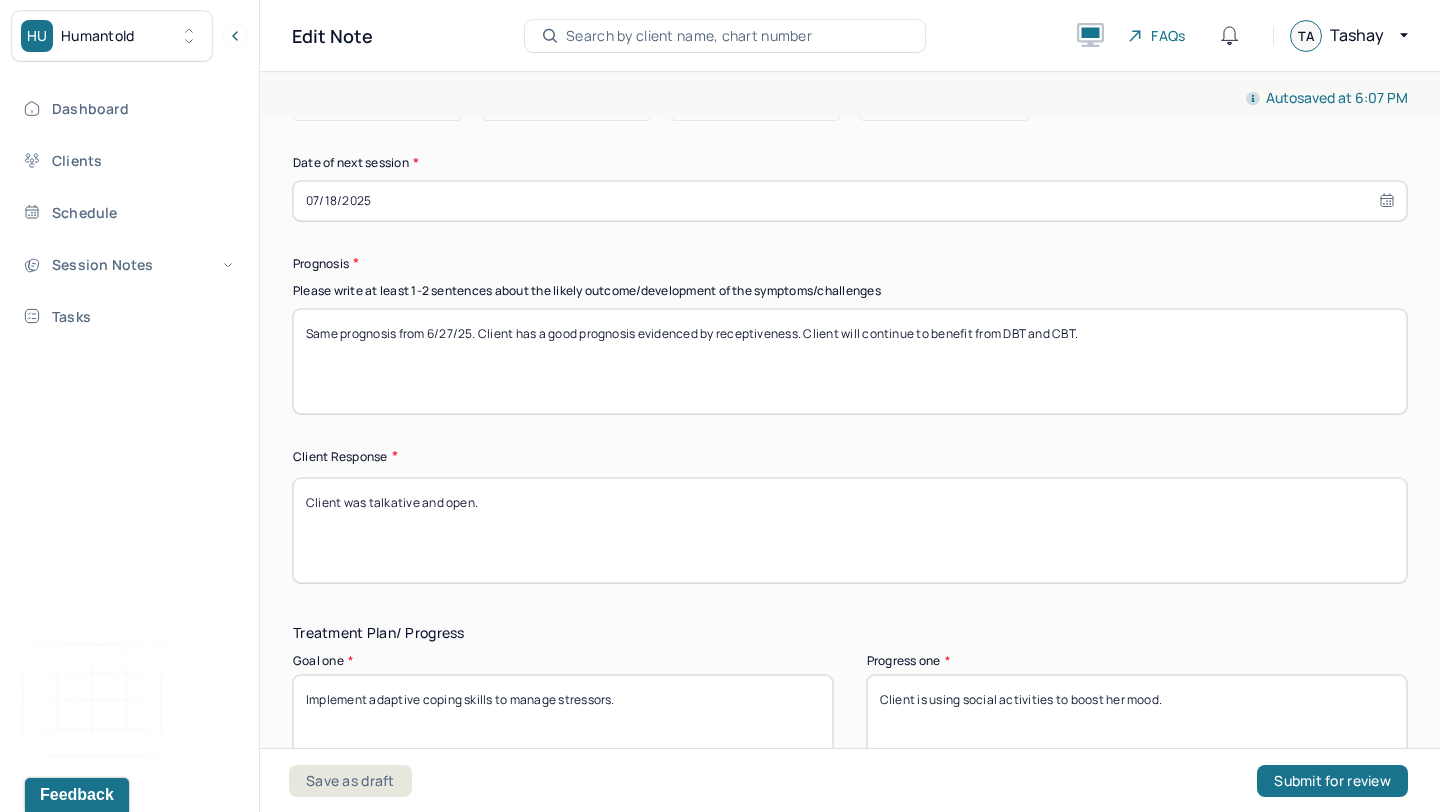scroll, scrollTop: 3062, scrollLeft: 0, axis: vertical 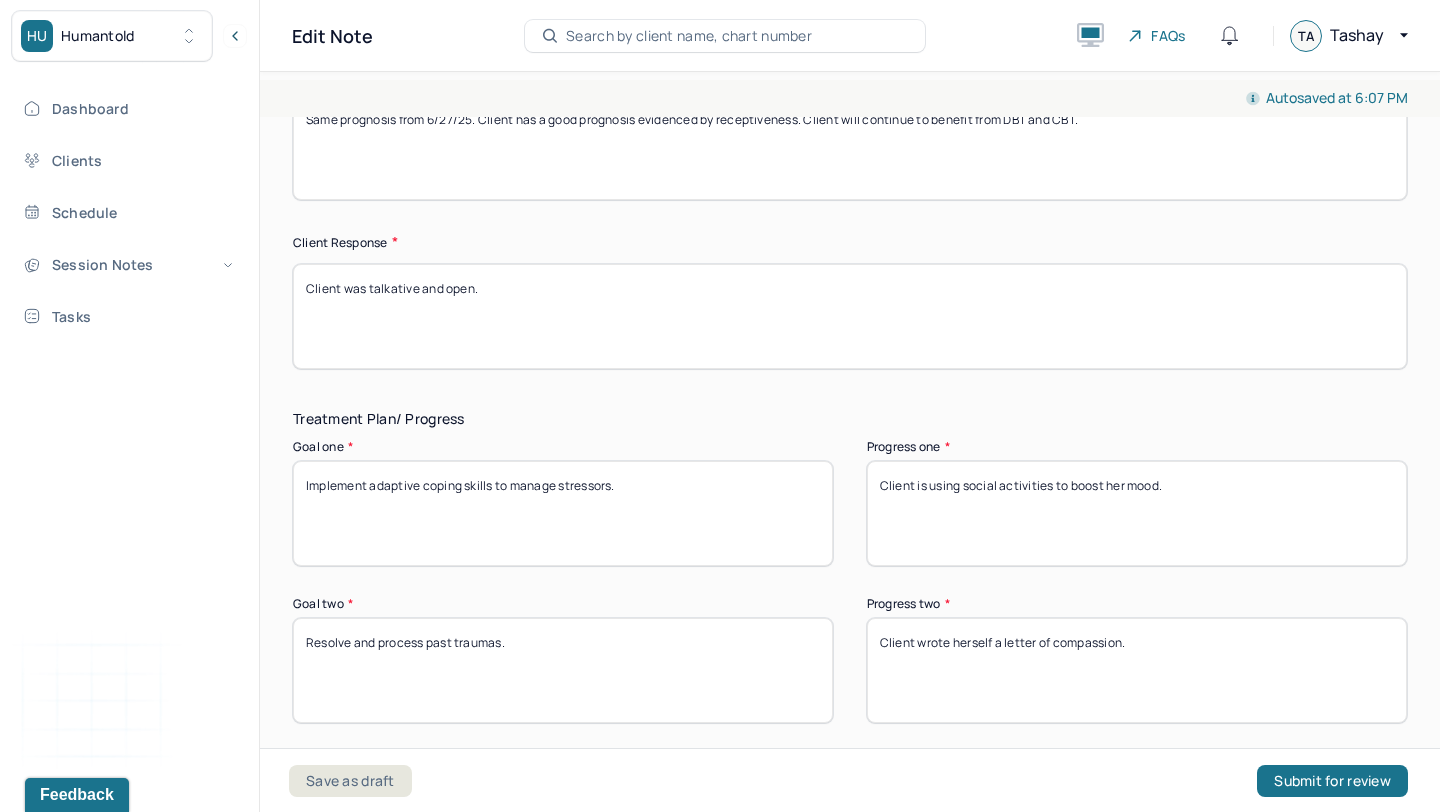 type on "Client was talkative and open." 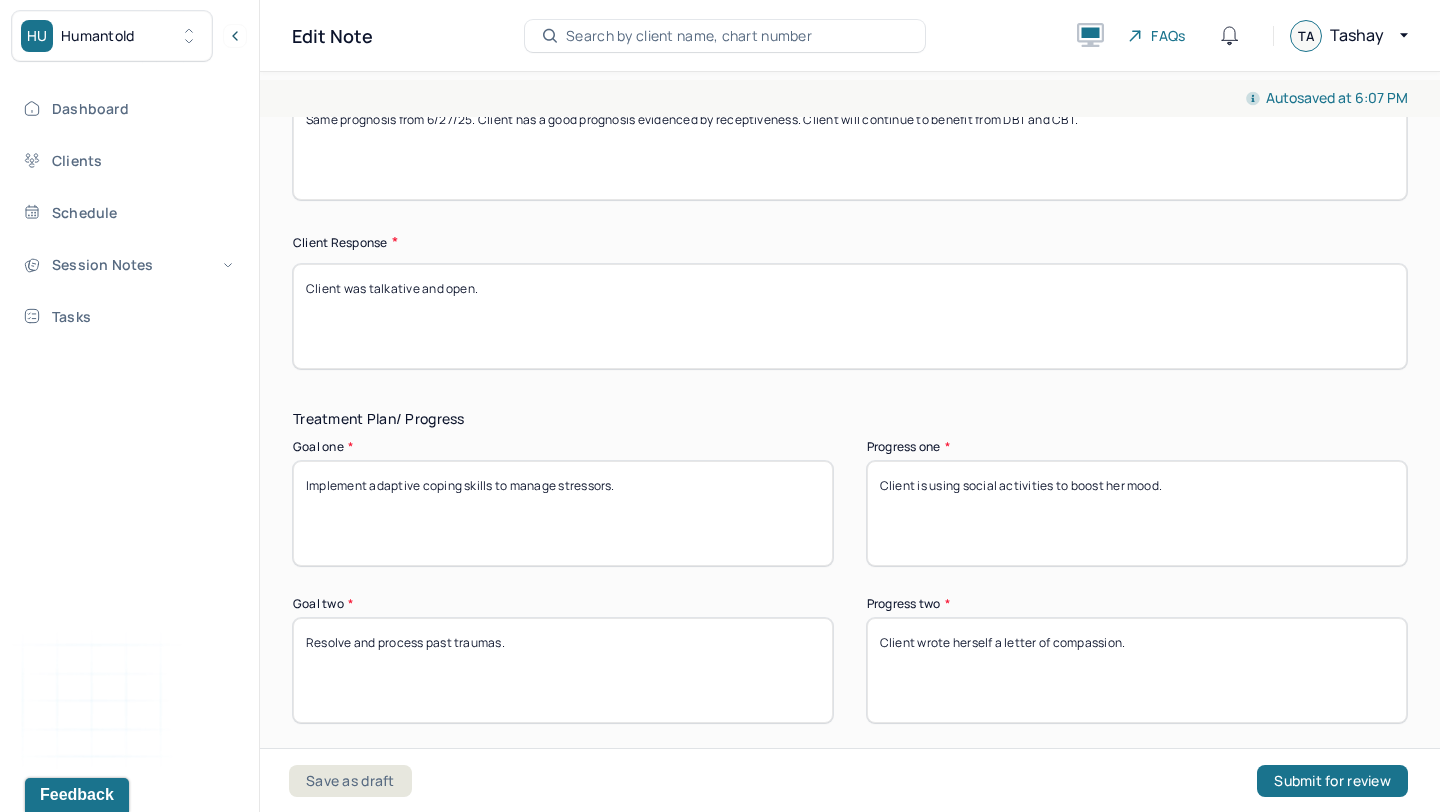 click on "Client is using social activities to boost her mood." at bounding box center (1137, 513) 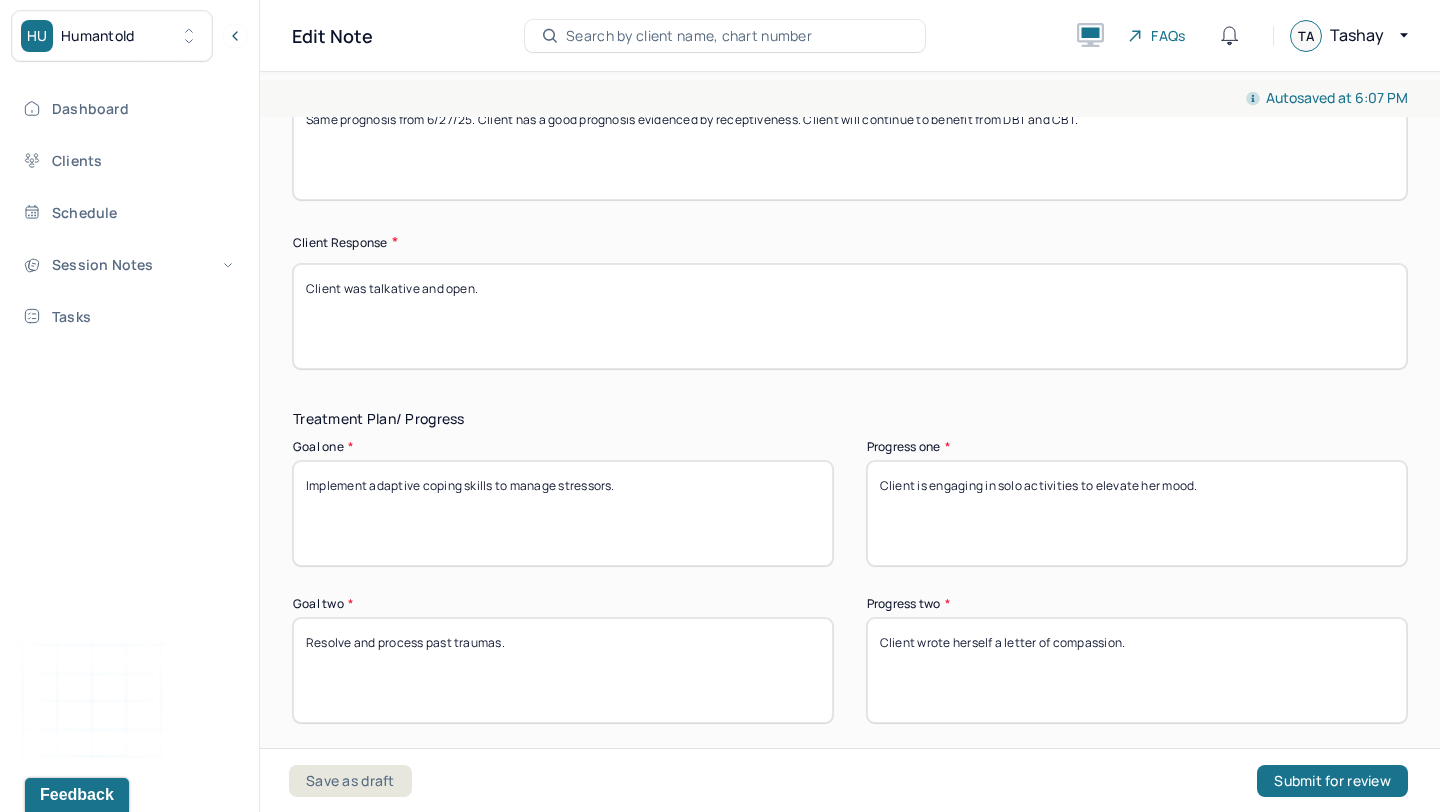 type on "Client is engaging in solo activities to elevate her mood." 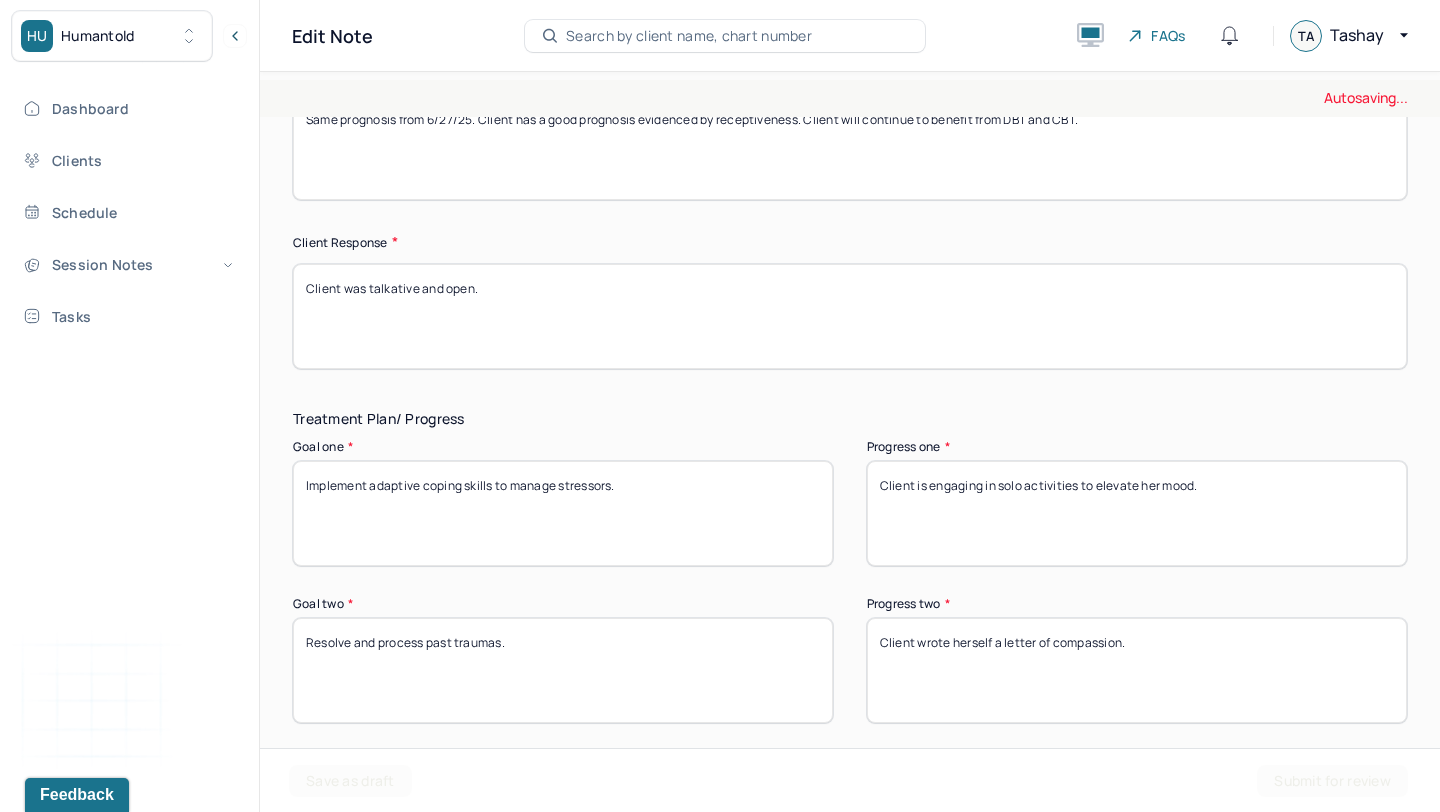 drag, startPoint x: 1197, startPoint y: 644, endPoint x: 918, endPoint y: 626, distance: 279.58005 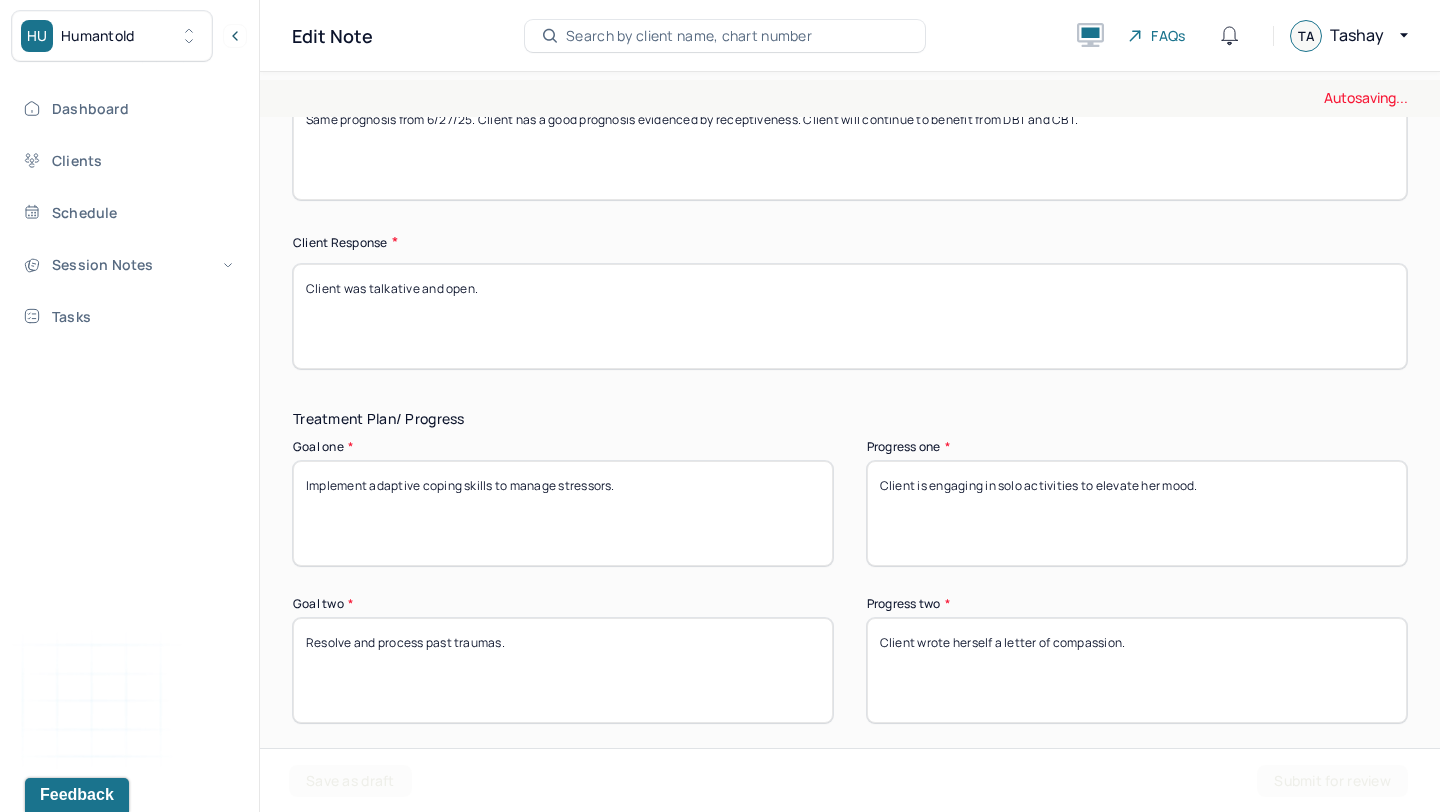 click on "Client wrote herself a letter of compassion." at bounding box center [1137, 670] 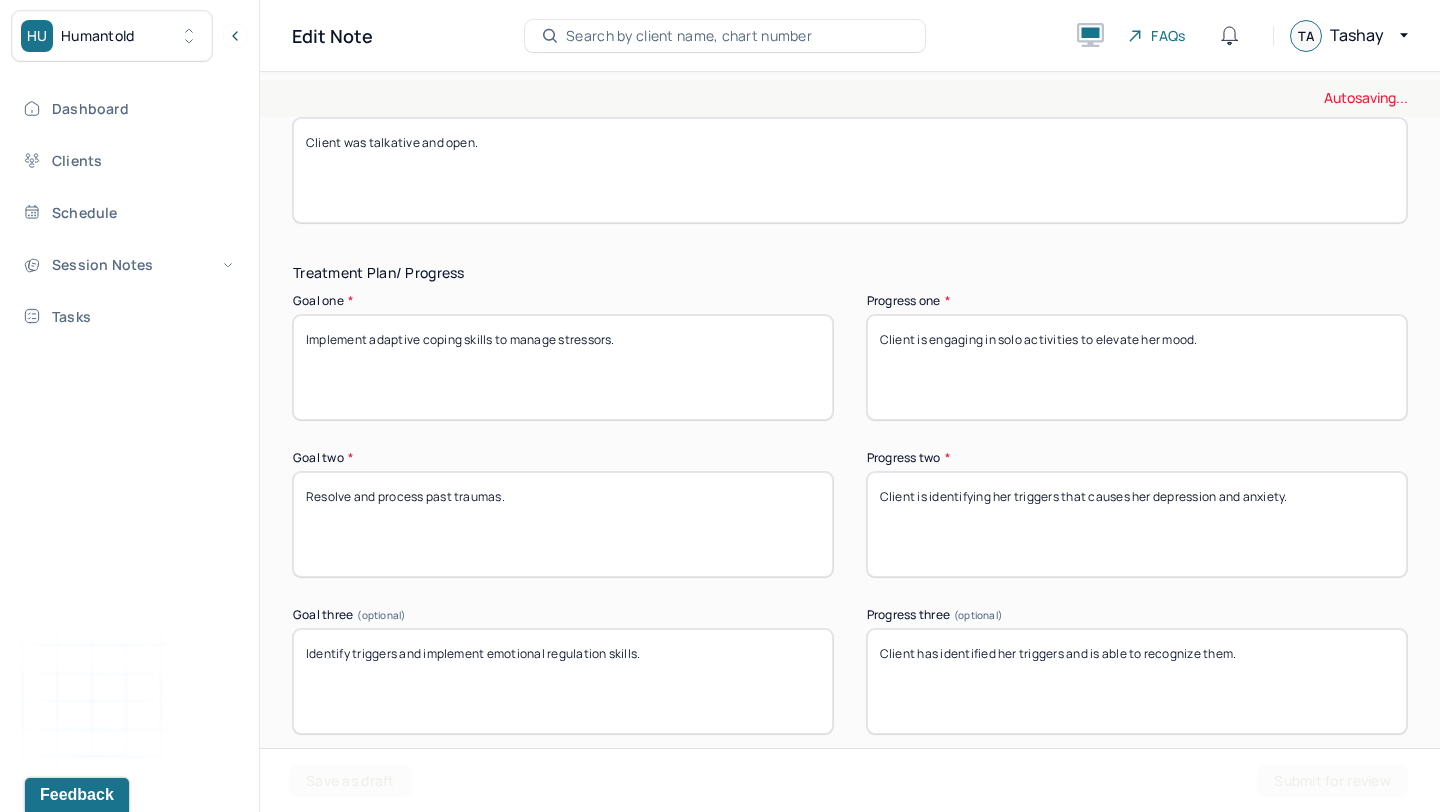 scroll, scrollTop: 3260, scrollLeft: 0, axis: vertical 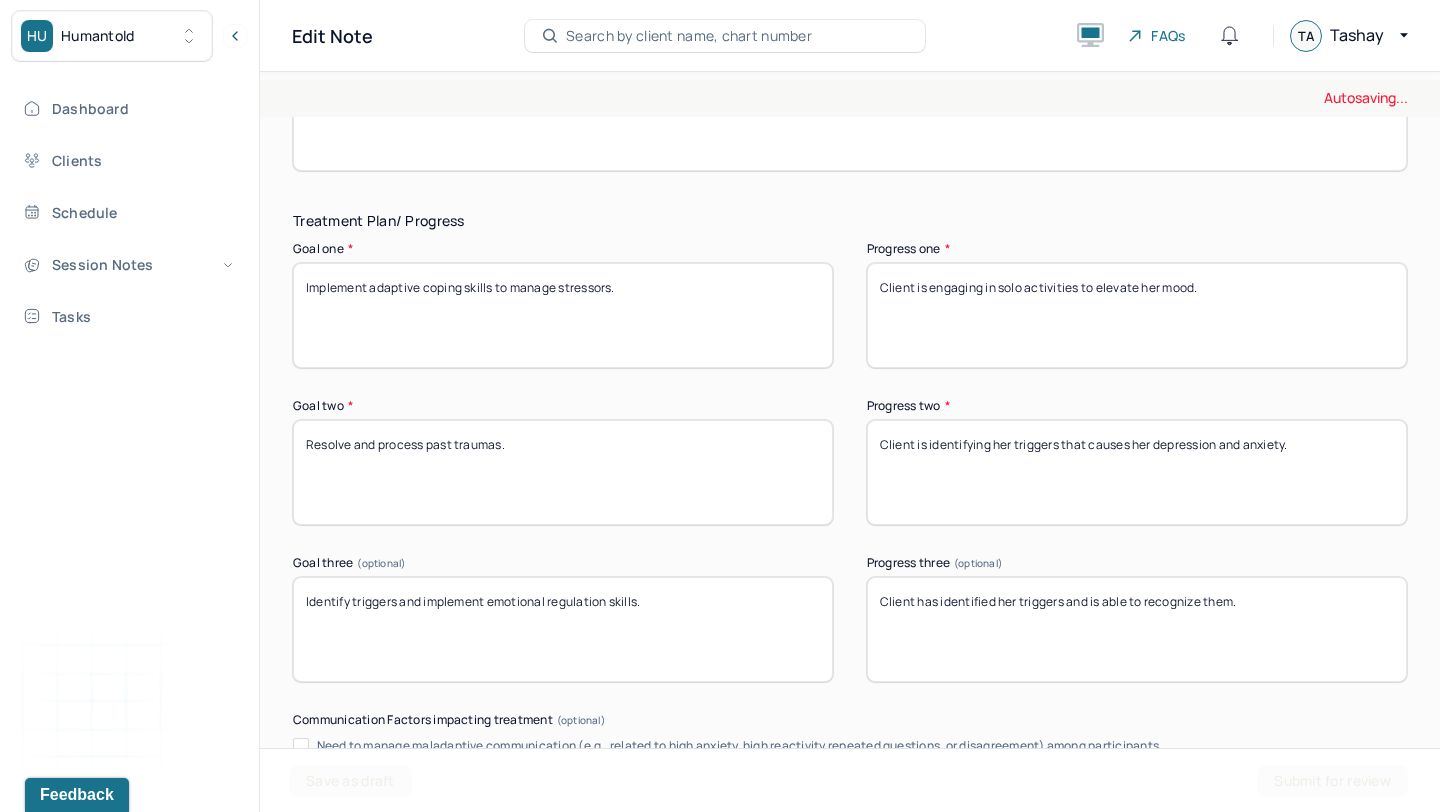 type on "Client is identifying her triggers that causes her depression and anxiety." 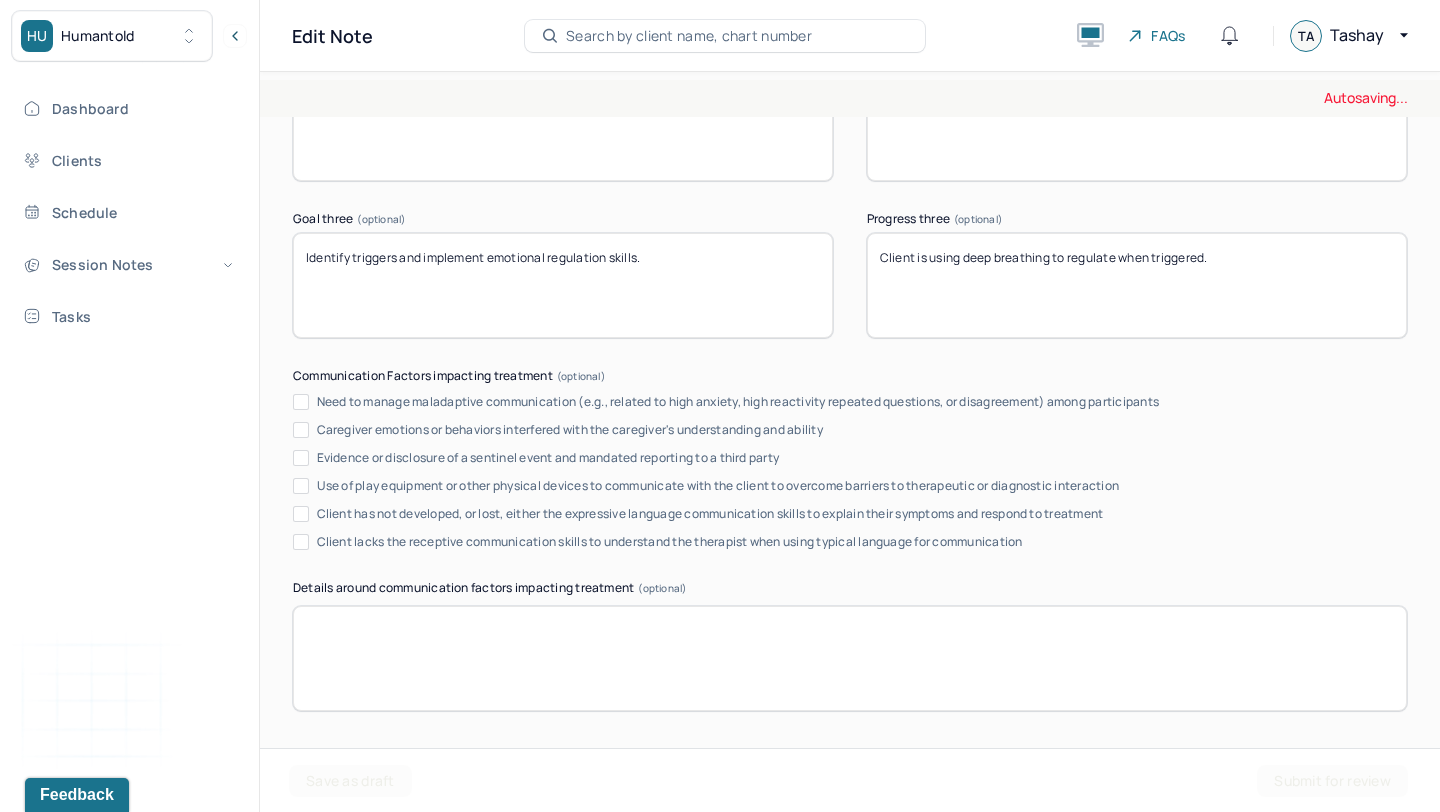 scroll, scrollTop: 3847, scrollLeft: 0, axis: vertical 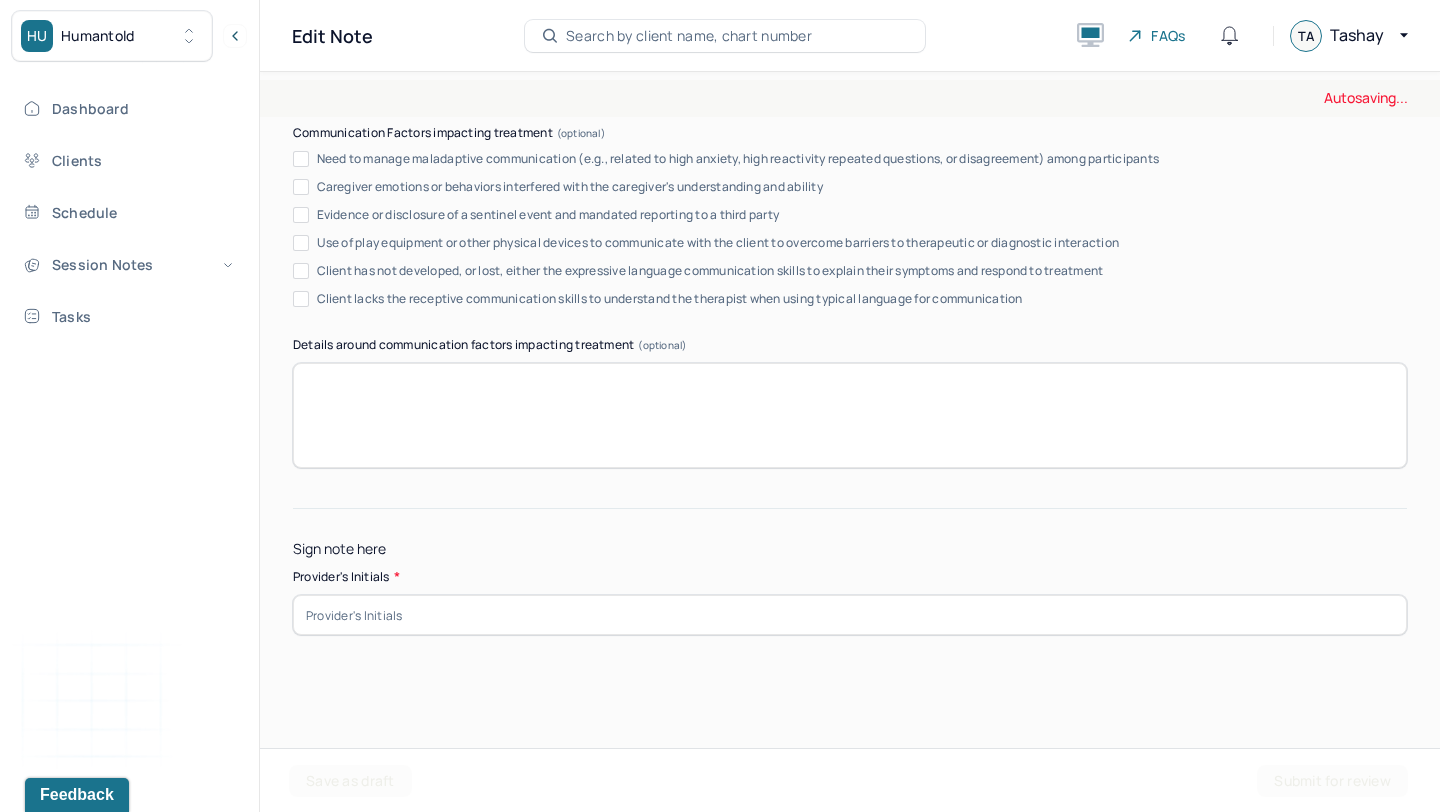 type on "Client is using deep breathing to regulate when triggered." 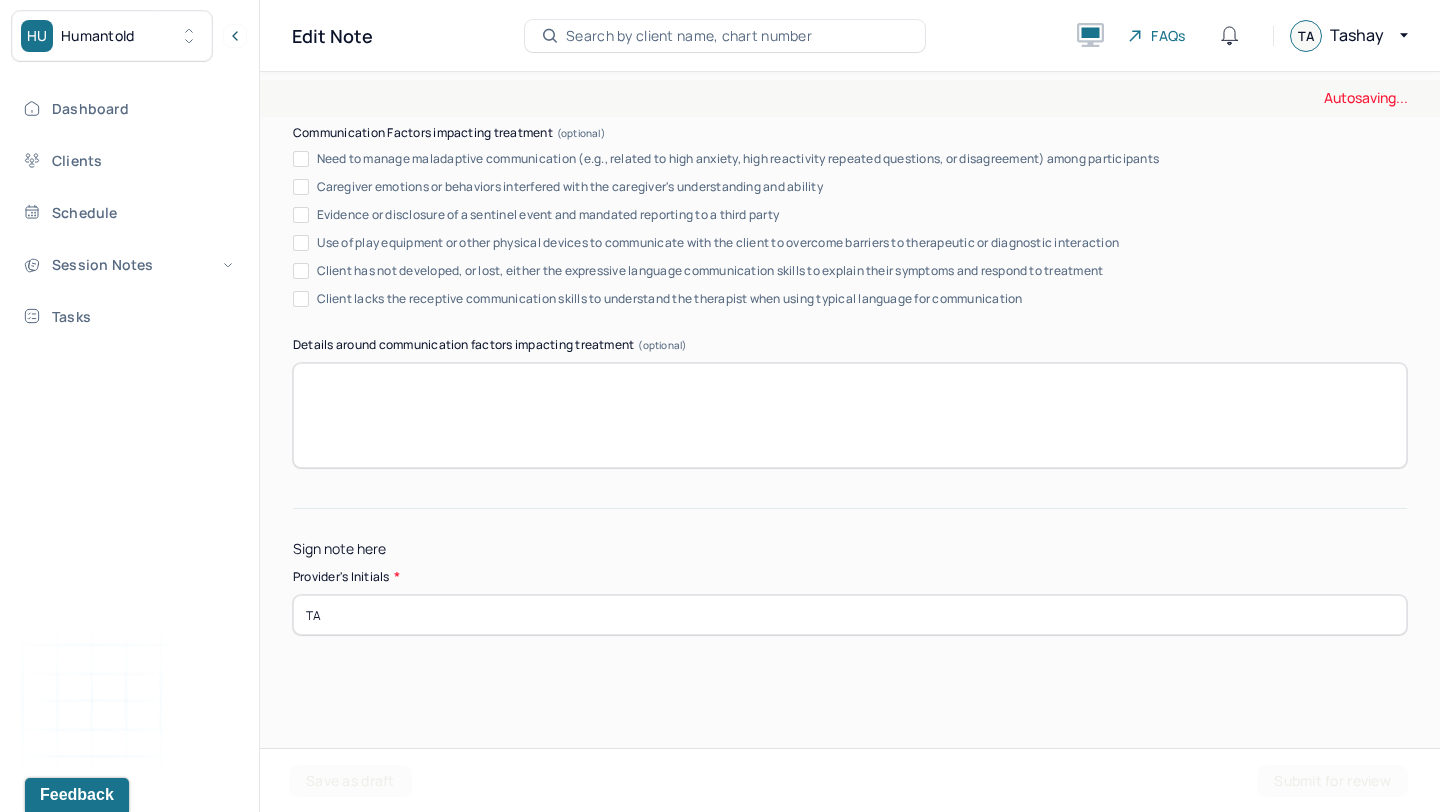 type on "TA" 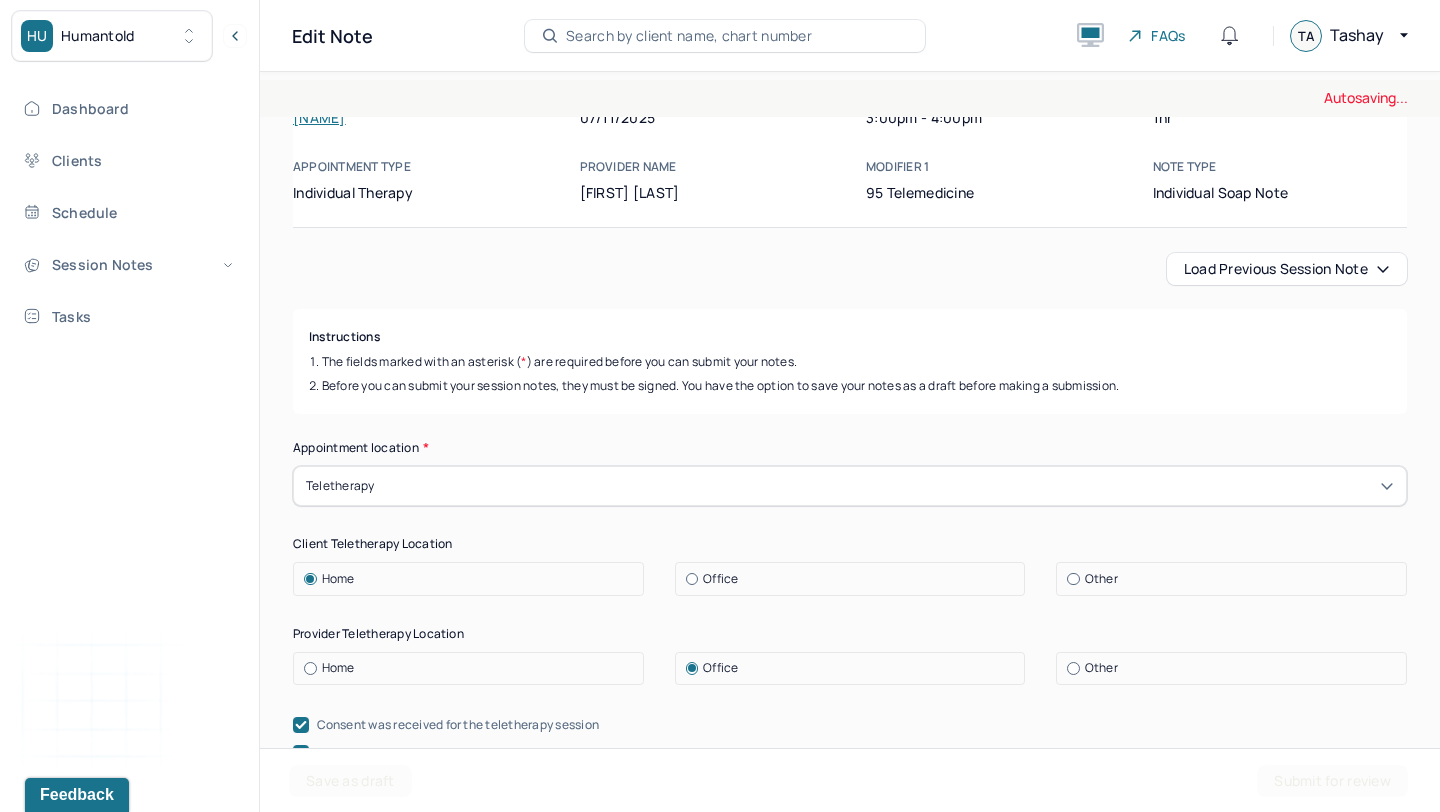 scroll, scrollTop: 73, scrollLeft: 0, axis: vertical 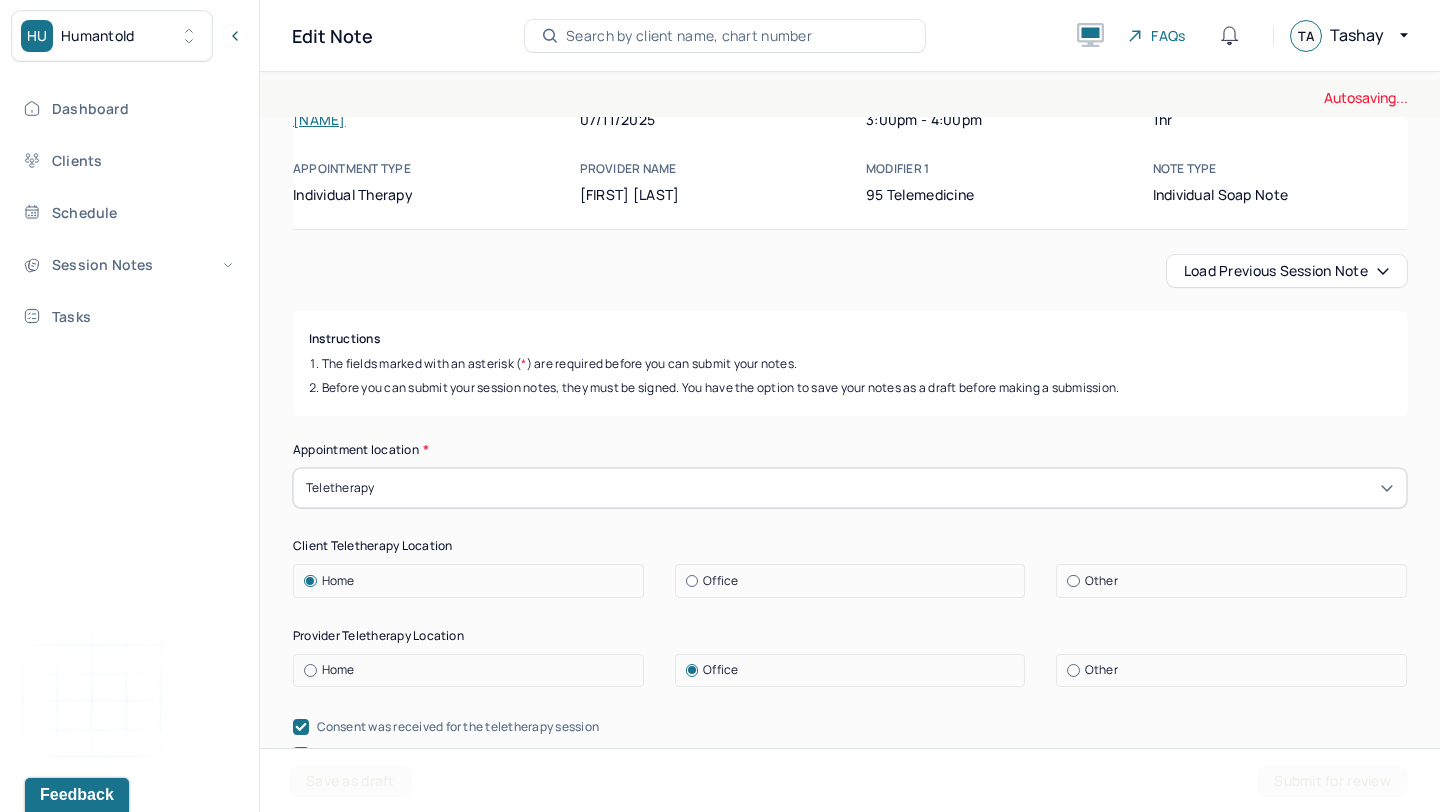 click on "Teletherapy" at bounding box center (850, 488) 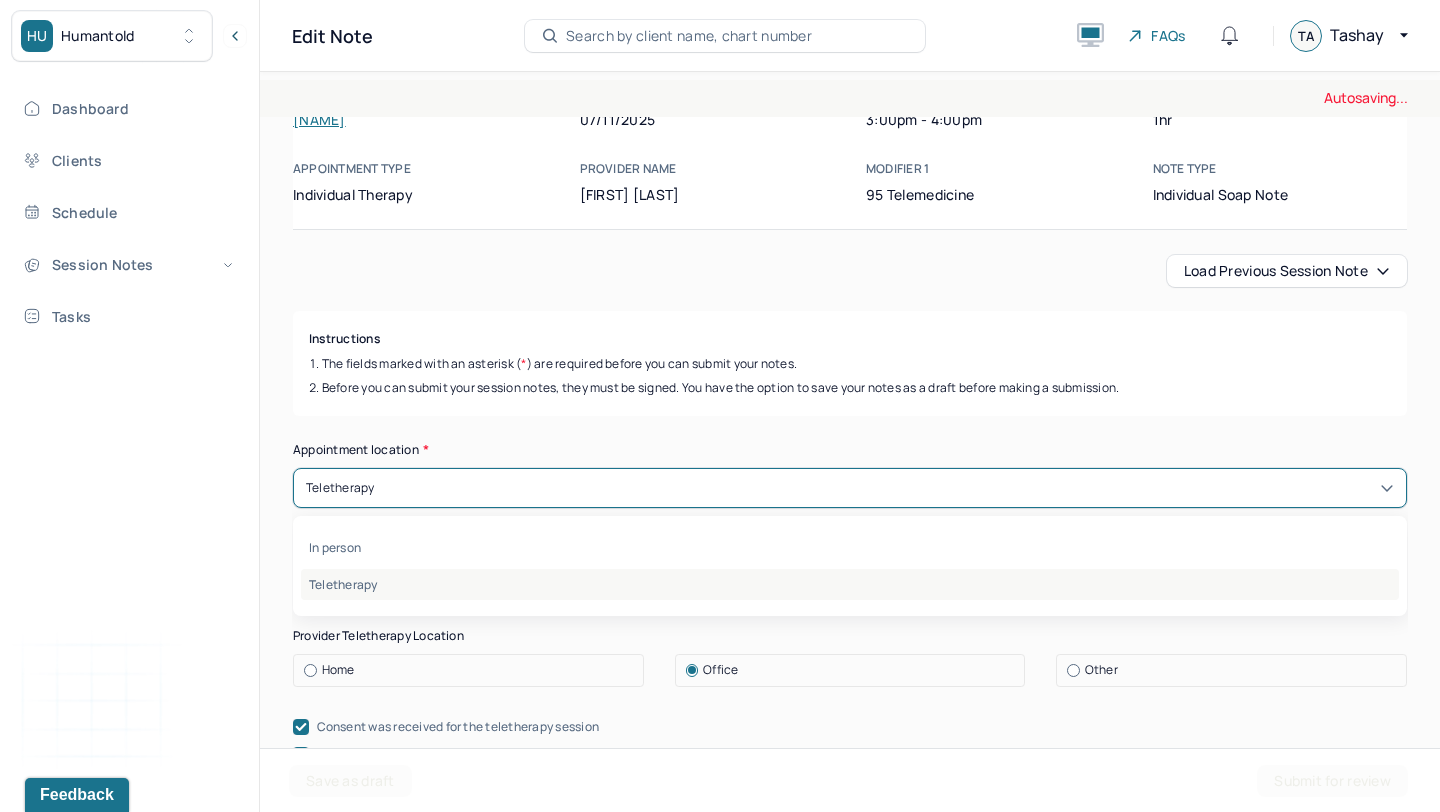 click on "Teletherapy" at bounding box center (850, 584) 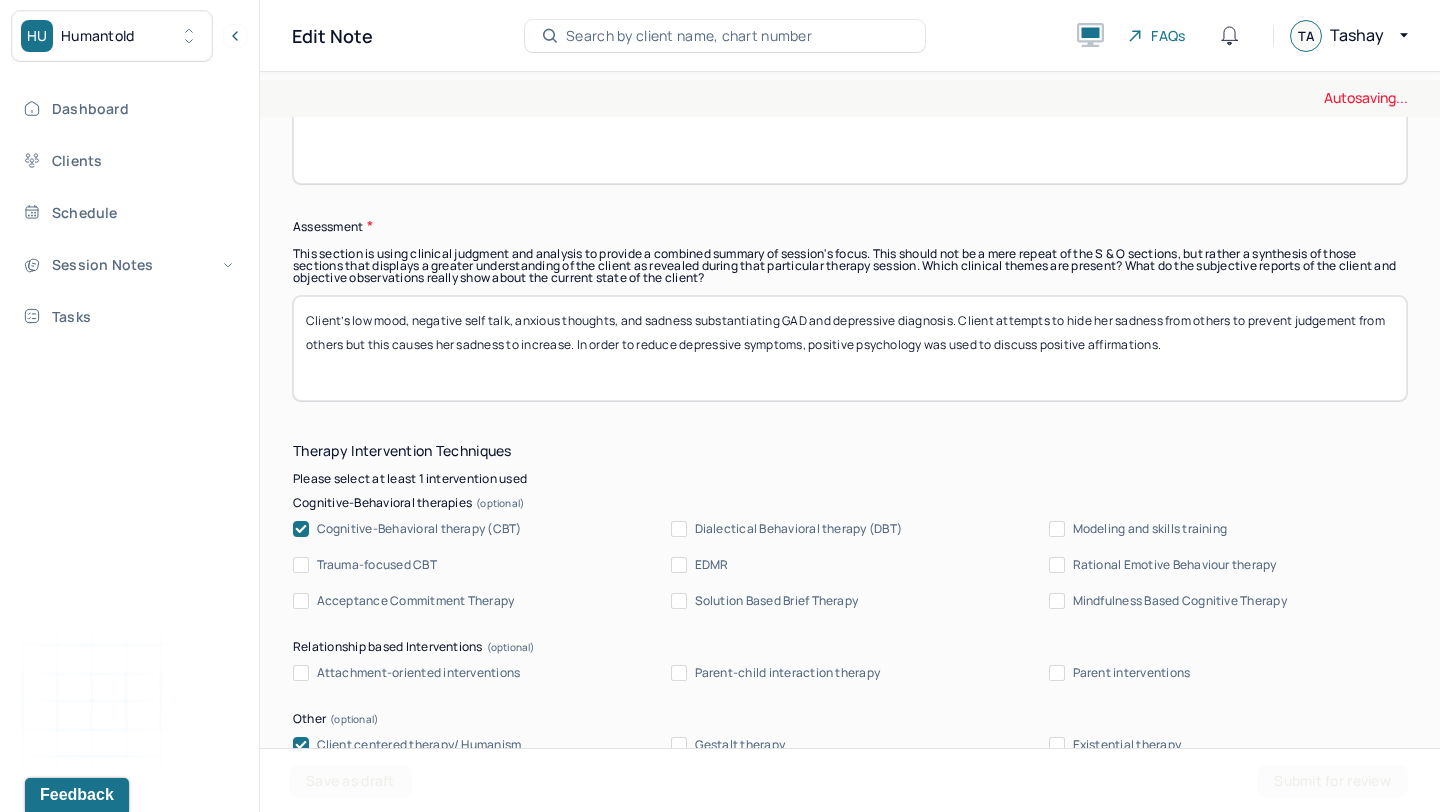 scroll, scrollTop: 3847, scrollLeft: 0, axis: vertical 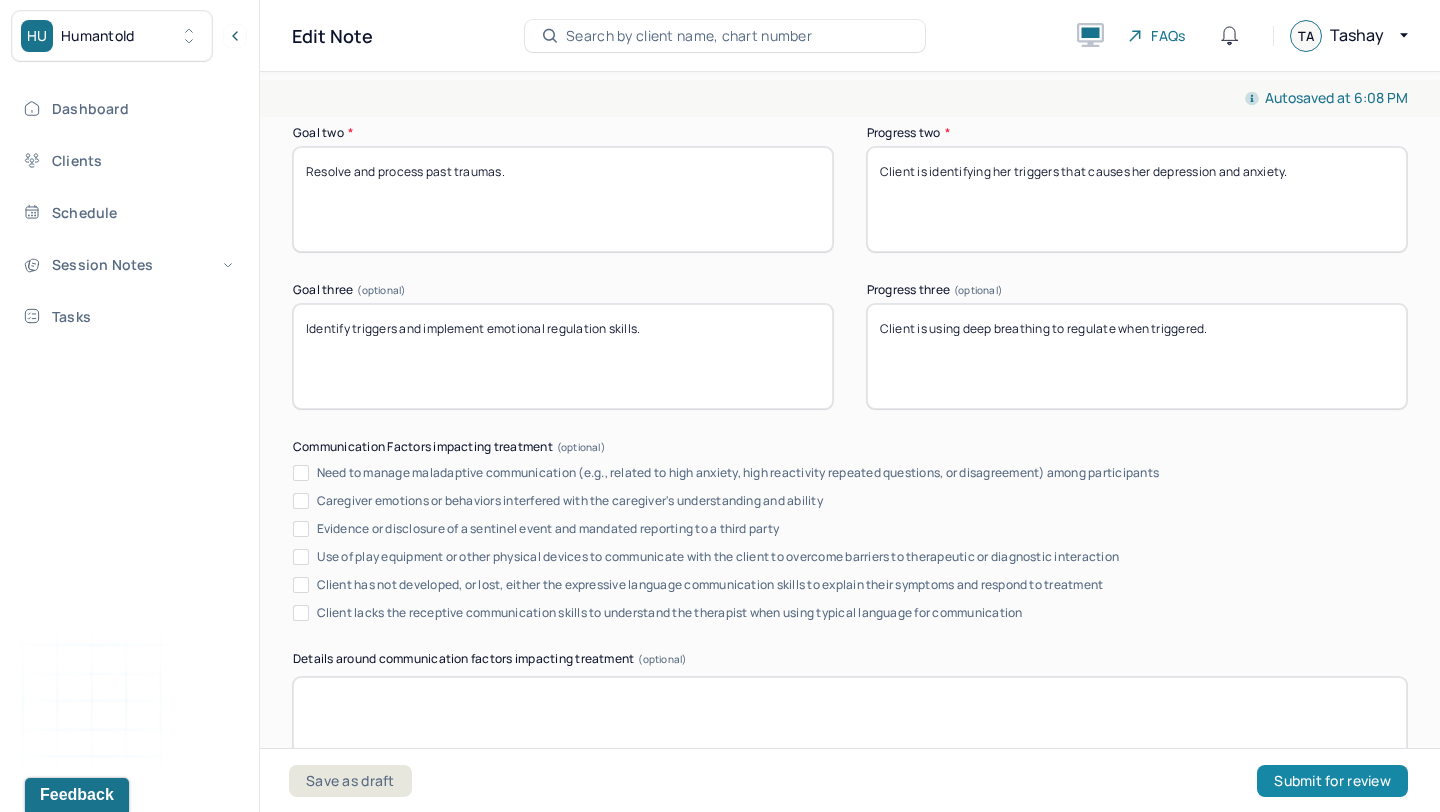 click on "Submit for review" at bounding box center (1332, 781) 